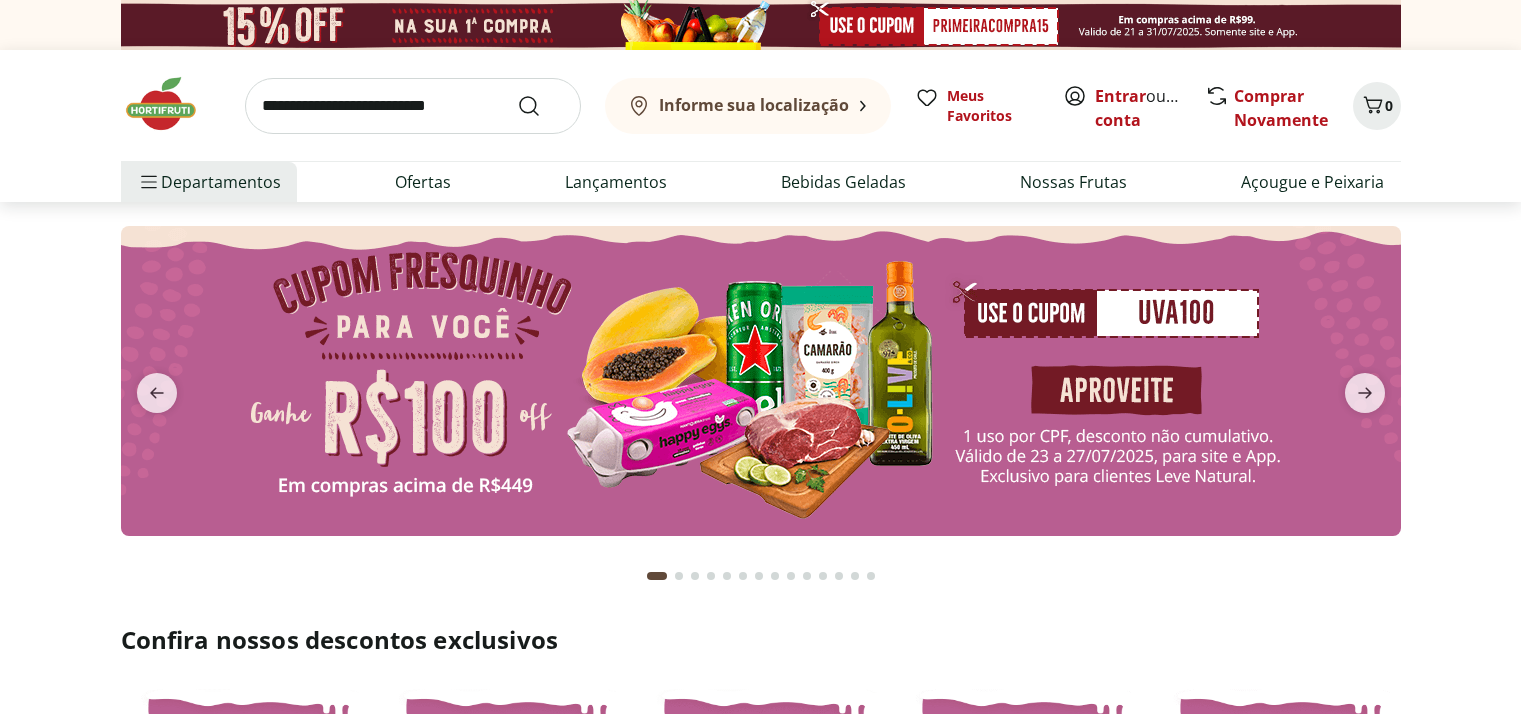 scroll, scrollTop: 0, scrollLeft: 0, axis: both 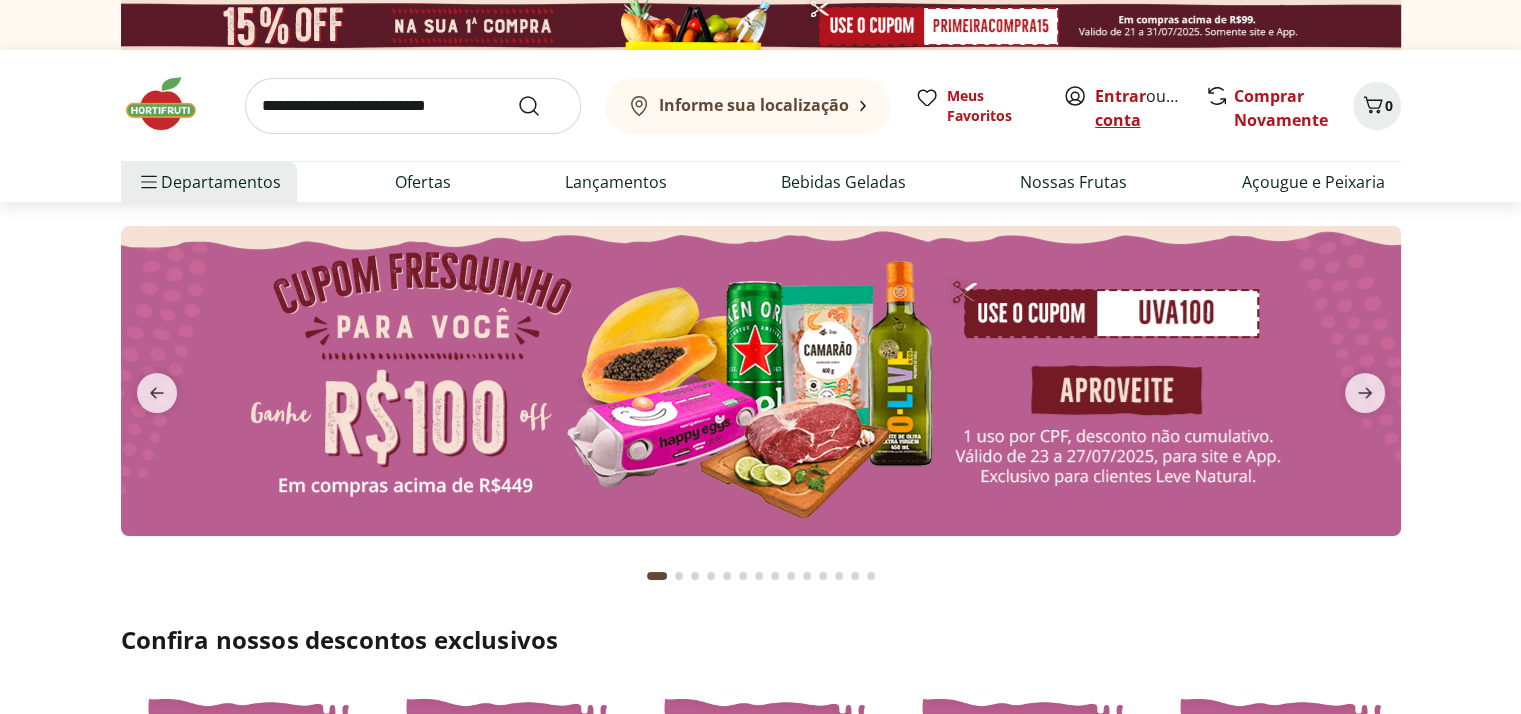 click on "Criar conta" at bounding box center (1150, 108) 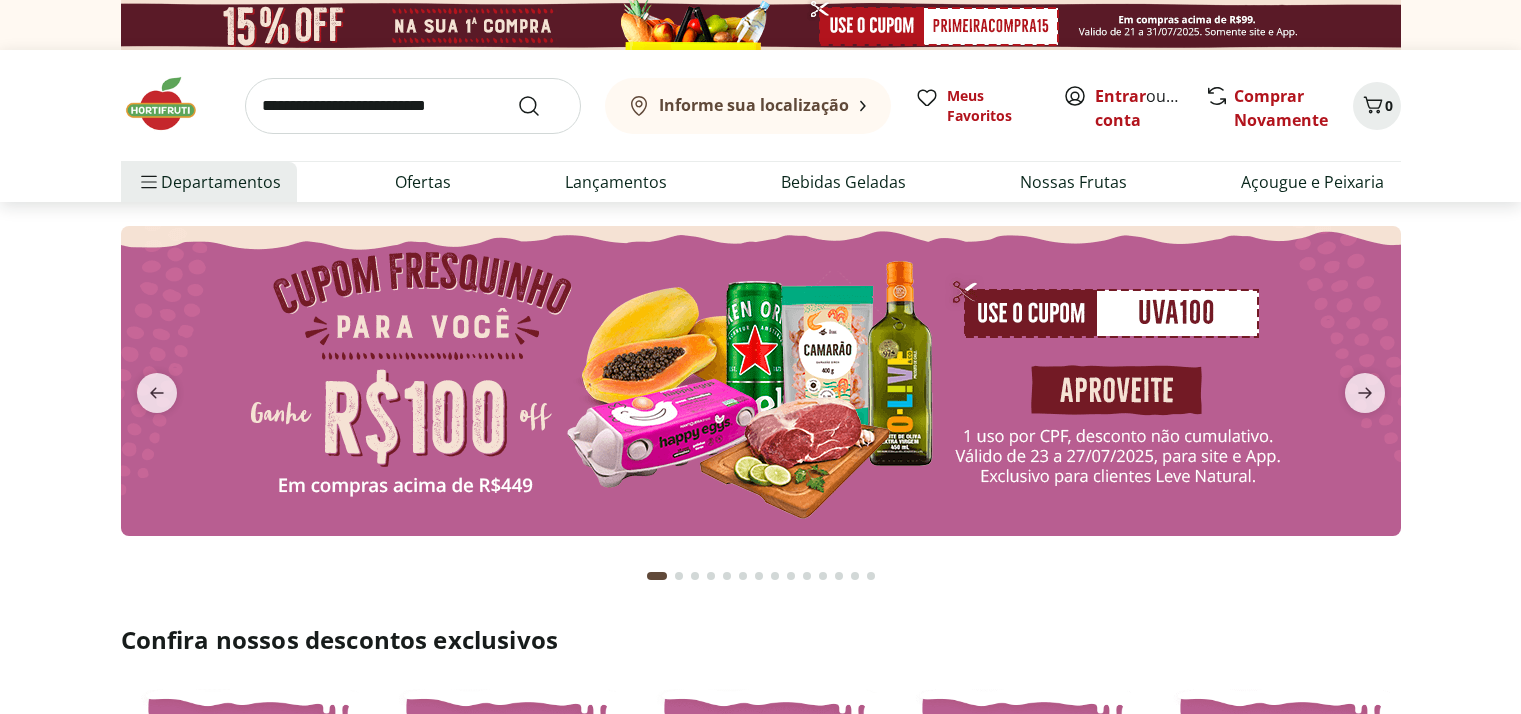 scroll, scrollTop: 0, scrollLeft: 0, axis: both 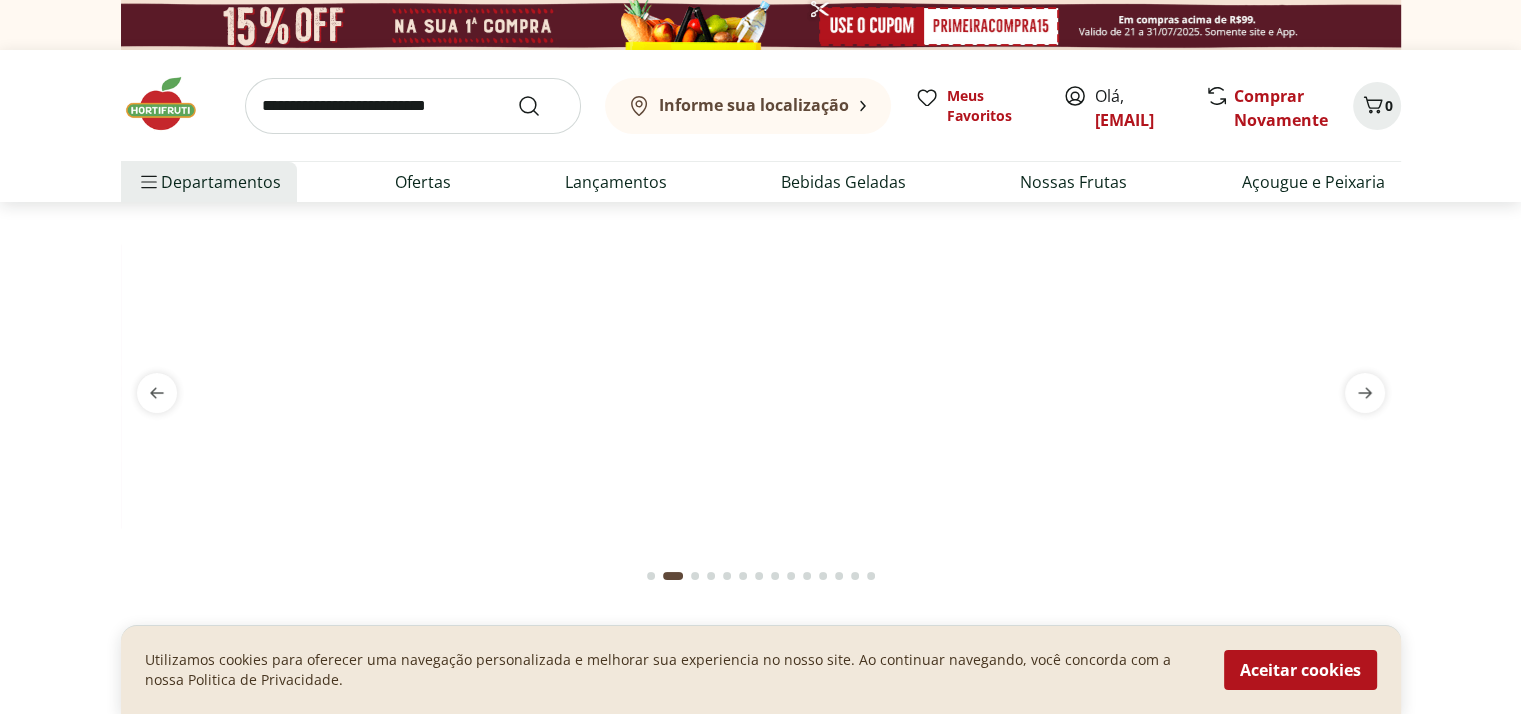 click on "Informe sua localização" at bounding box center (754, 105) 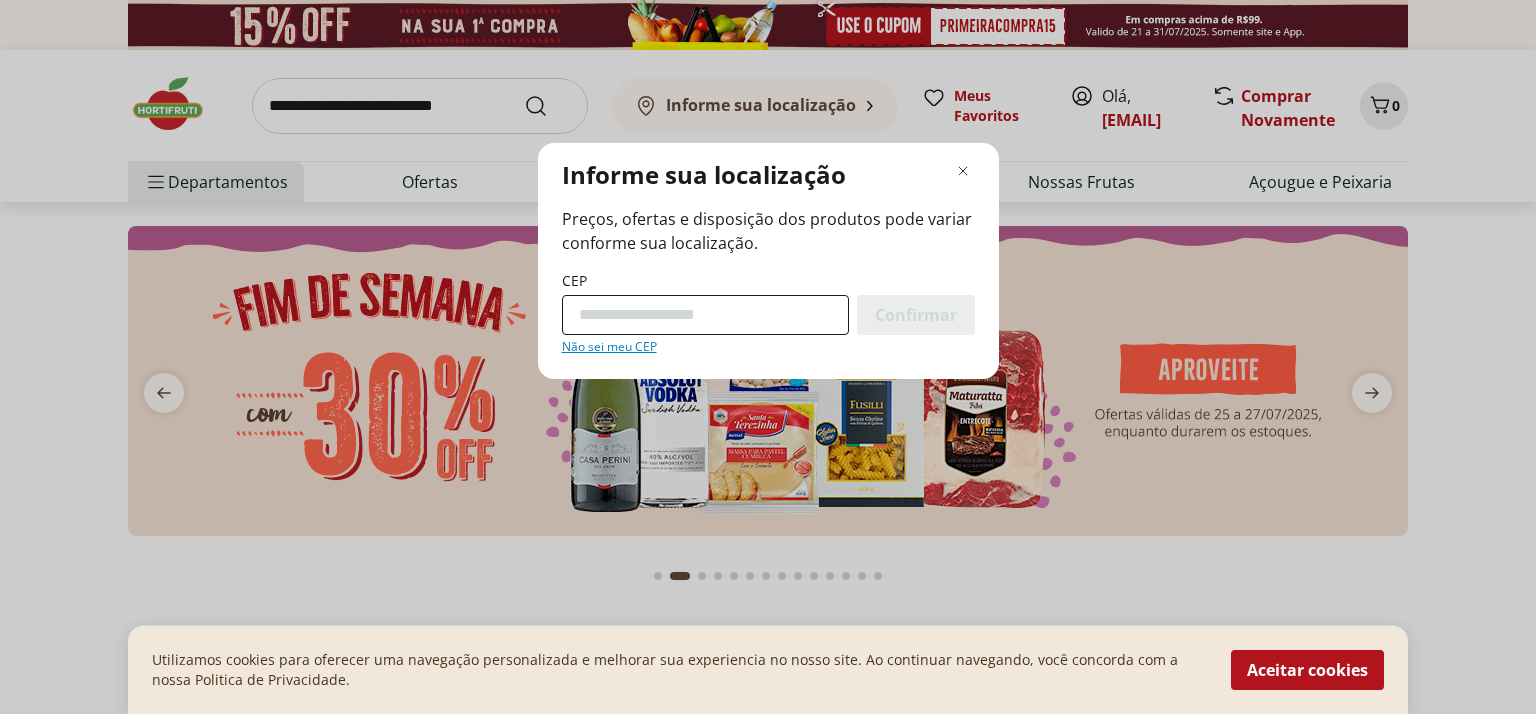 click on "CEP" at bounding box center (705, 315) 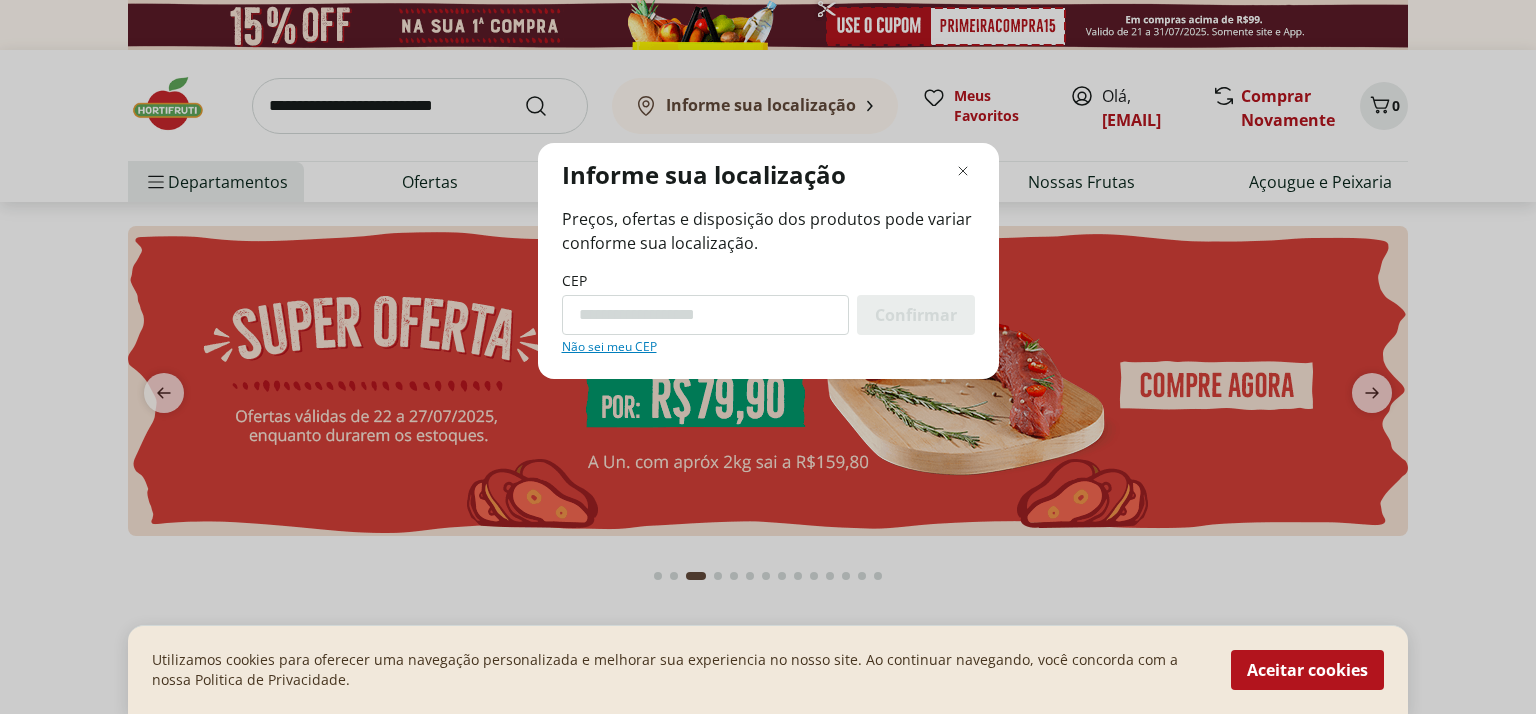 click on "Informe sua localização Preços, ofertas e disposição dos produtos pode variar conforme sua localização. CEP Confirmar Não sei meu CEP" at bounding box center (768, 357) 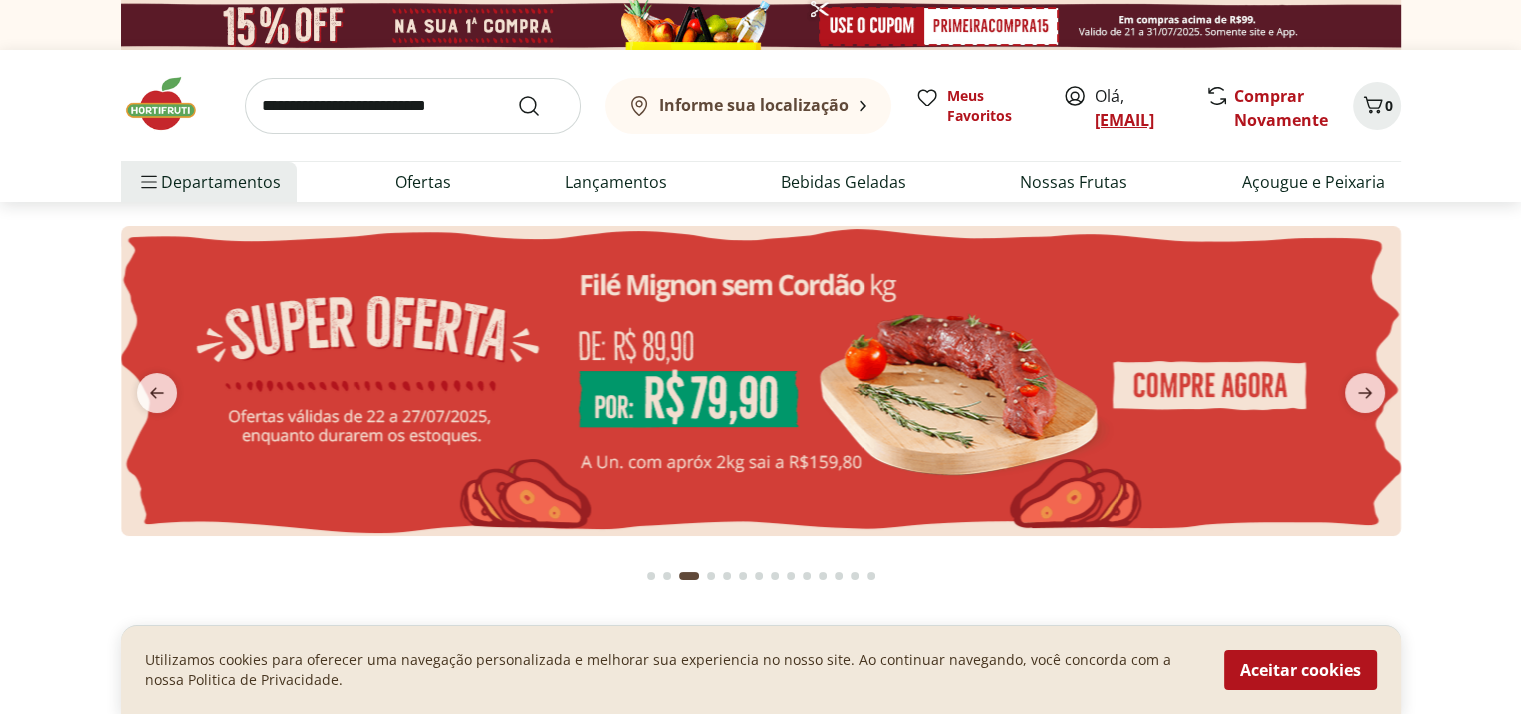 click on "[EMAIL]" at bounding box center (1124, 120) 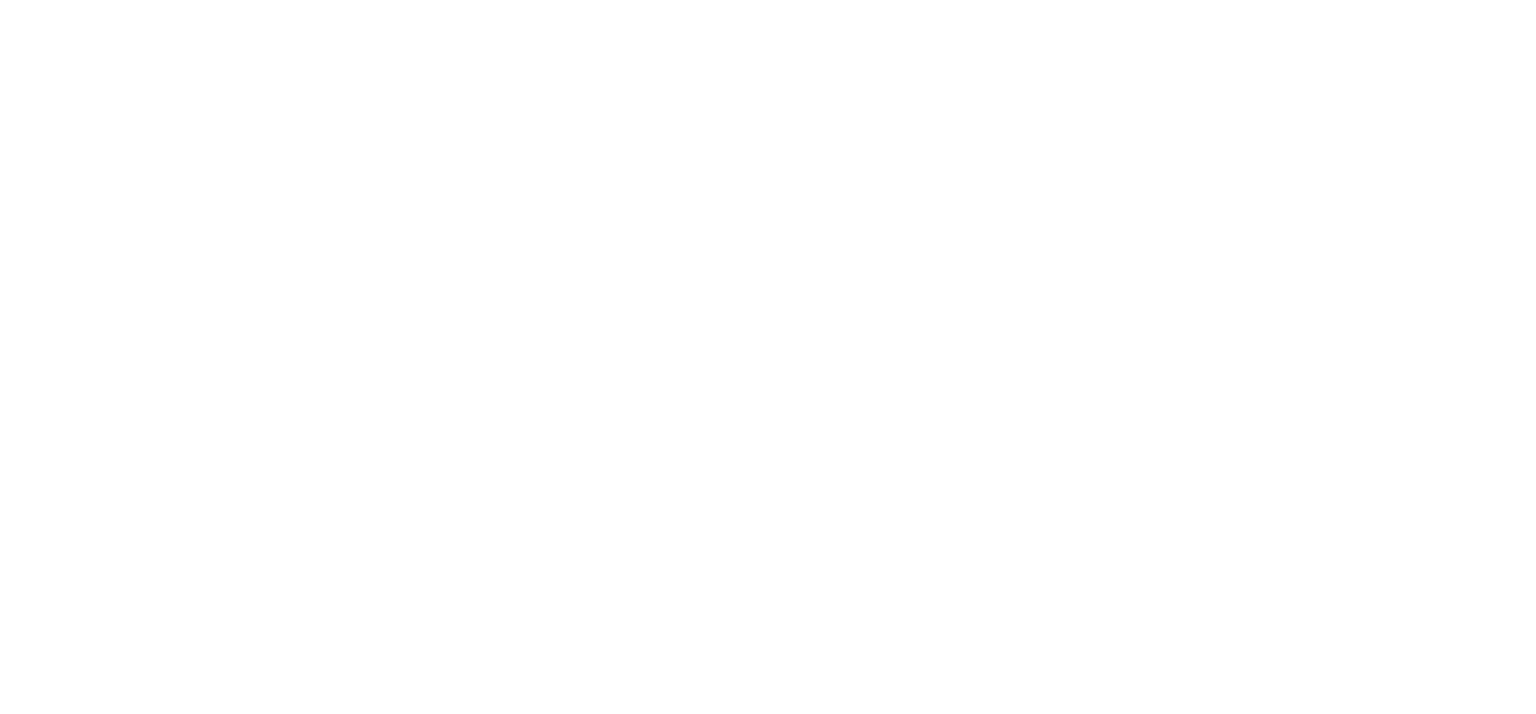 scroll, scrollTop: 0, scrollLeft: 0, axis: both 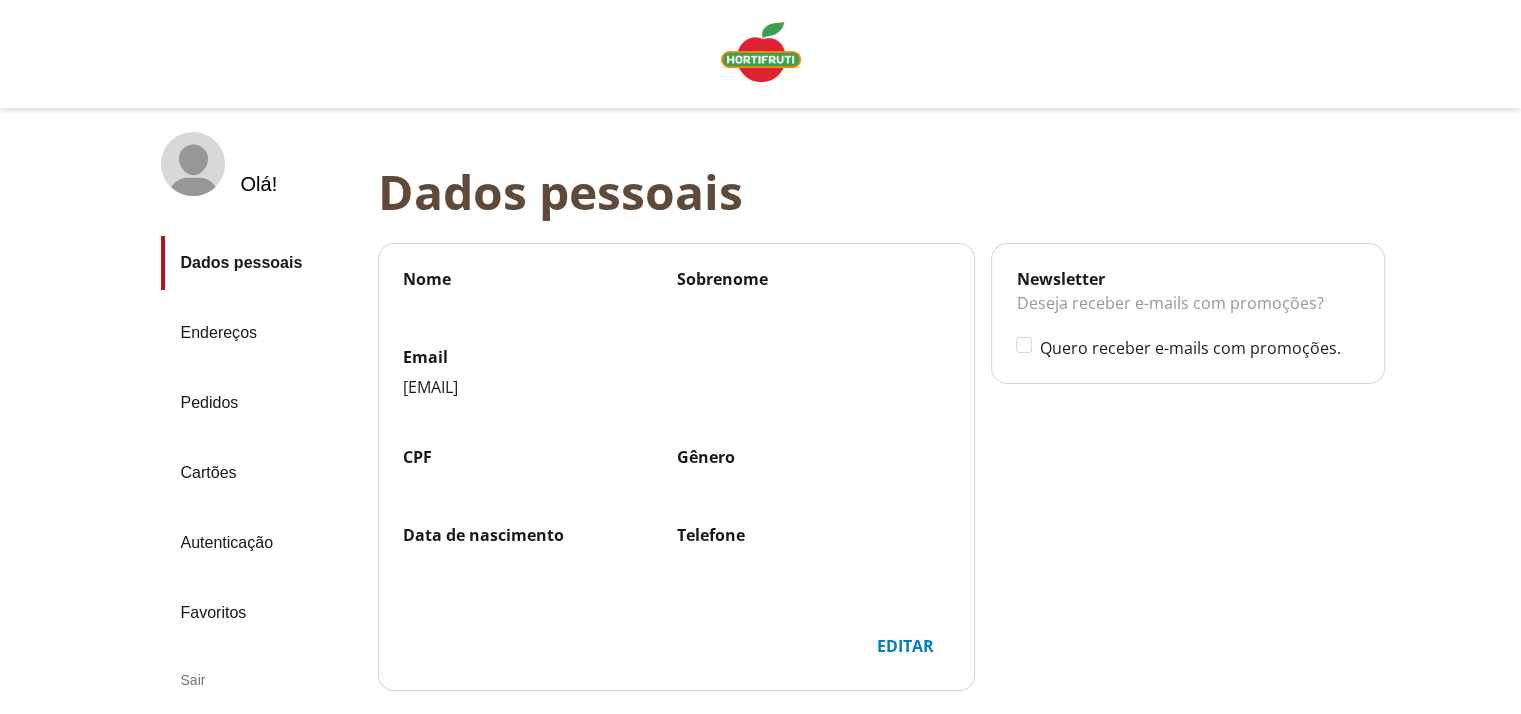 click on "Endereços" at bounding box center (261, 333) 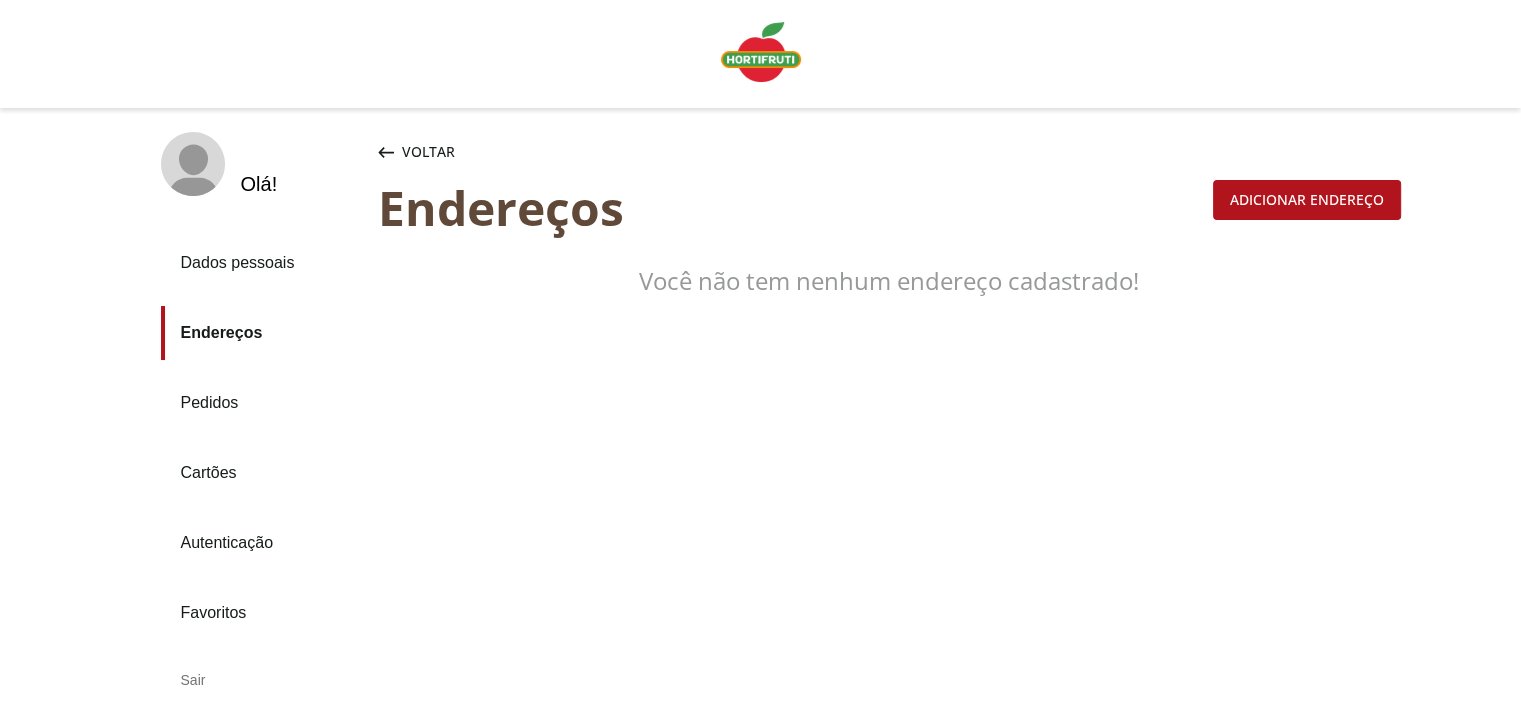 click on "Adicionar endereço" at bounding box center [1307, 200] 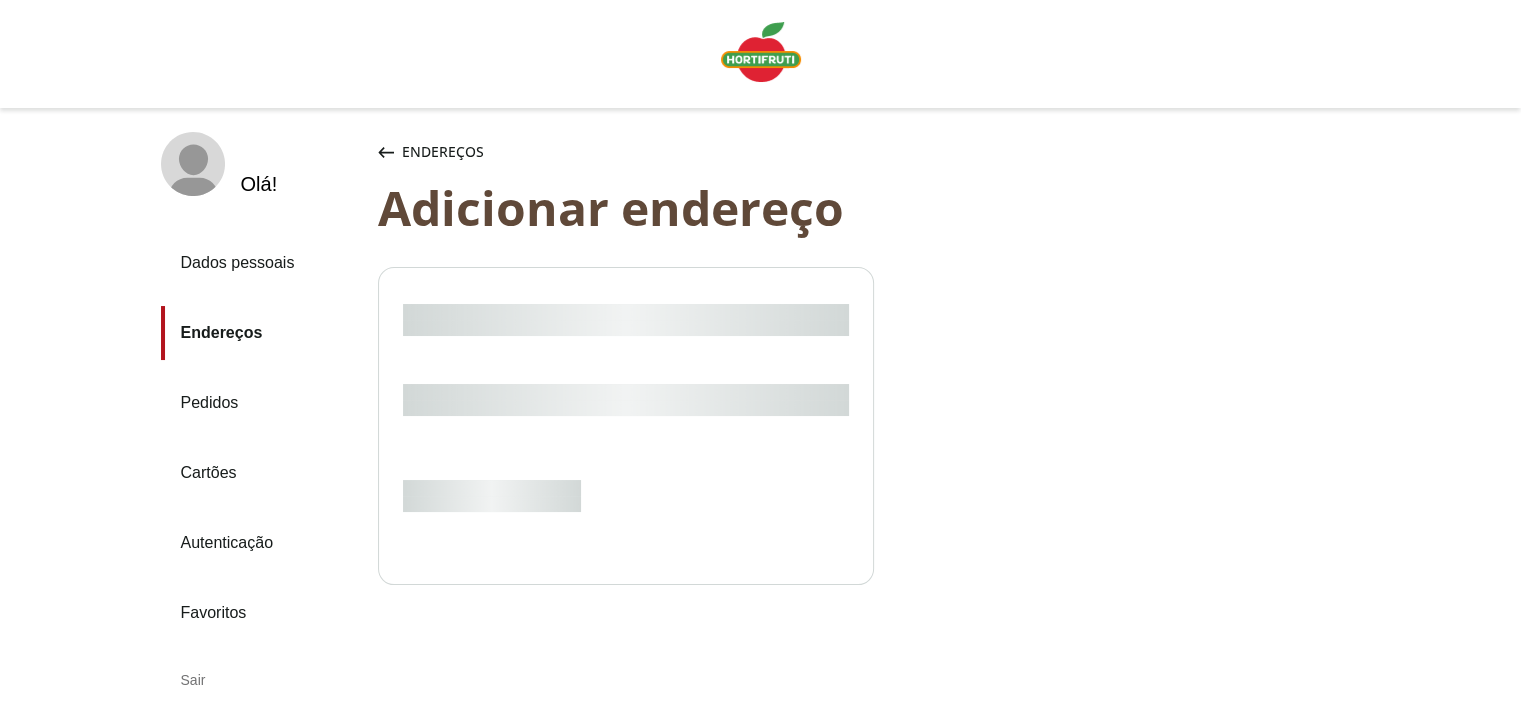 select on "***" 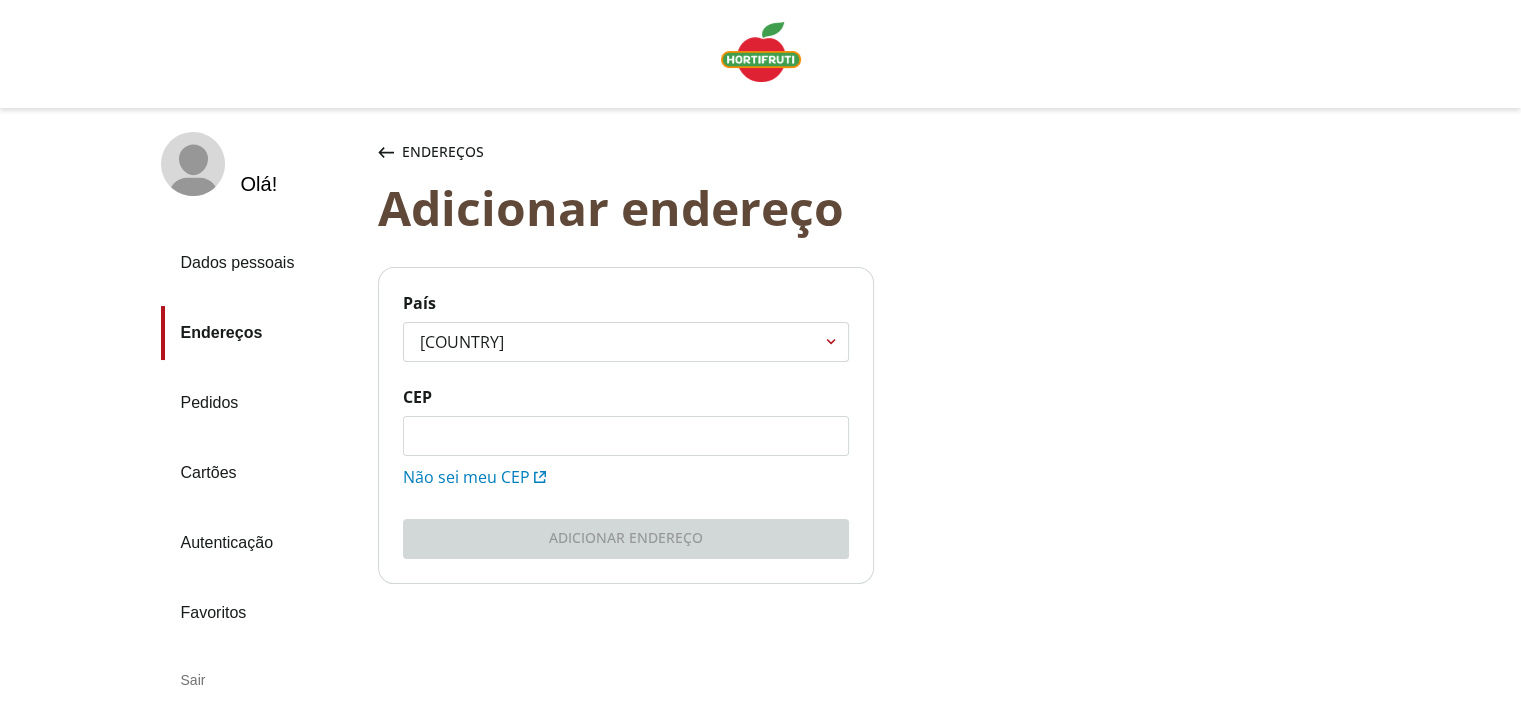 click on "CEP" 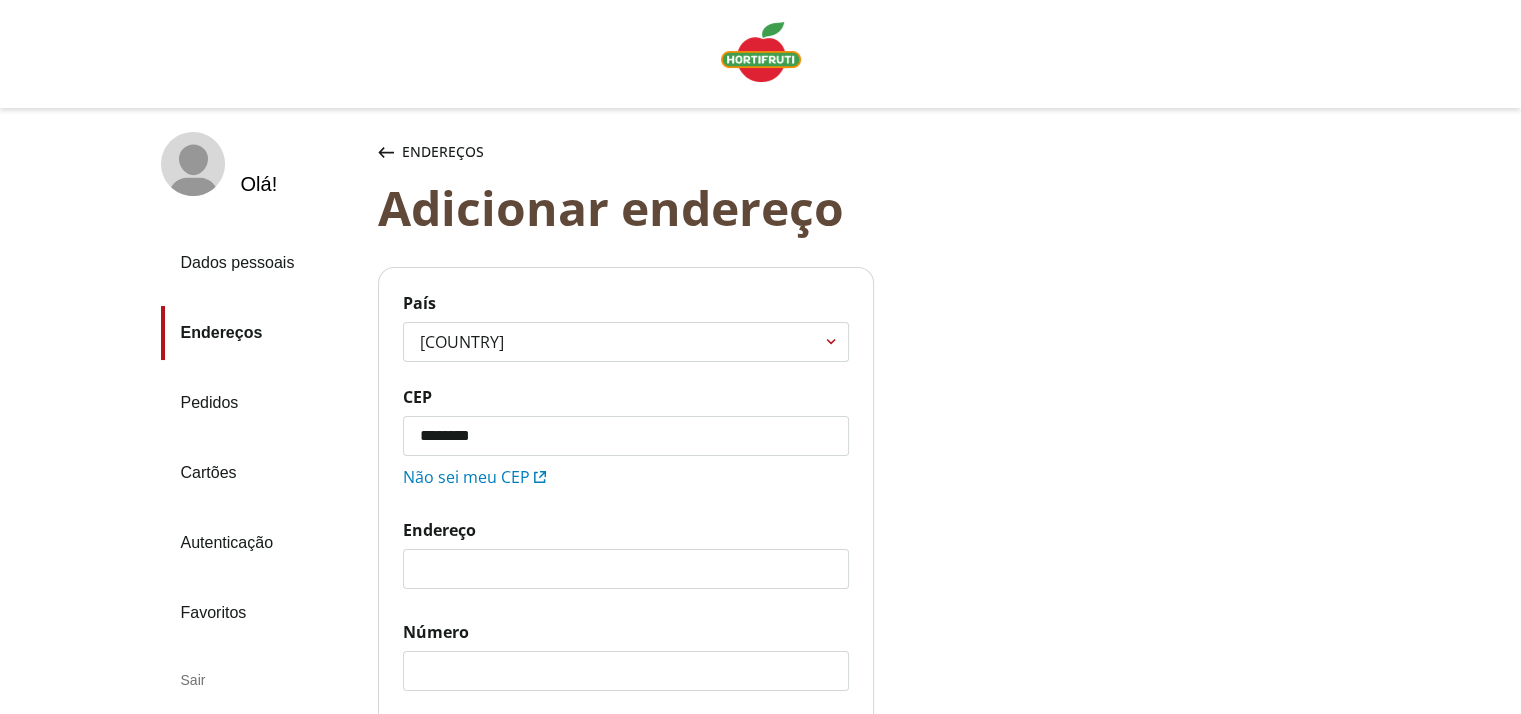 type on "*********" 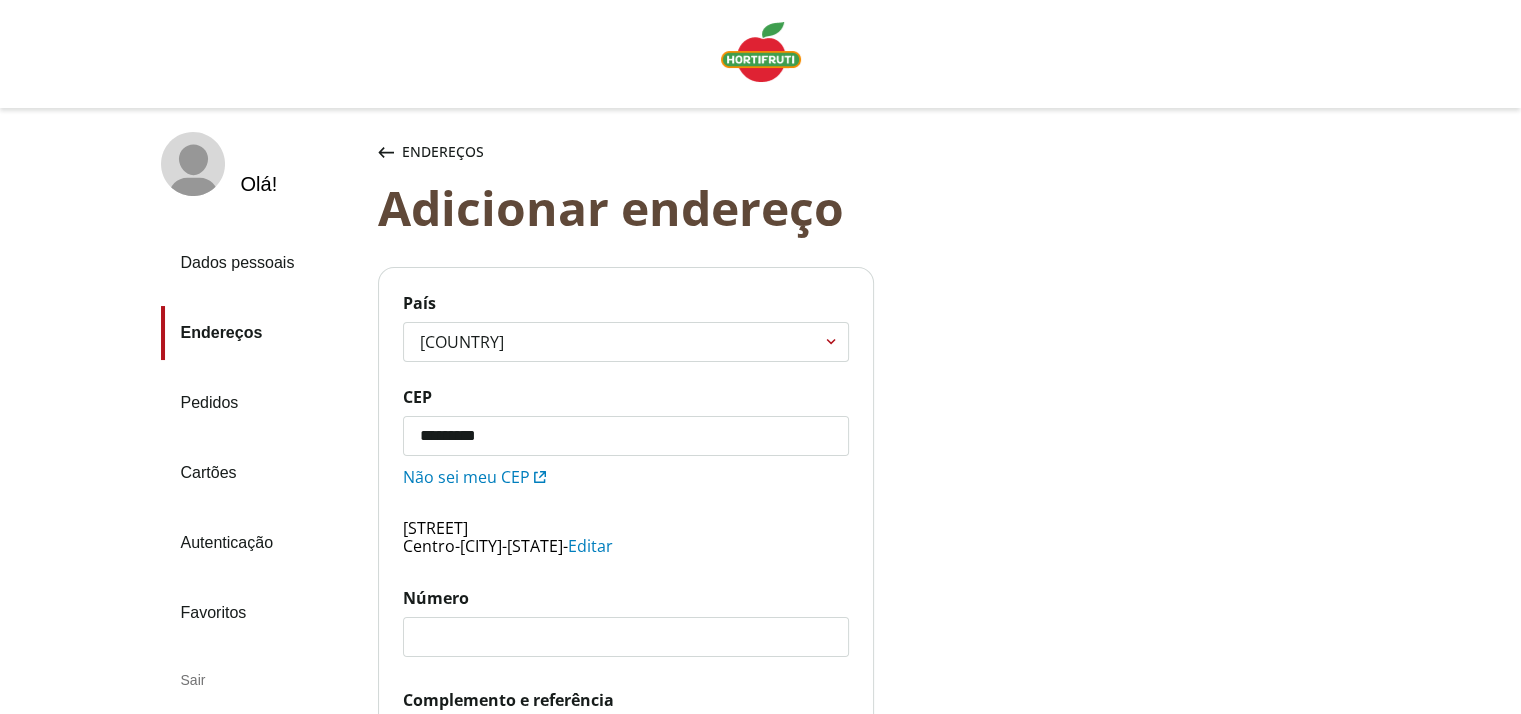 scroll, scrollTop: 360, scrollLeft: 0, axis: vertical 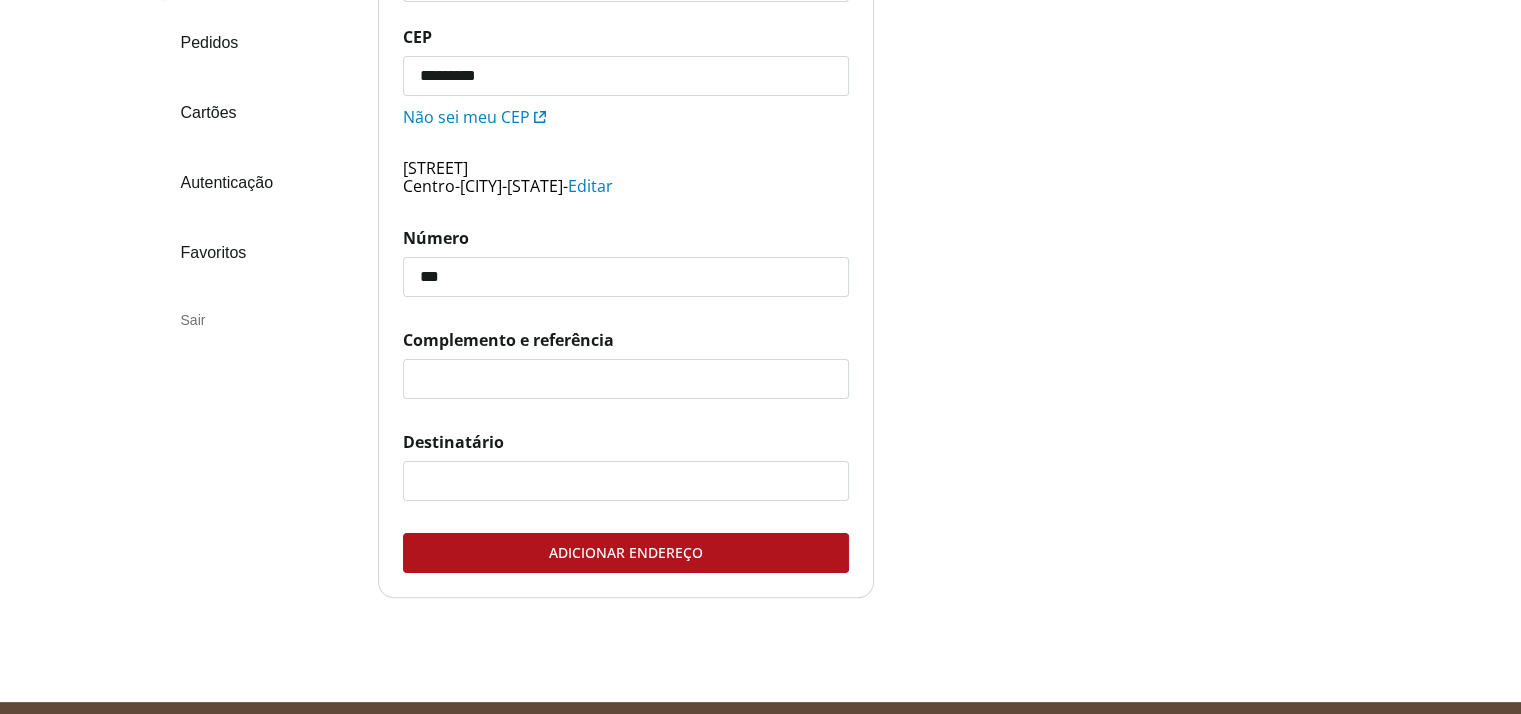 type on "***" 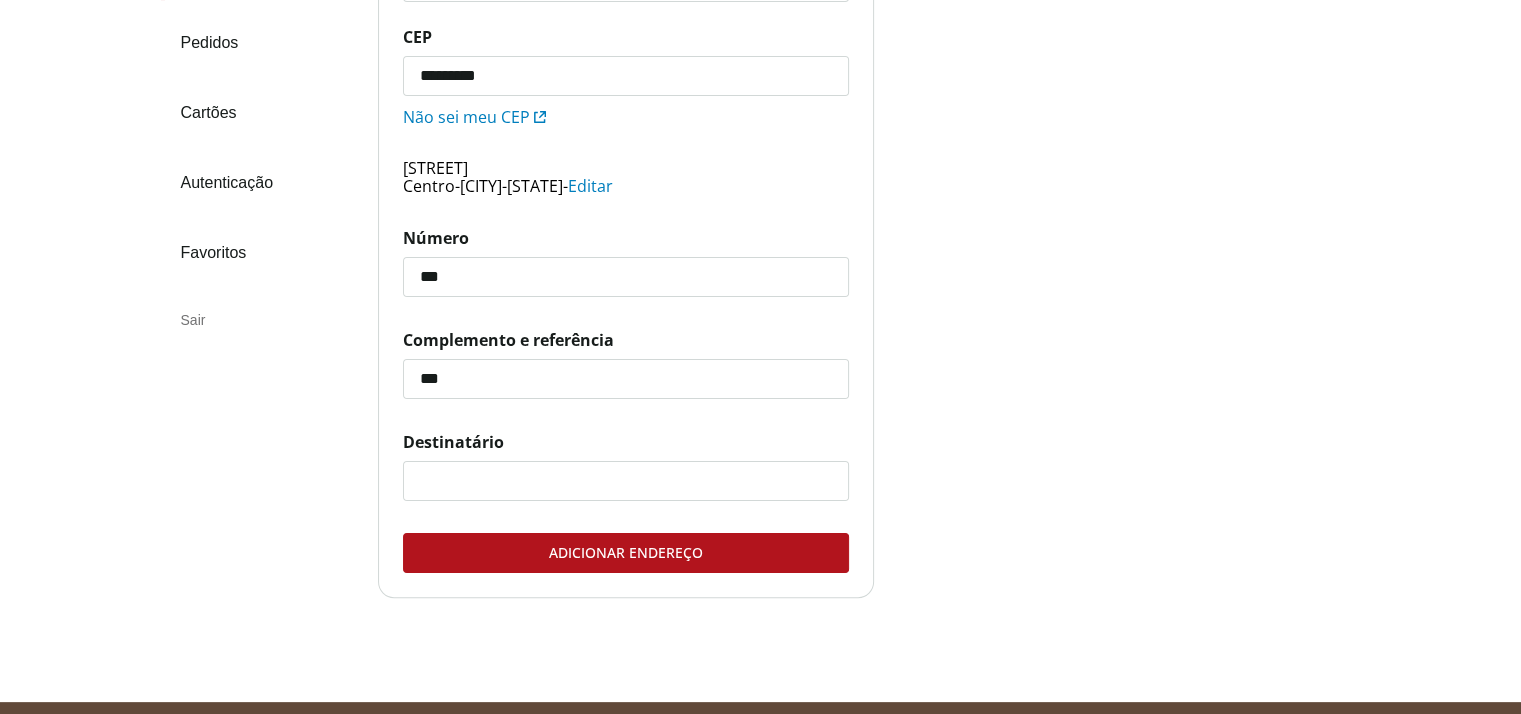 type on "***" 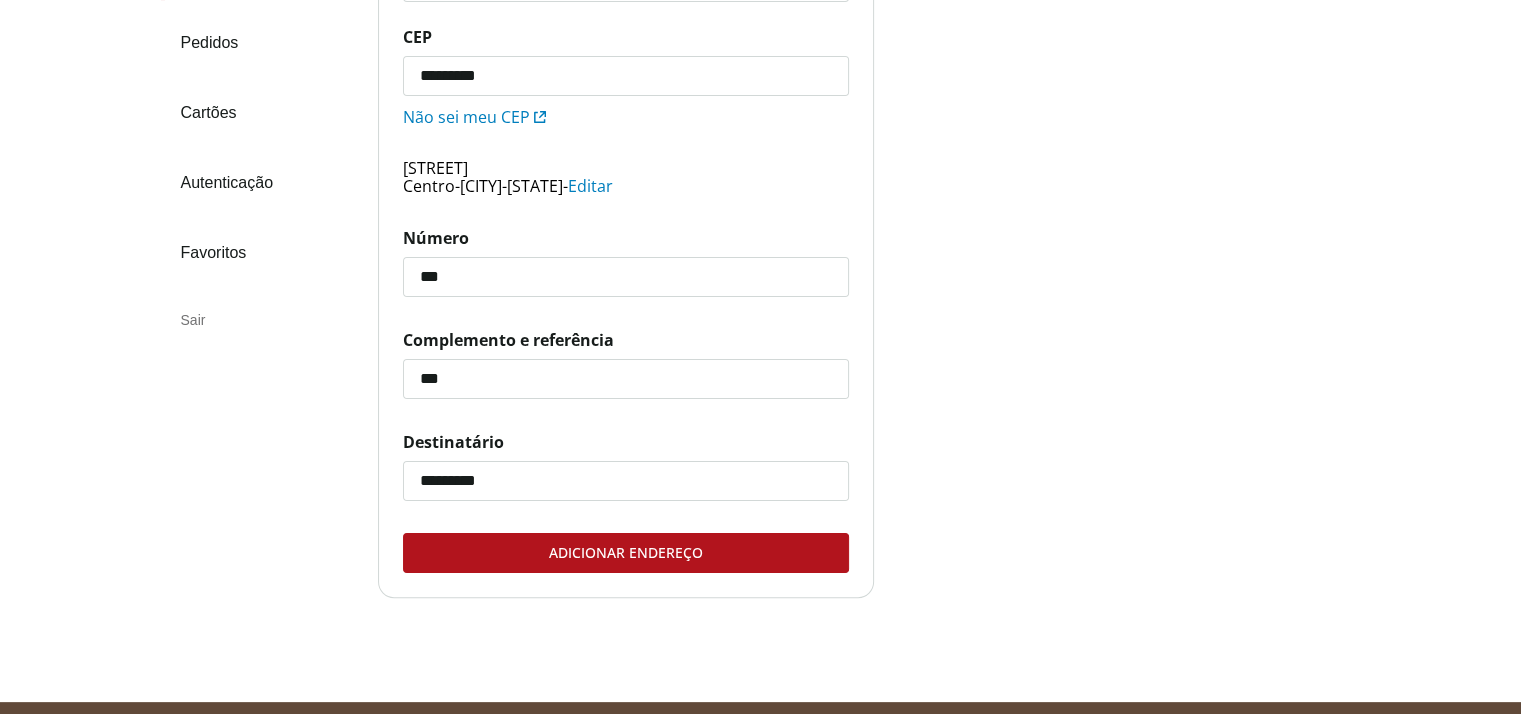 type on "*********" 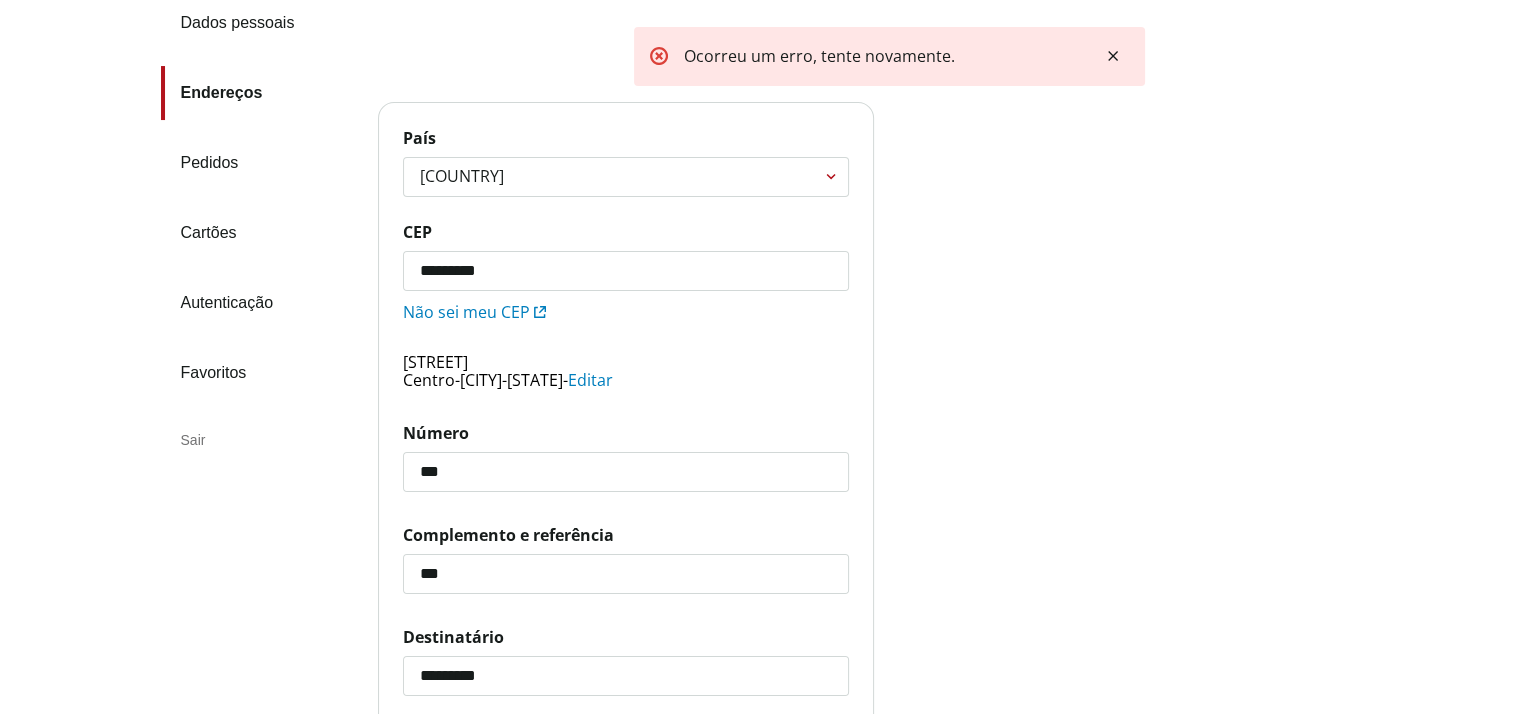 scroll, scrollTop: 495, scrollLeft: 0, axis: vertical 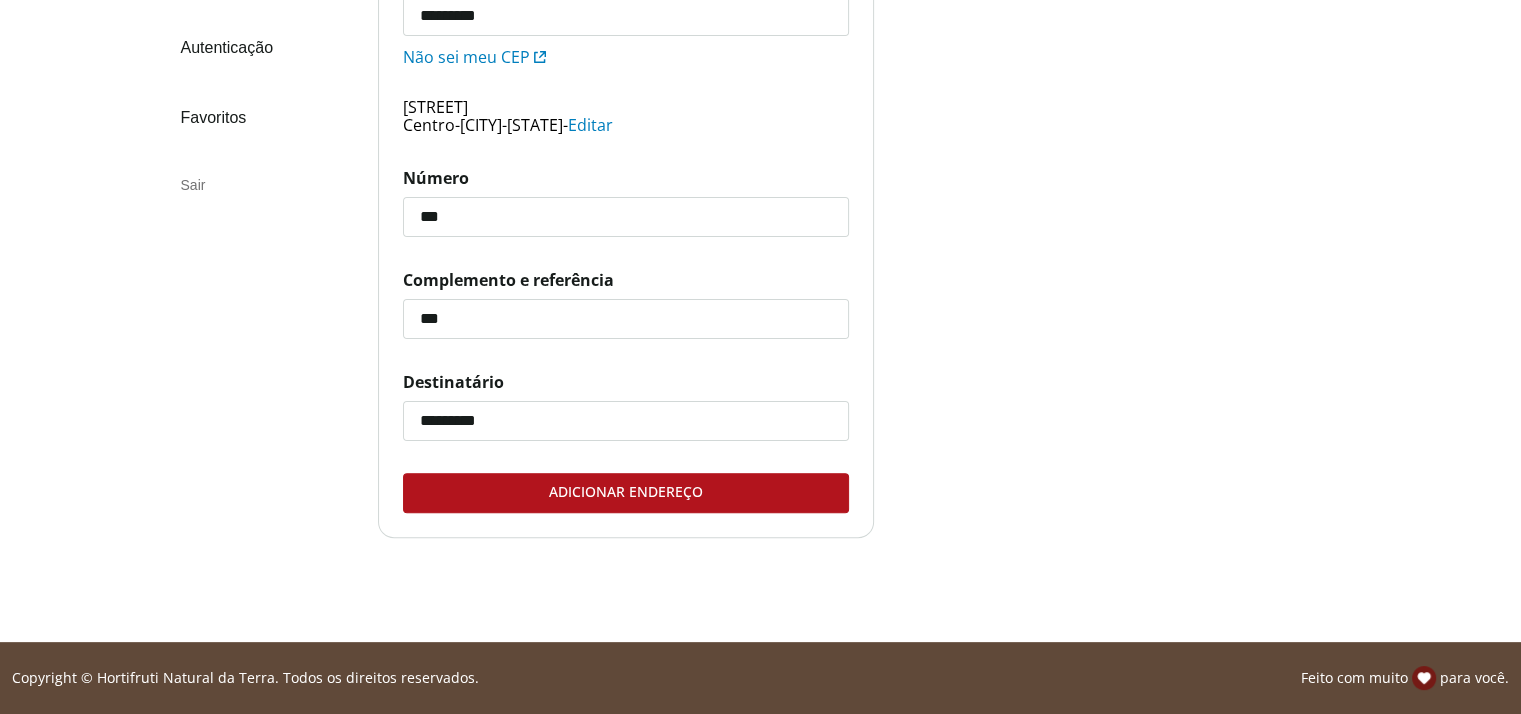 click on "Adicionar endereço" at bounding box center [626, 493] 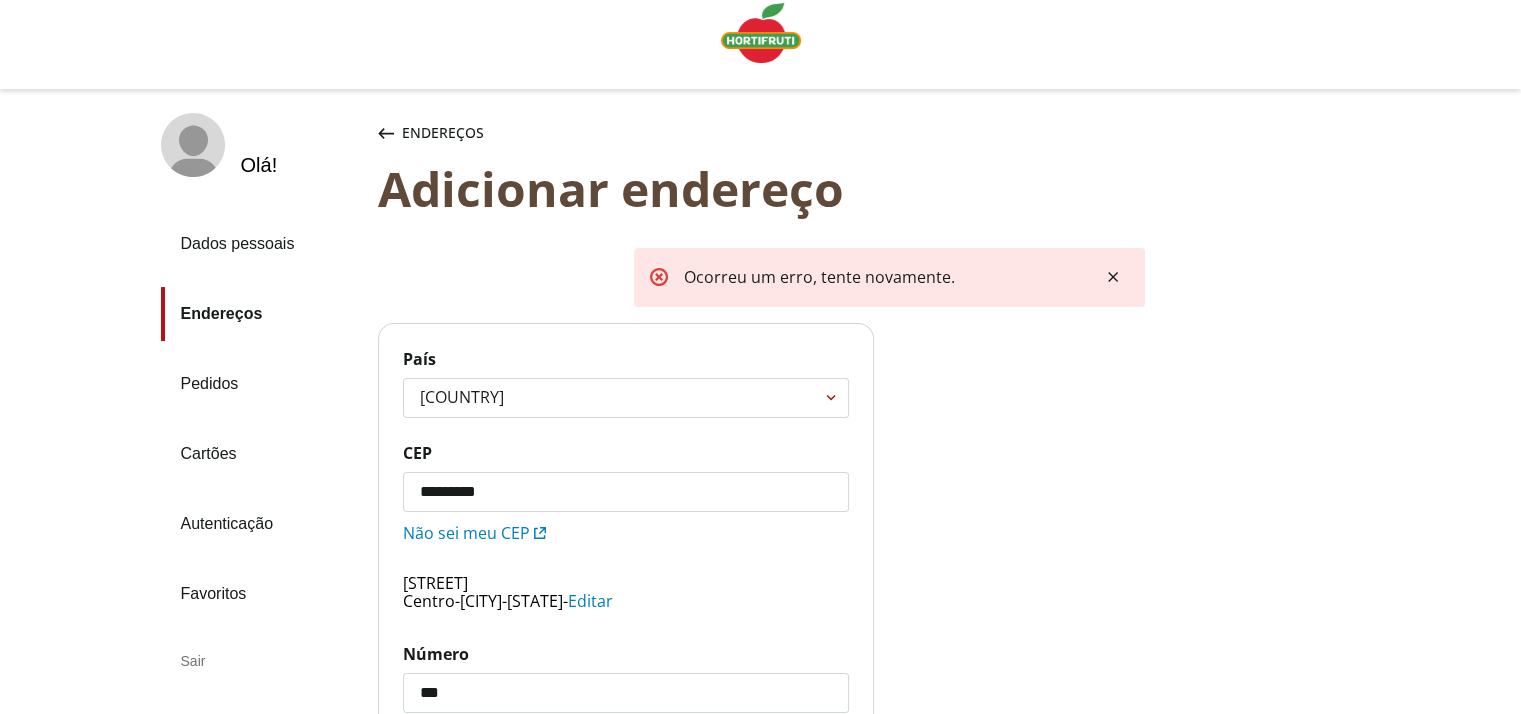 scroll, scrollTop: 15, scrollLeft: 0, axis: vertical 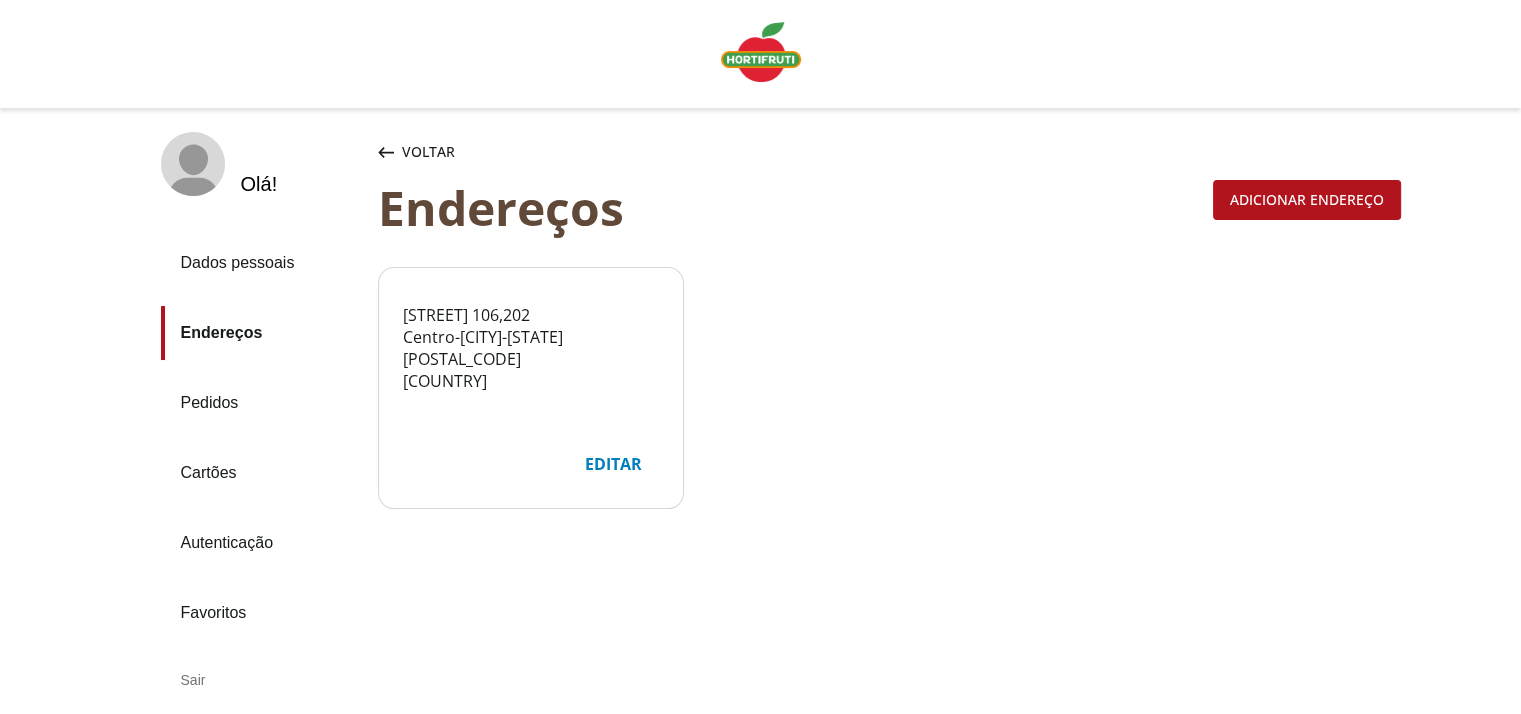 click on "Cartões" at bounding box center [261, 473] 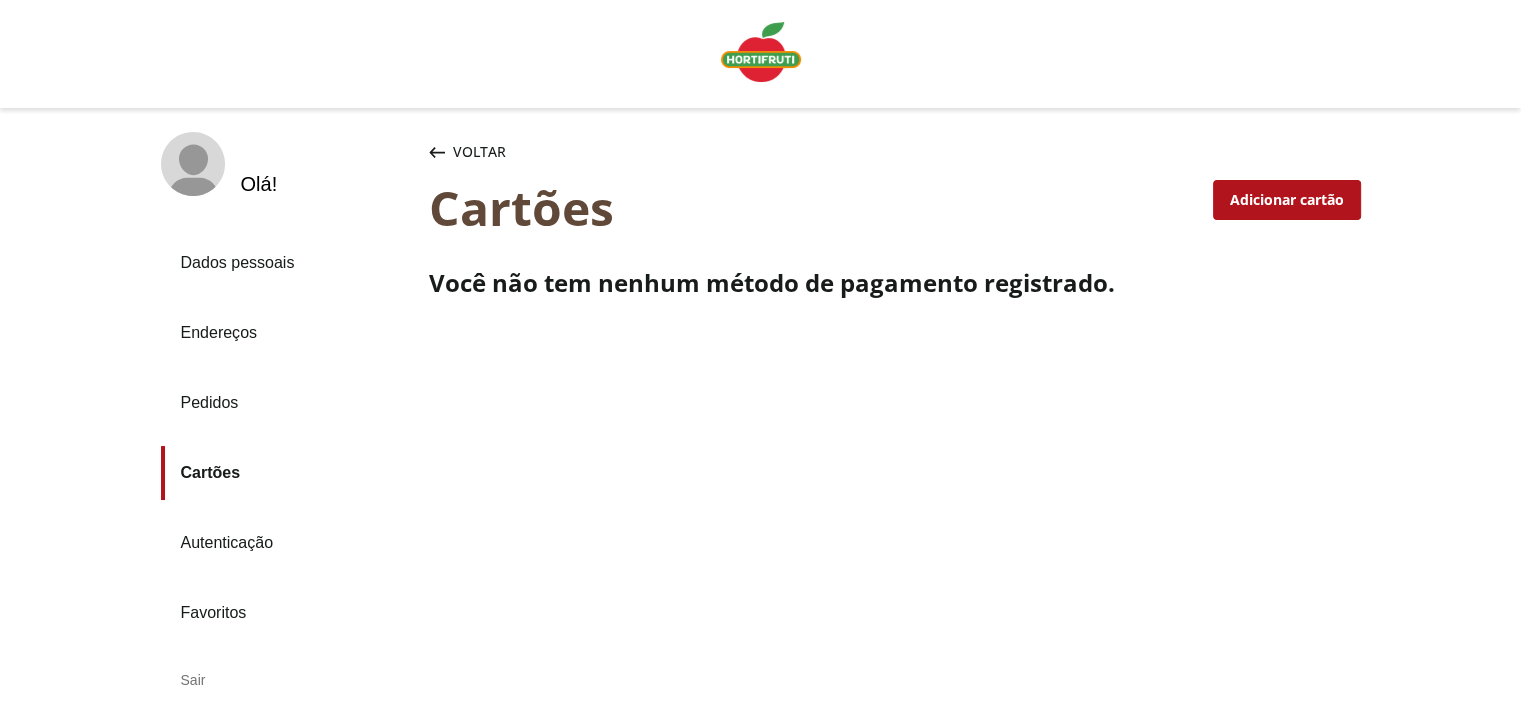 click on "Adicionar cartão" at bounding box center (1287, 200) 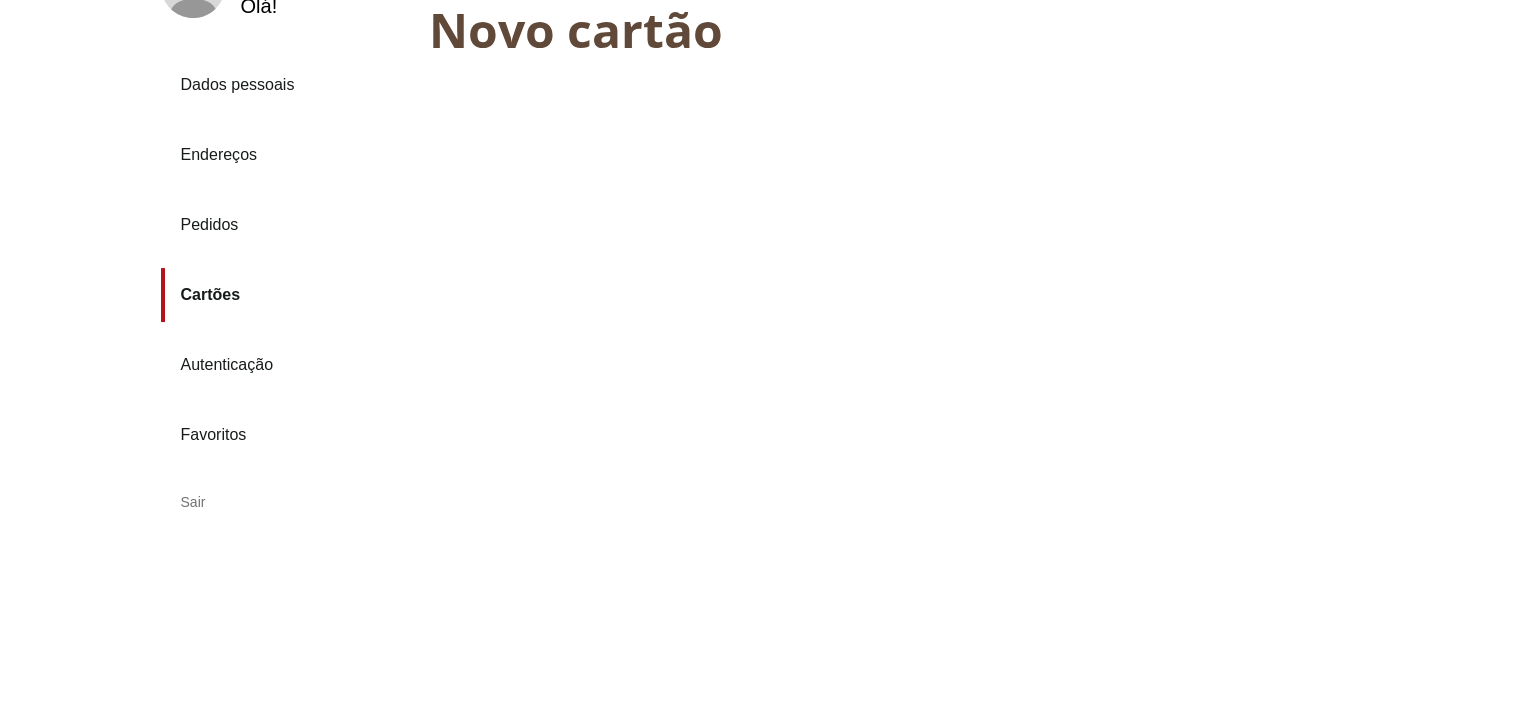 scroll, scrollTop: 0, scrollLeft: 0, axis: both 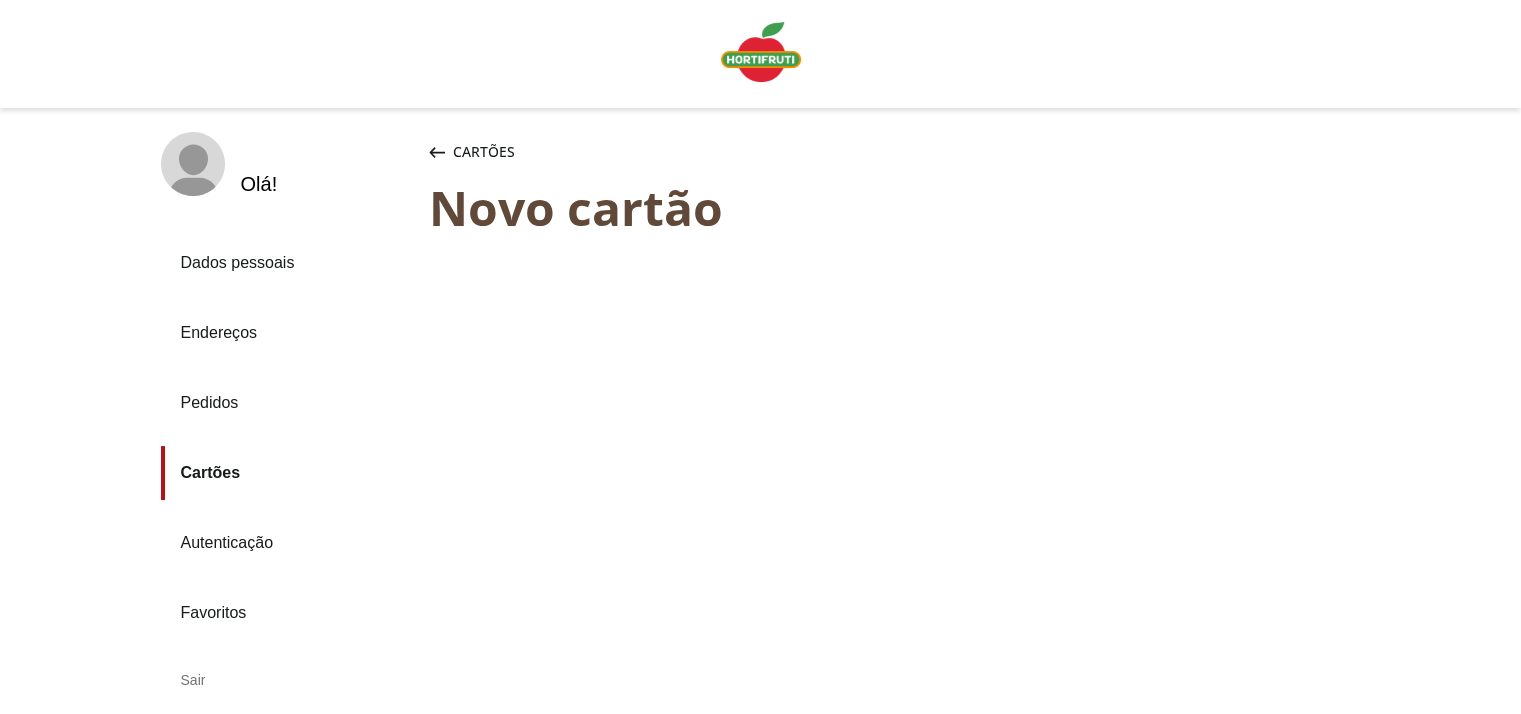 click on "Dados pessoais" at bounding box center (287, 263) 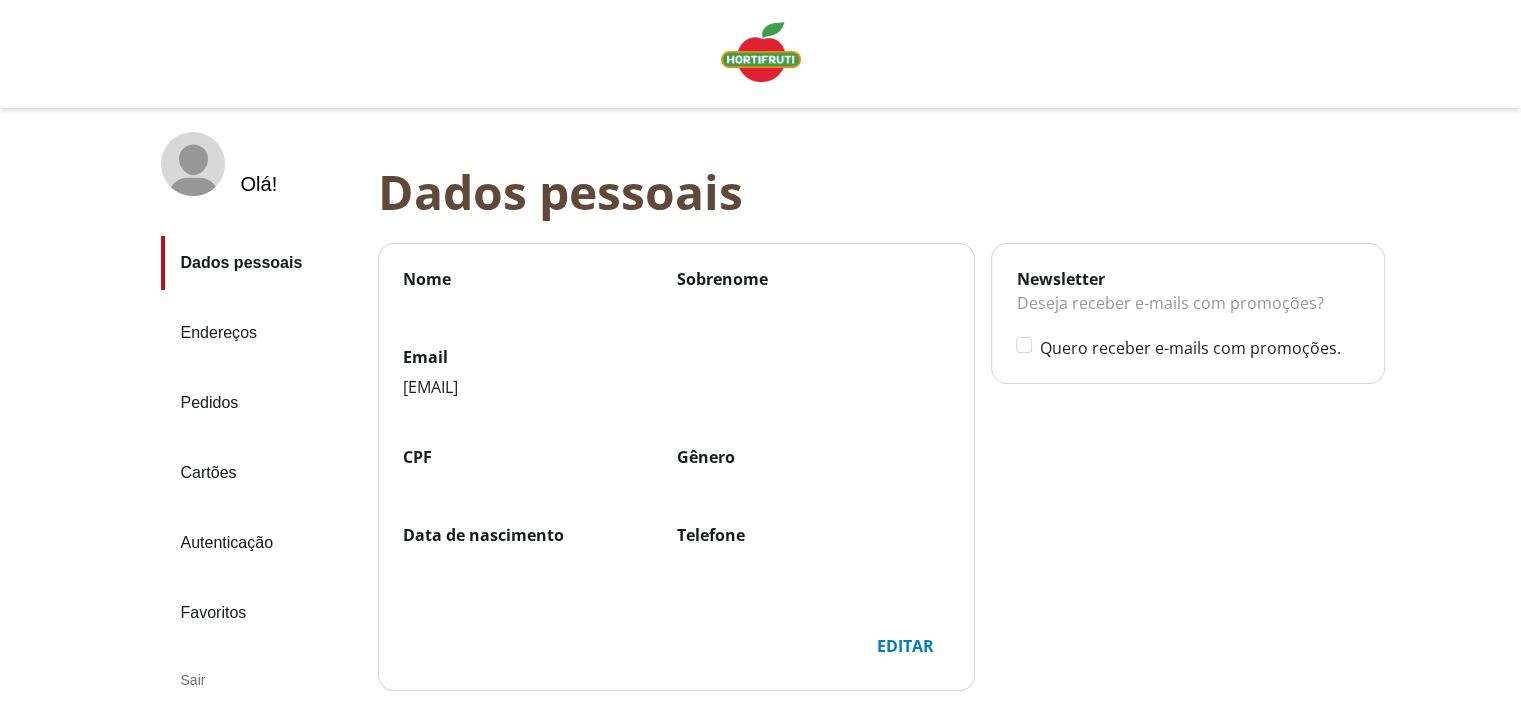click on "Editar" at bounding box center (904, 646) 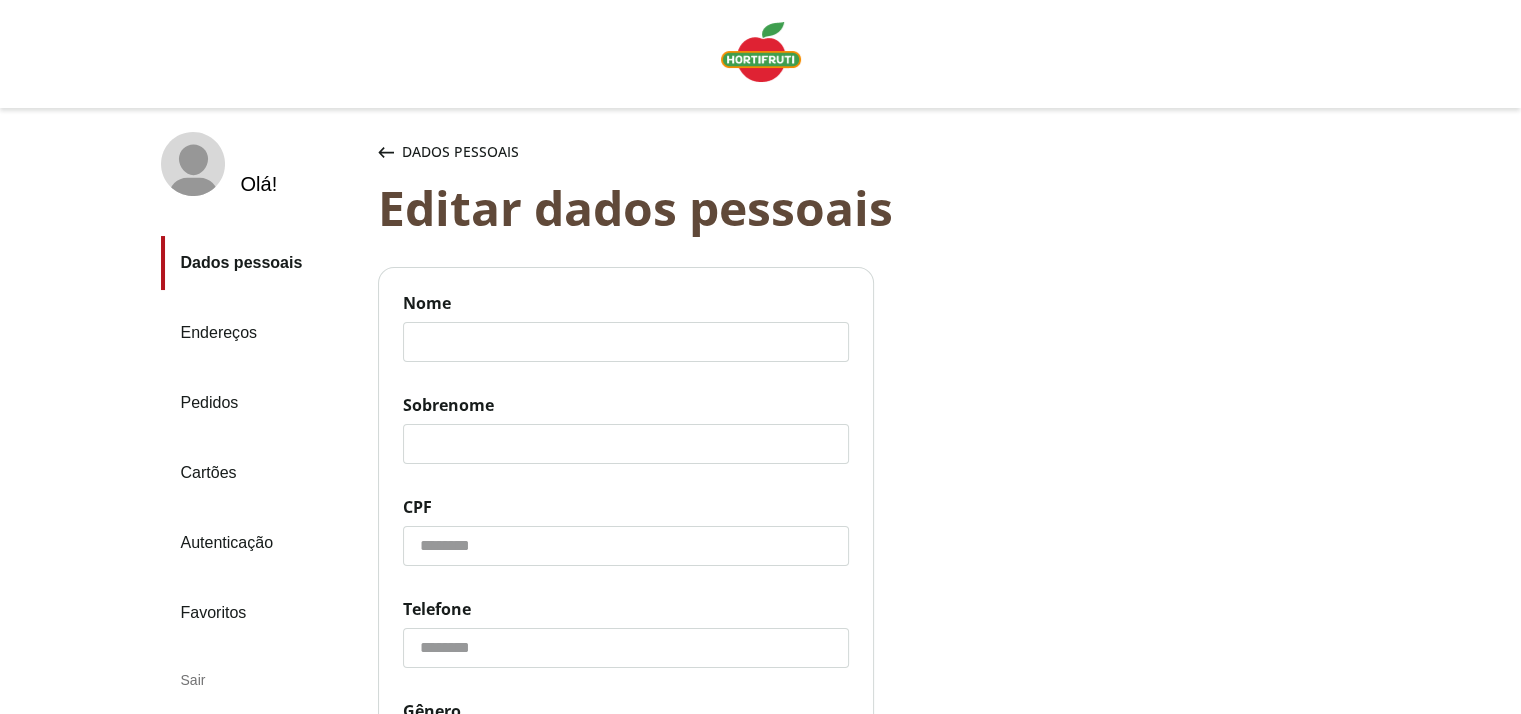 click on "Nome" 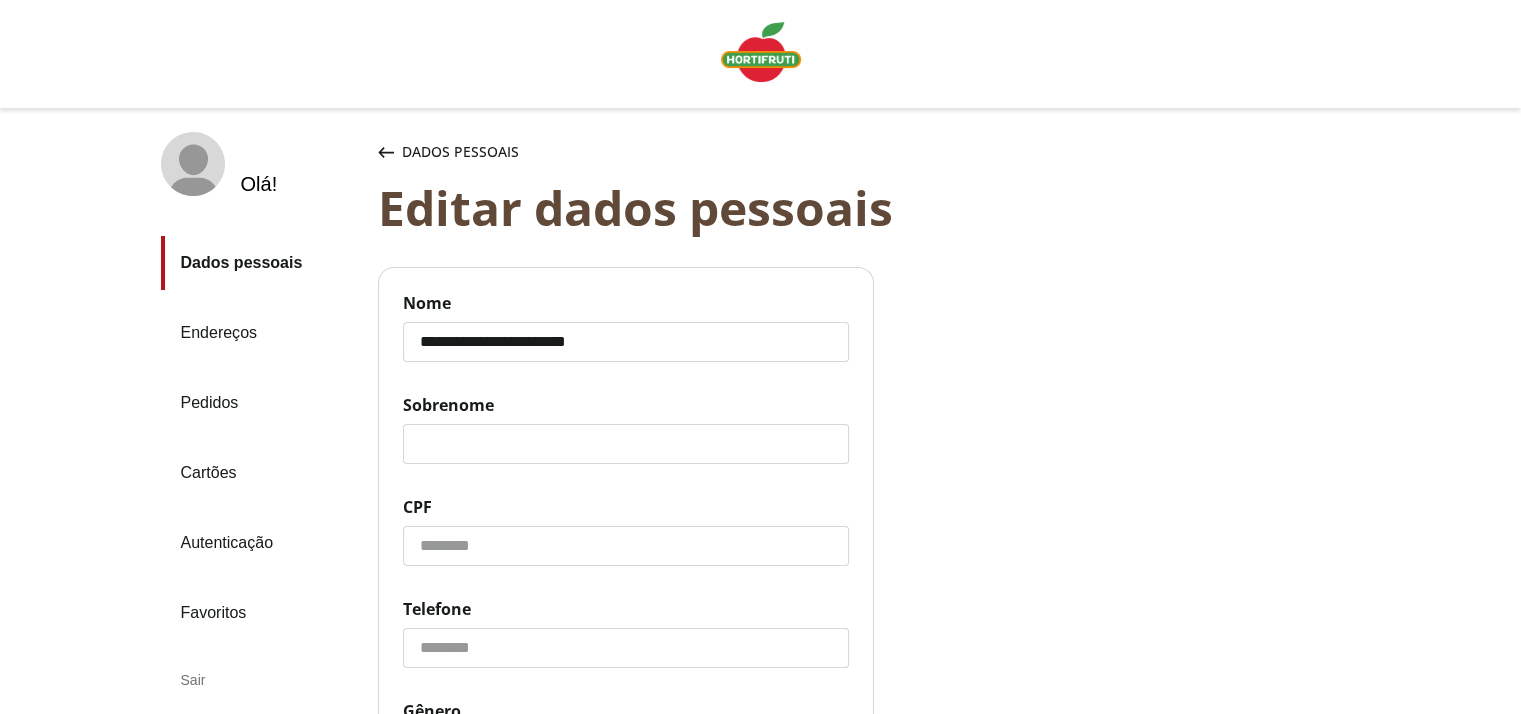 drag, startPoint x: 508, startPoint y: 350, endPoint x: 727, endPoint y: 343, distance: 219.11185 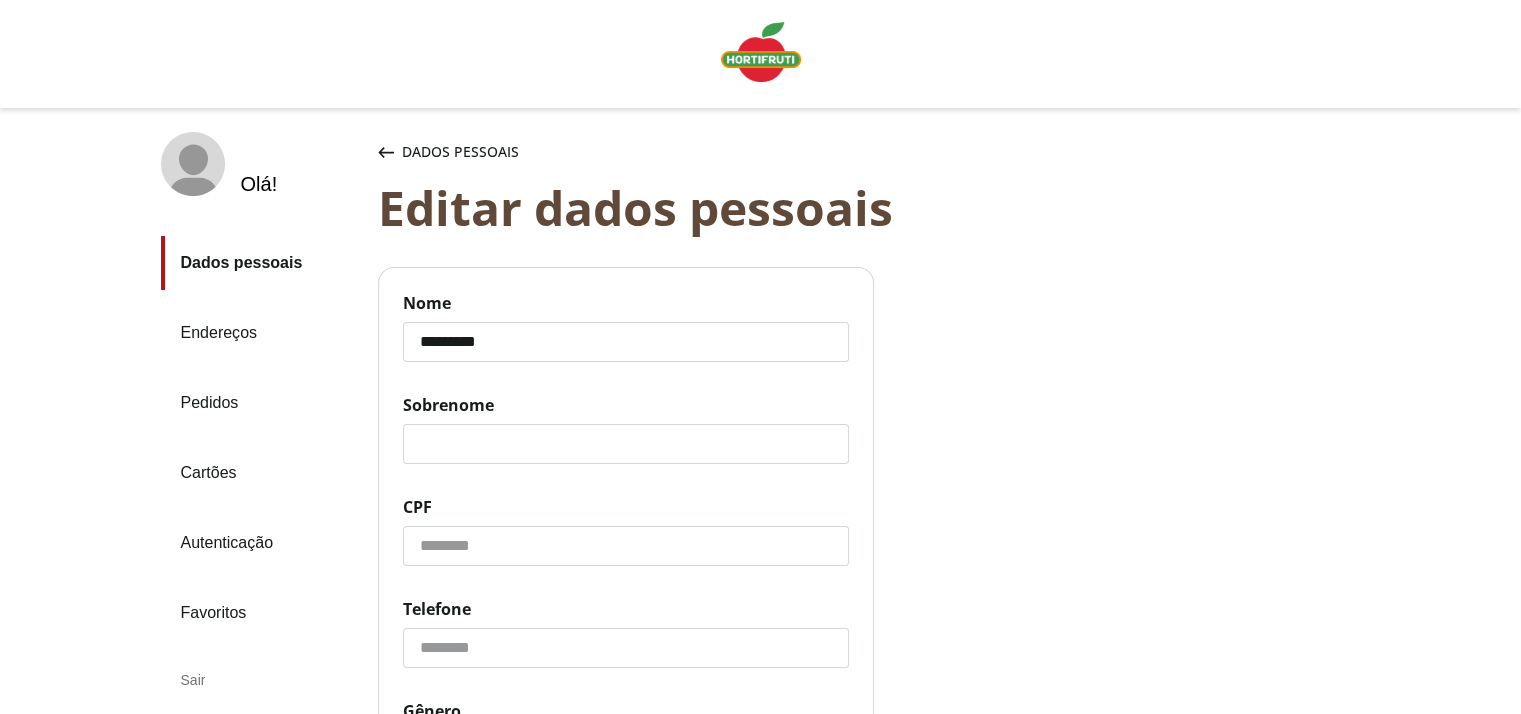 type on "*********" 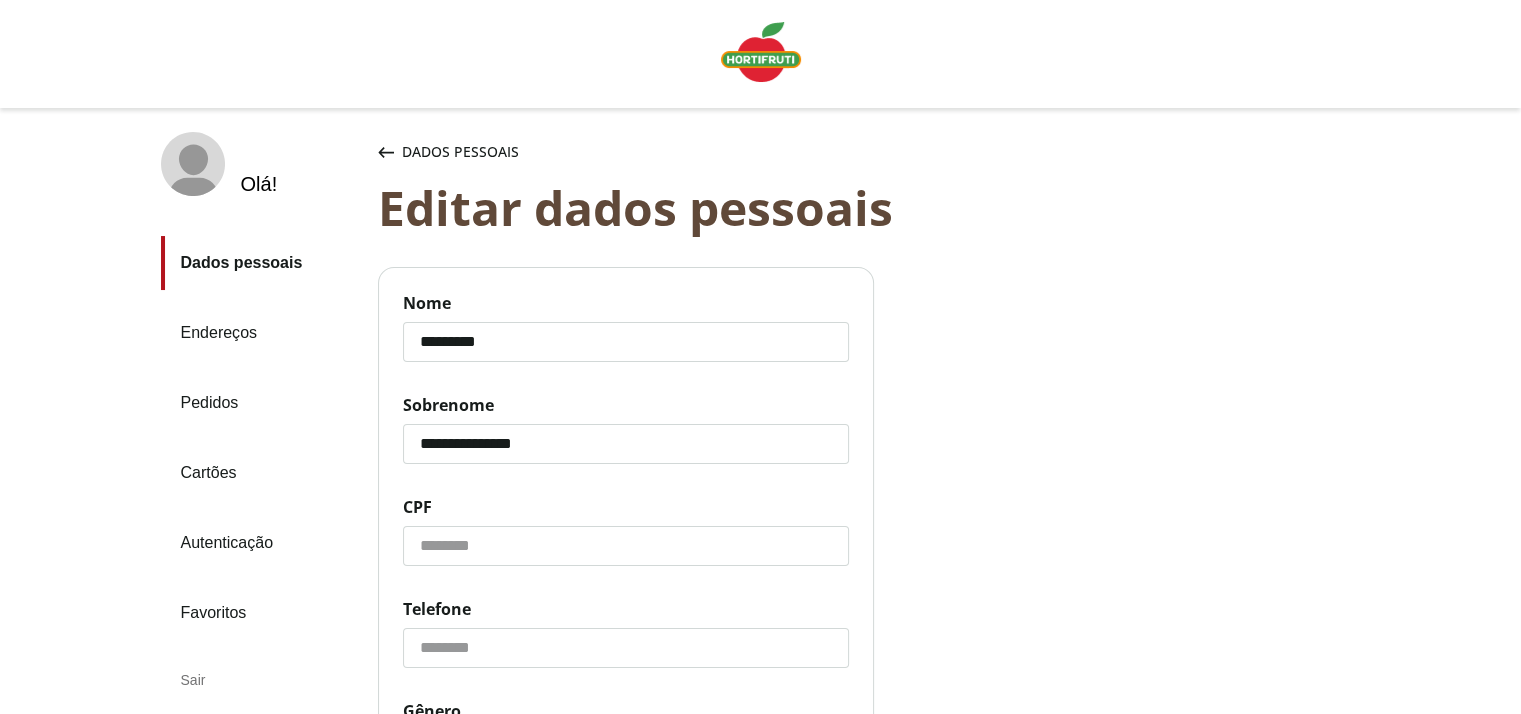 click on "**********" 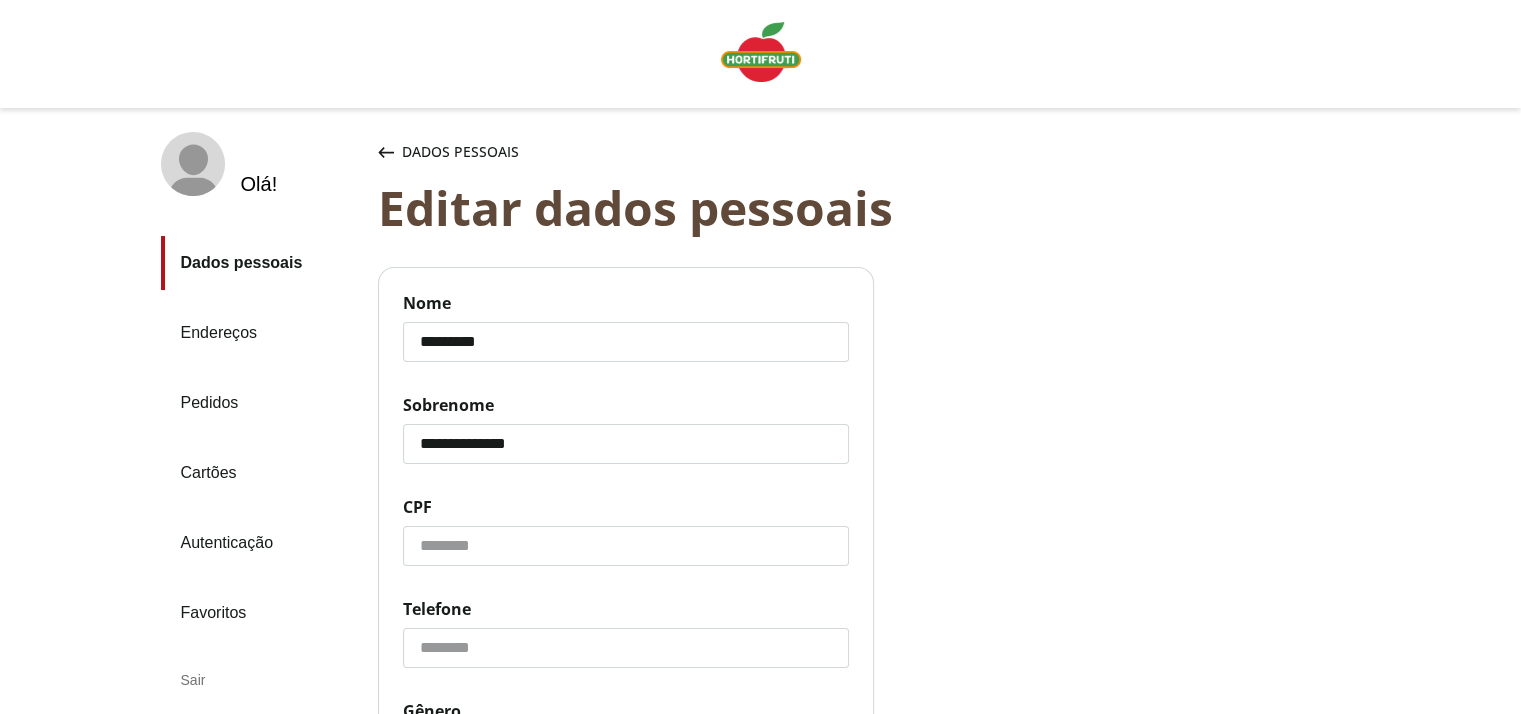 type on "**********" 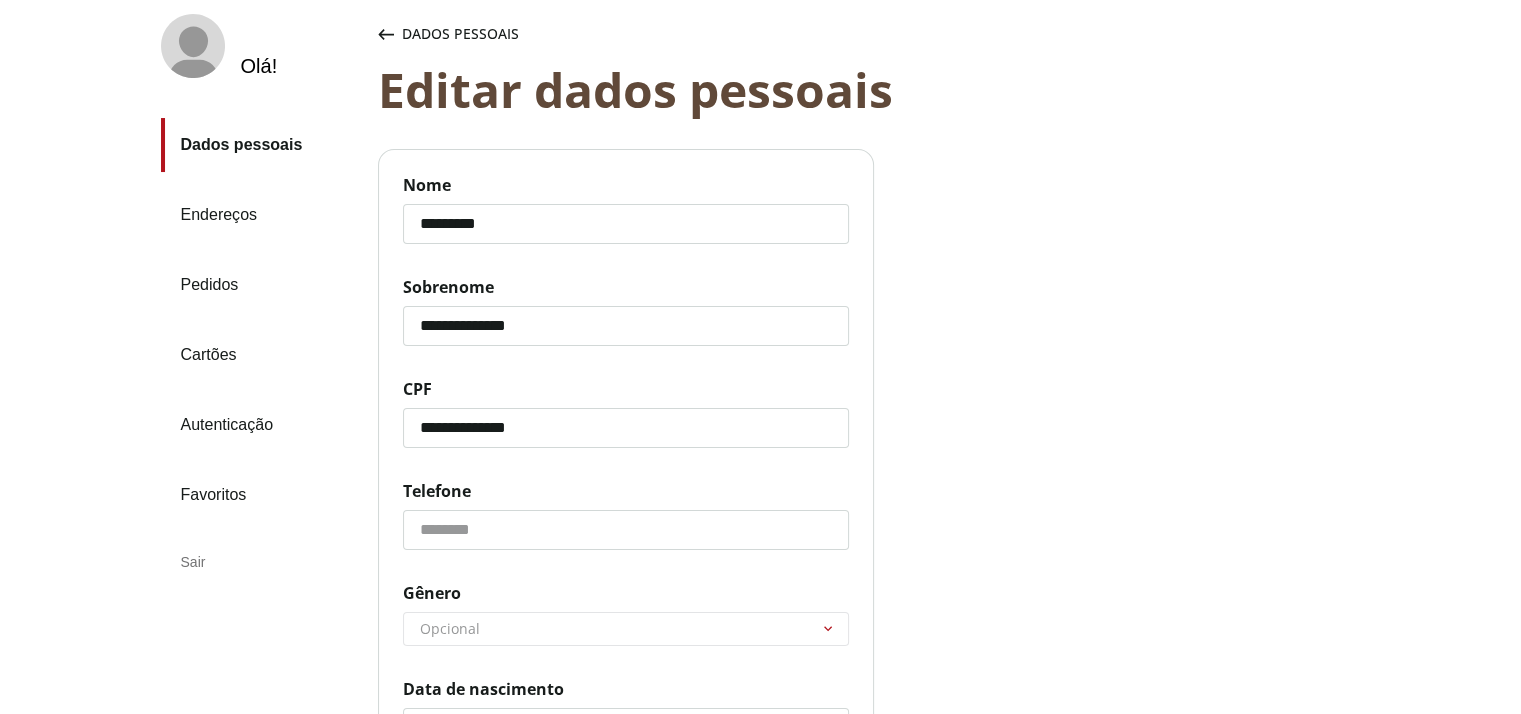scroll, scrollTop: 240, scrollLeft: 0, axis: vertical 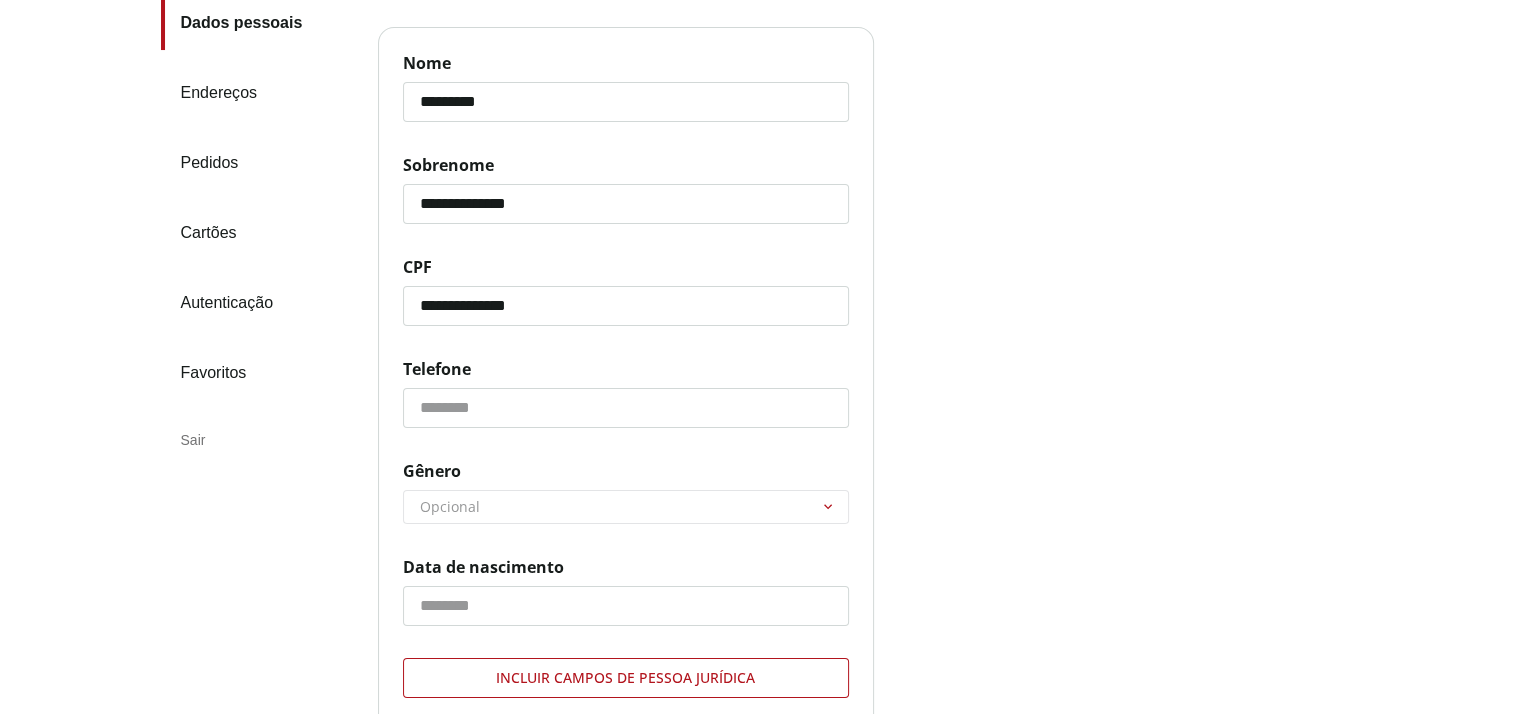 type on "**********" 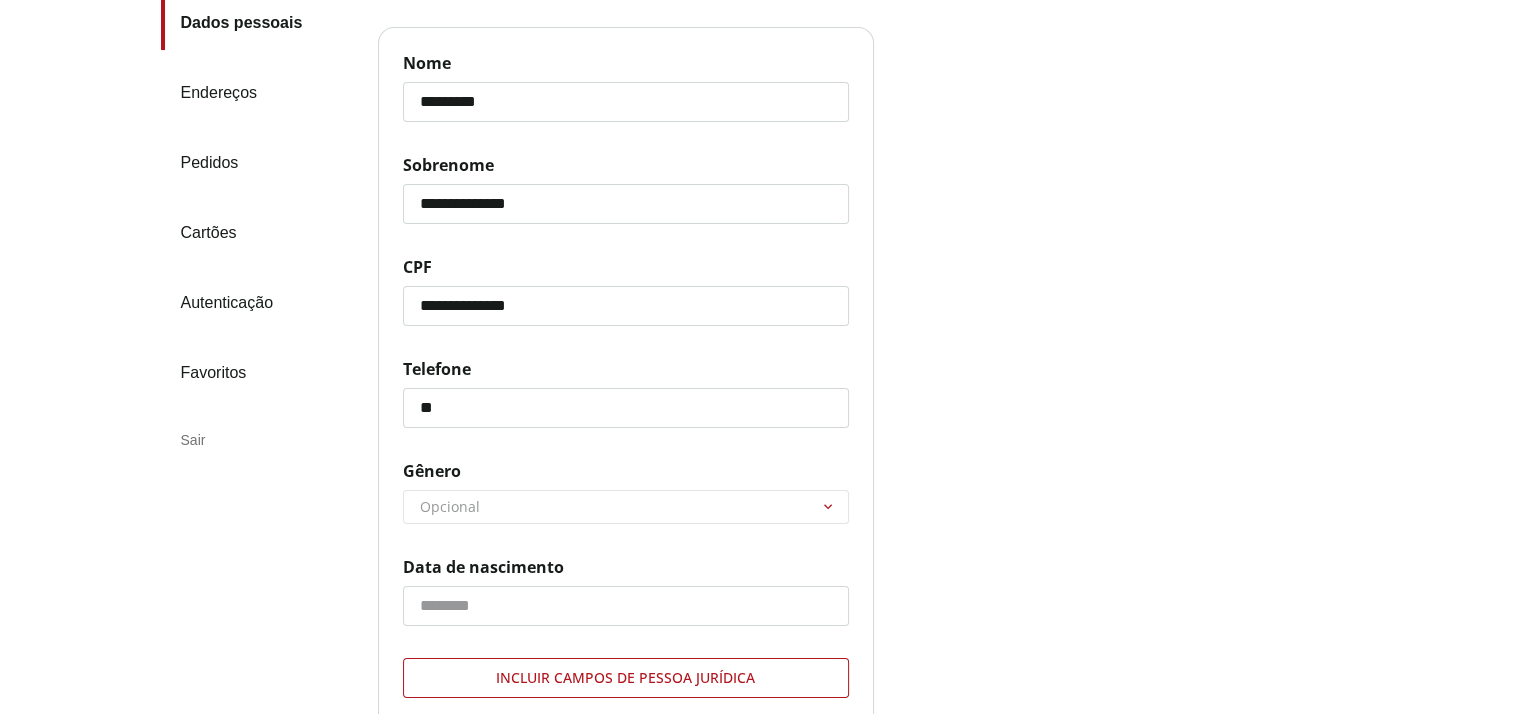 type on "*" 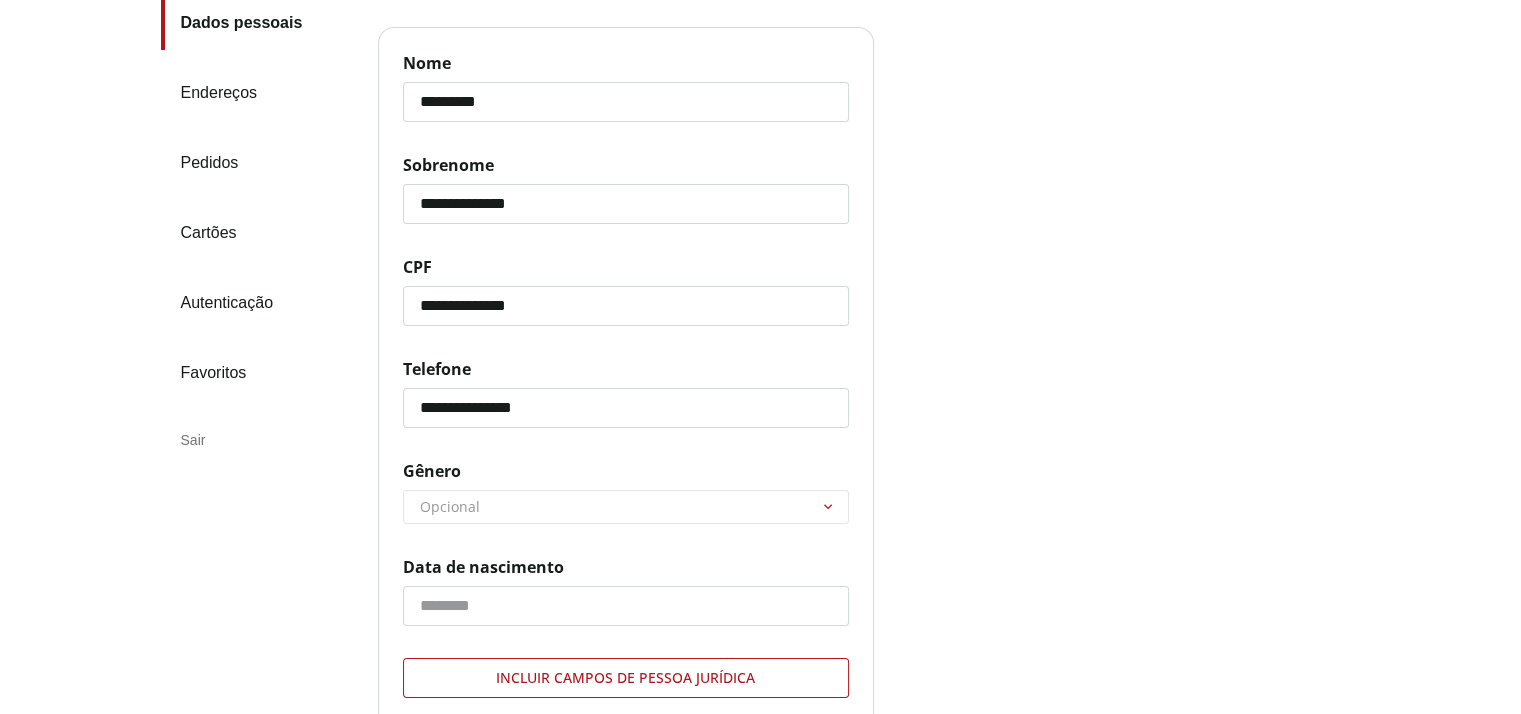 type on "**********" 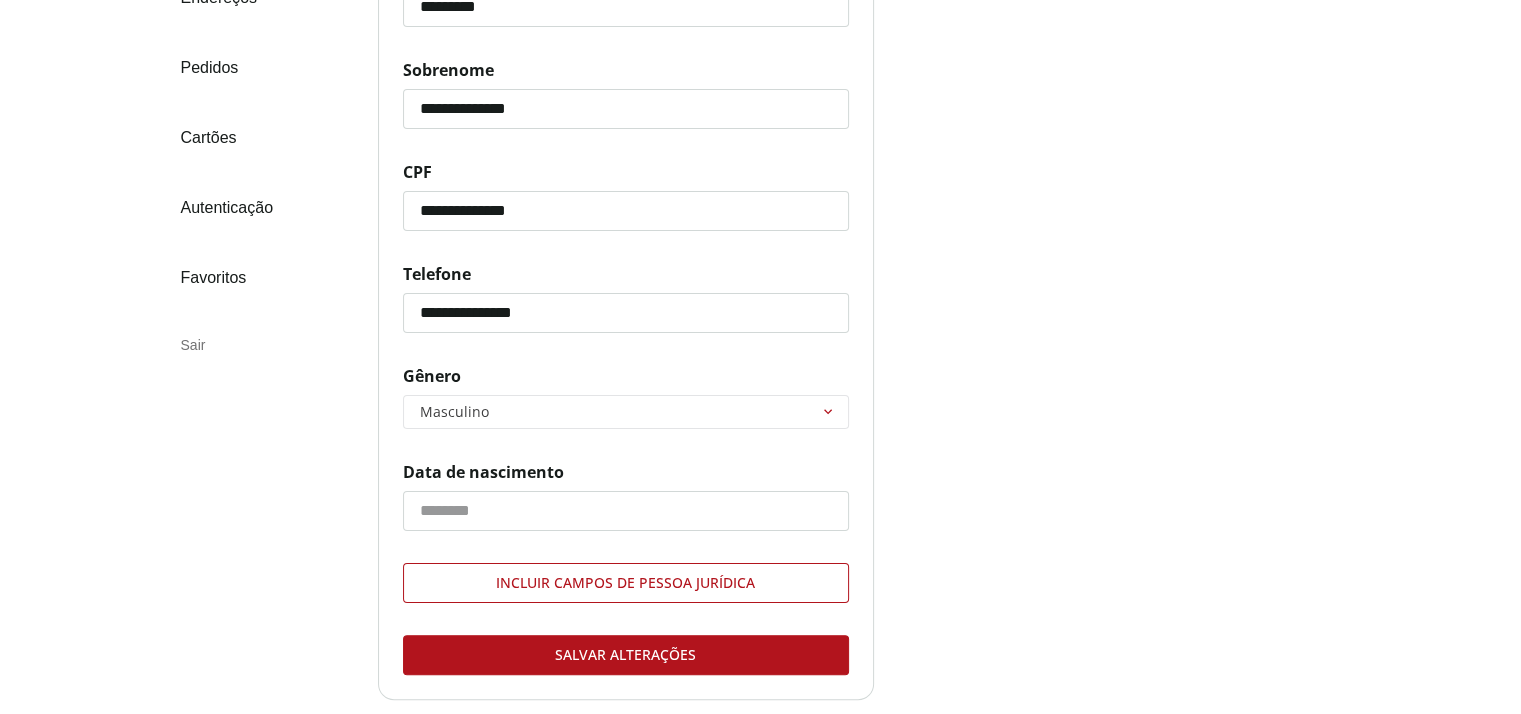 scroll, scrollTop: 495, scrollLeft: 0, axis: vertical 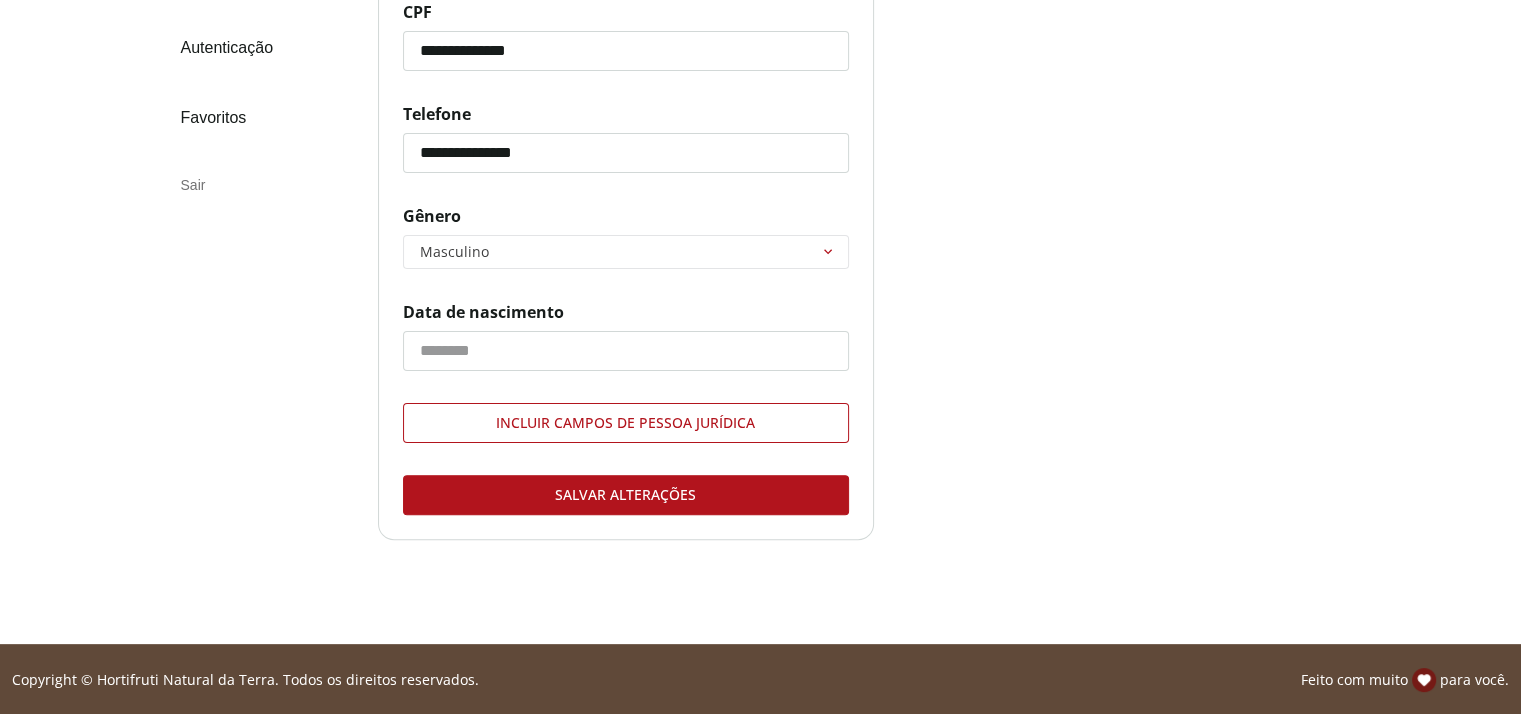 click on "Data de nascimento" 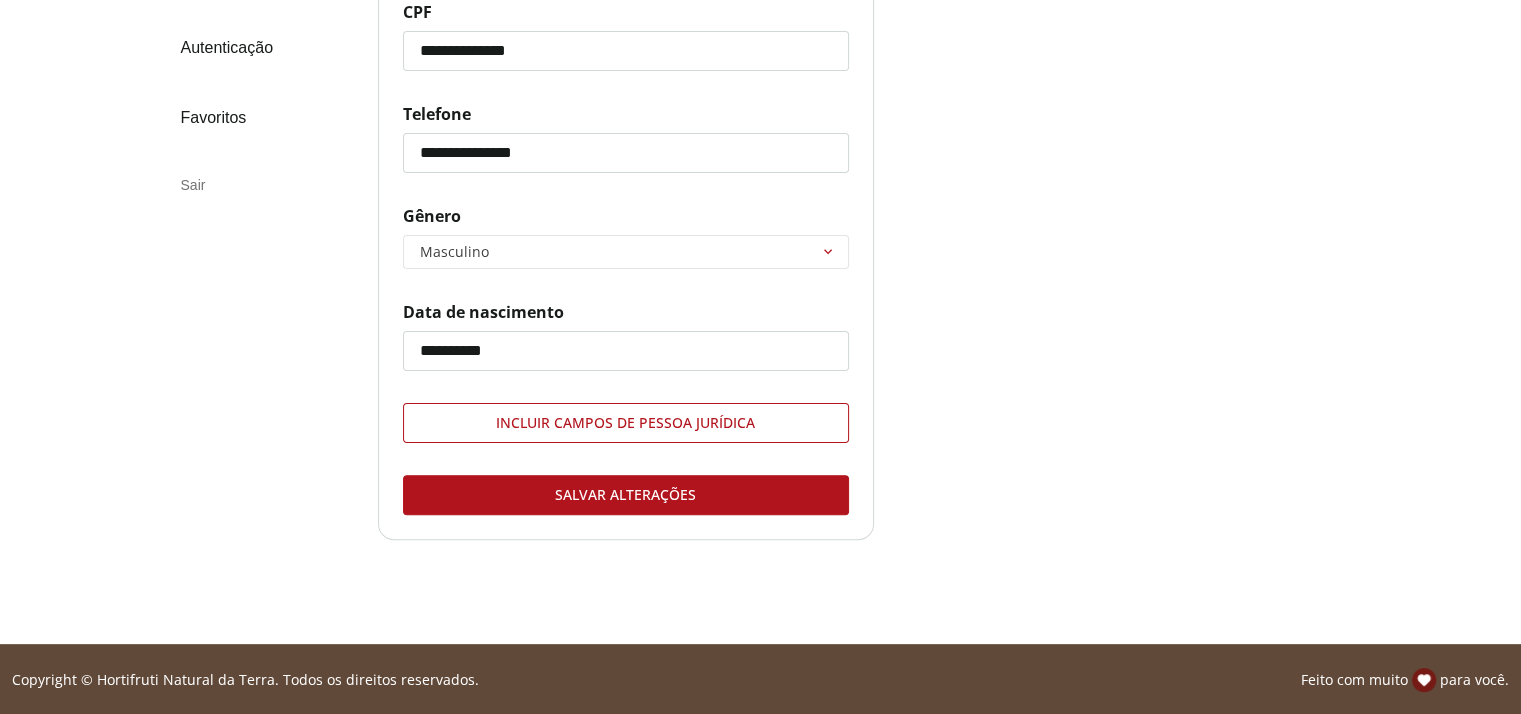 type on "**********" 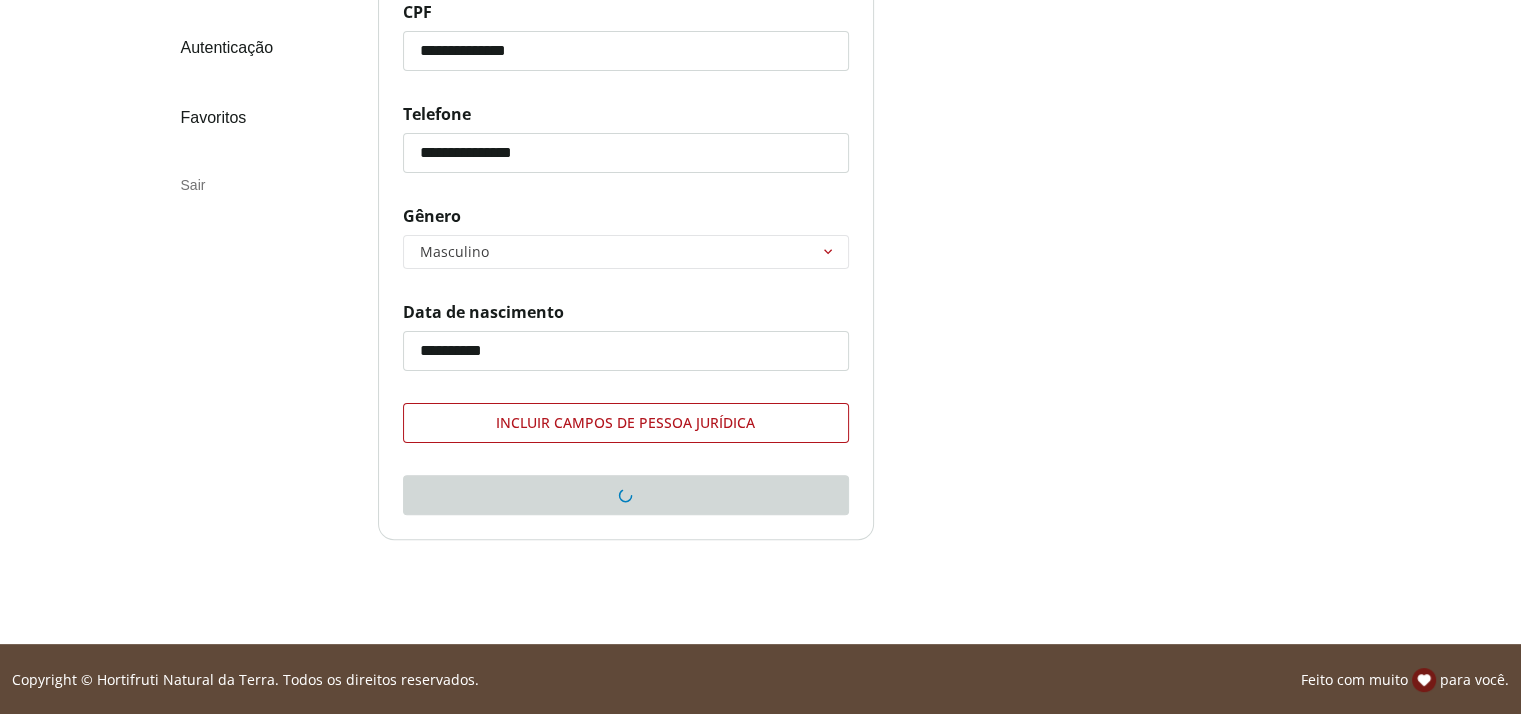 scroll, scrollTop: 219, scrollLeft: 0, axis: vertical 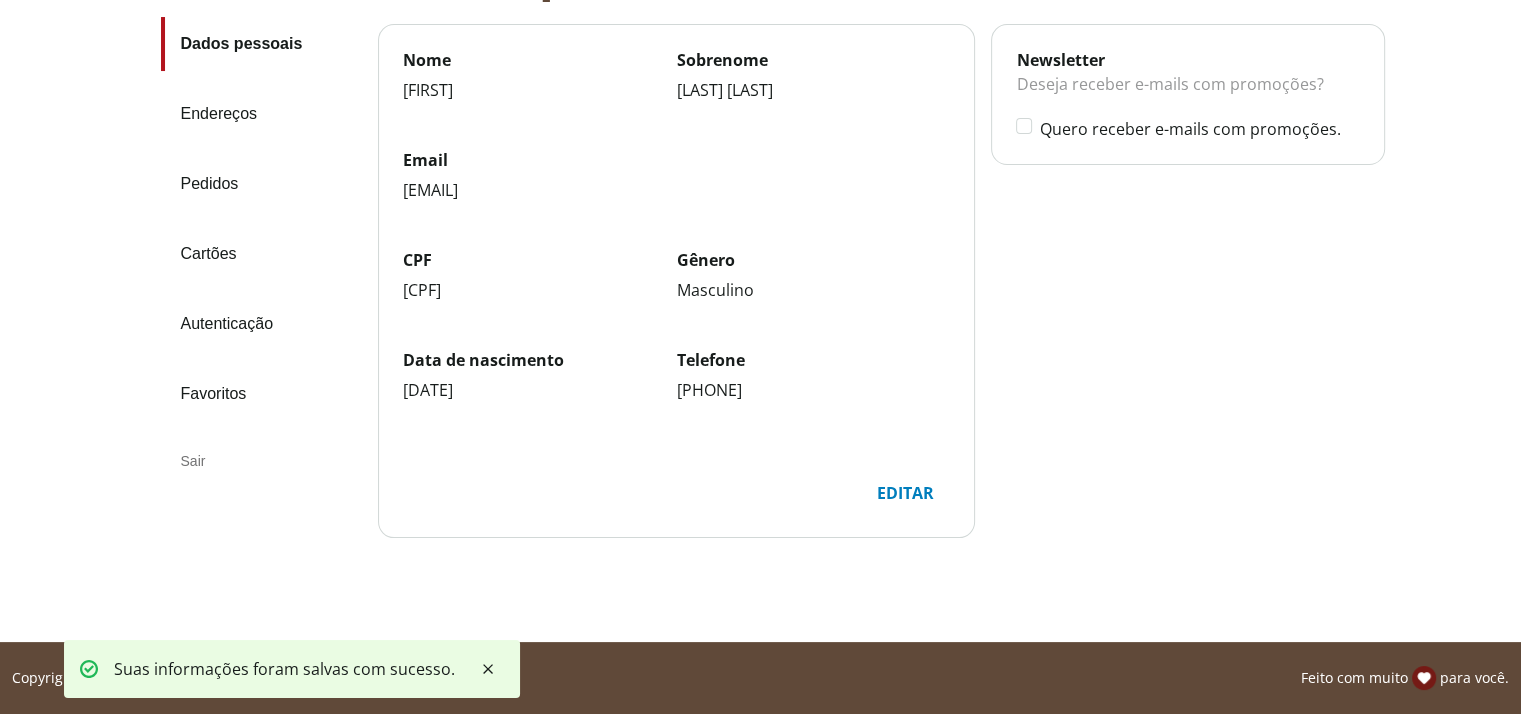 click on "Newsletter Deseja receber e-mails com promoções? Quero receber e-mails com promoções." at bounding box center [1187, 94] 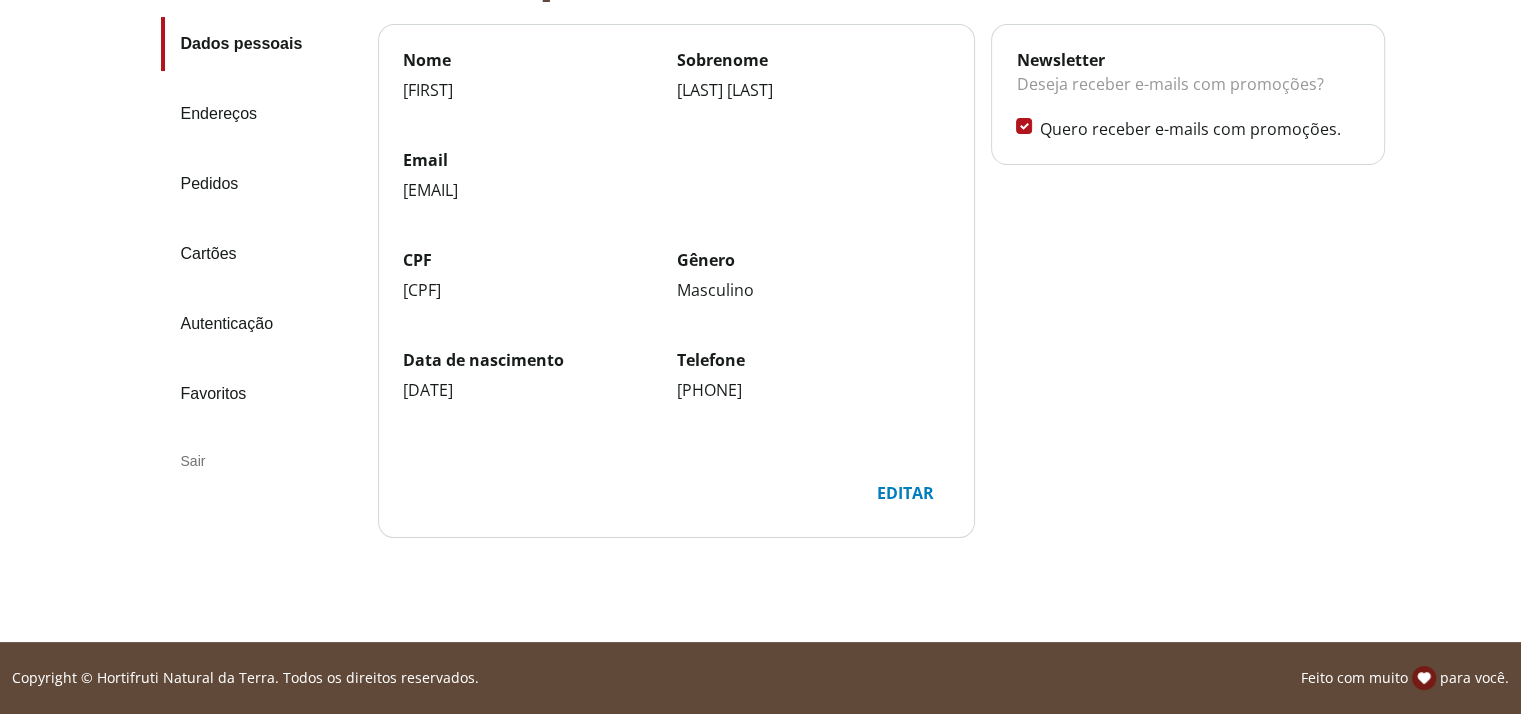 click on "Endereços" at bounding box center (261, 114) 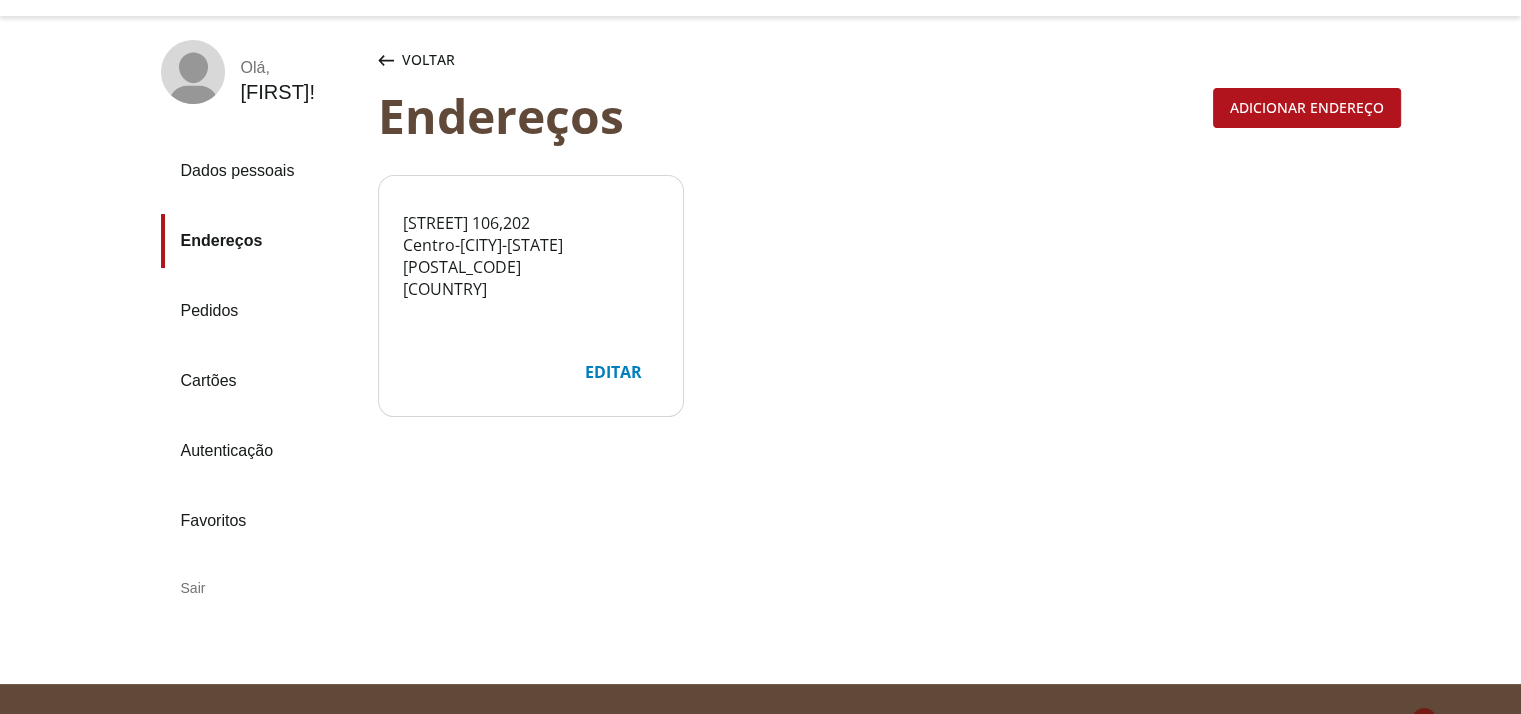 scroll, scrollTop: 0, scrollLeft: 0, axis: both 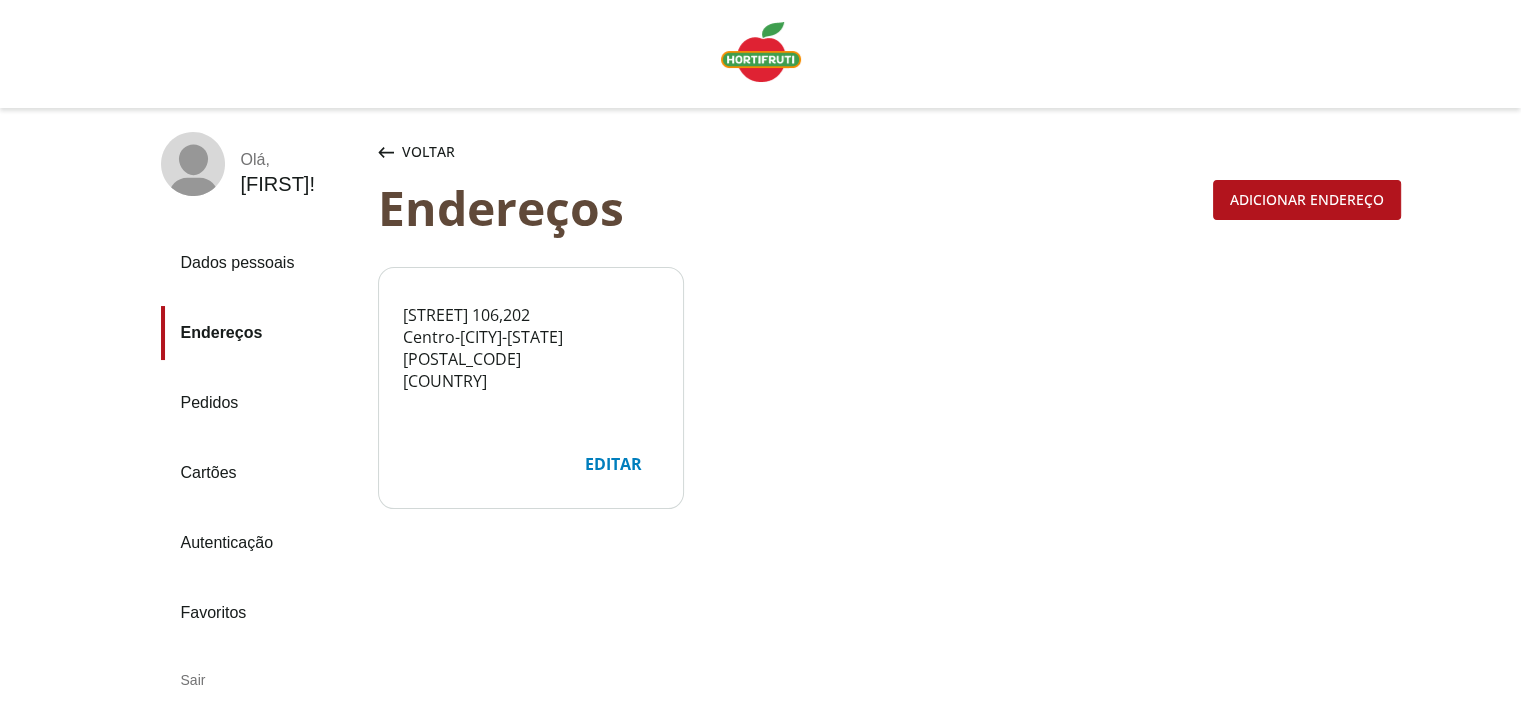 click at bounding box center (761, 52) 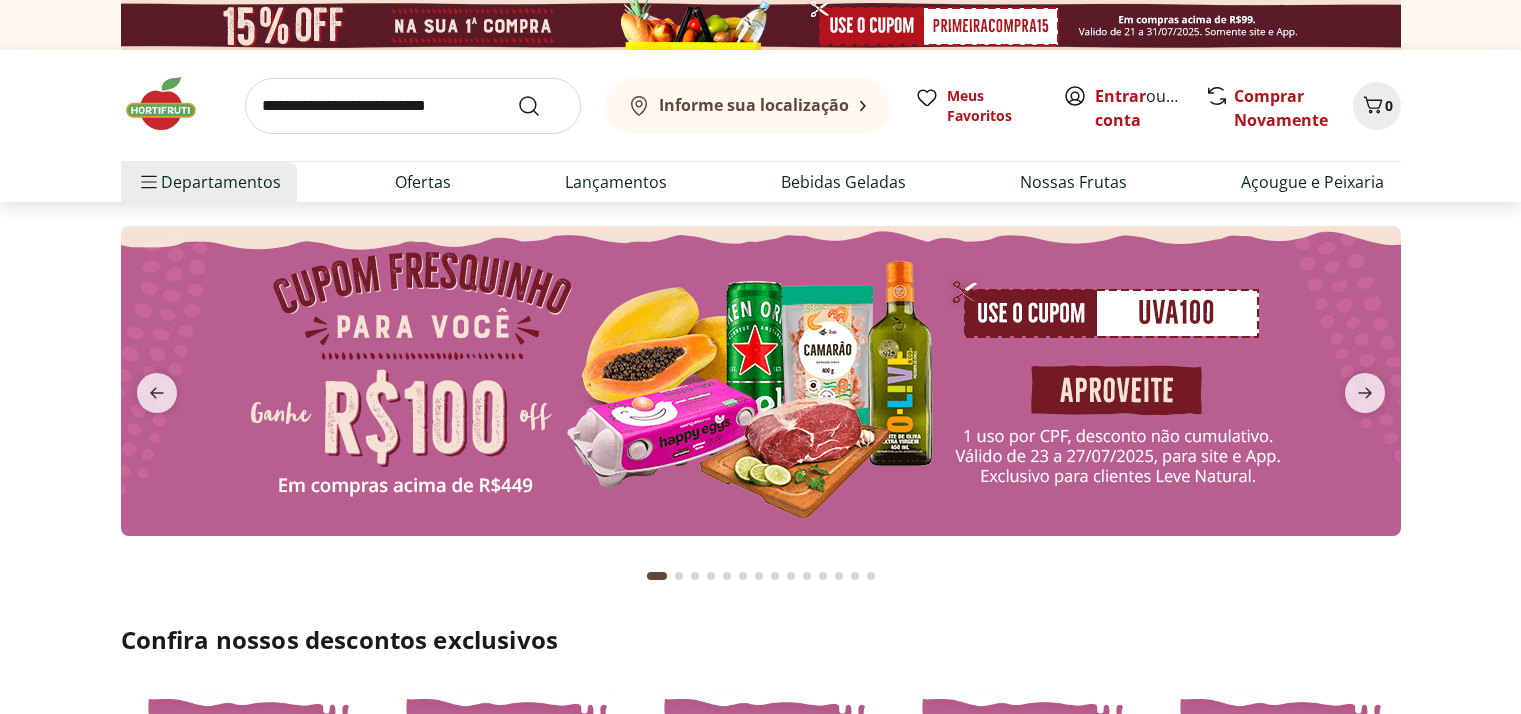 scroll, scrollTop: 0, scrollLeft: 0, axis: both 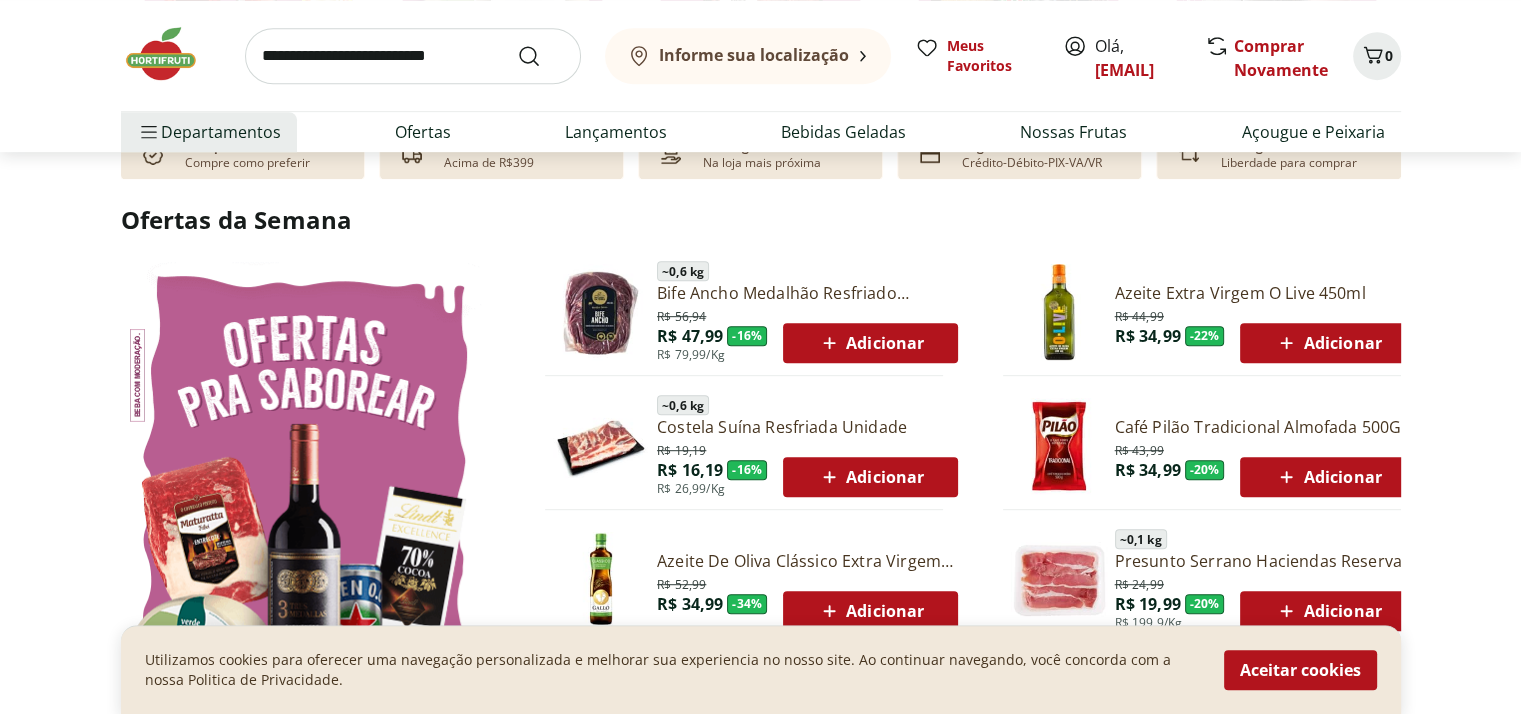 click on "Adicionar" at bounding box center [870, 477] 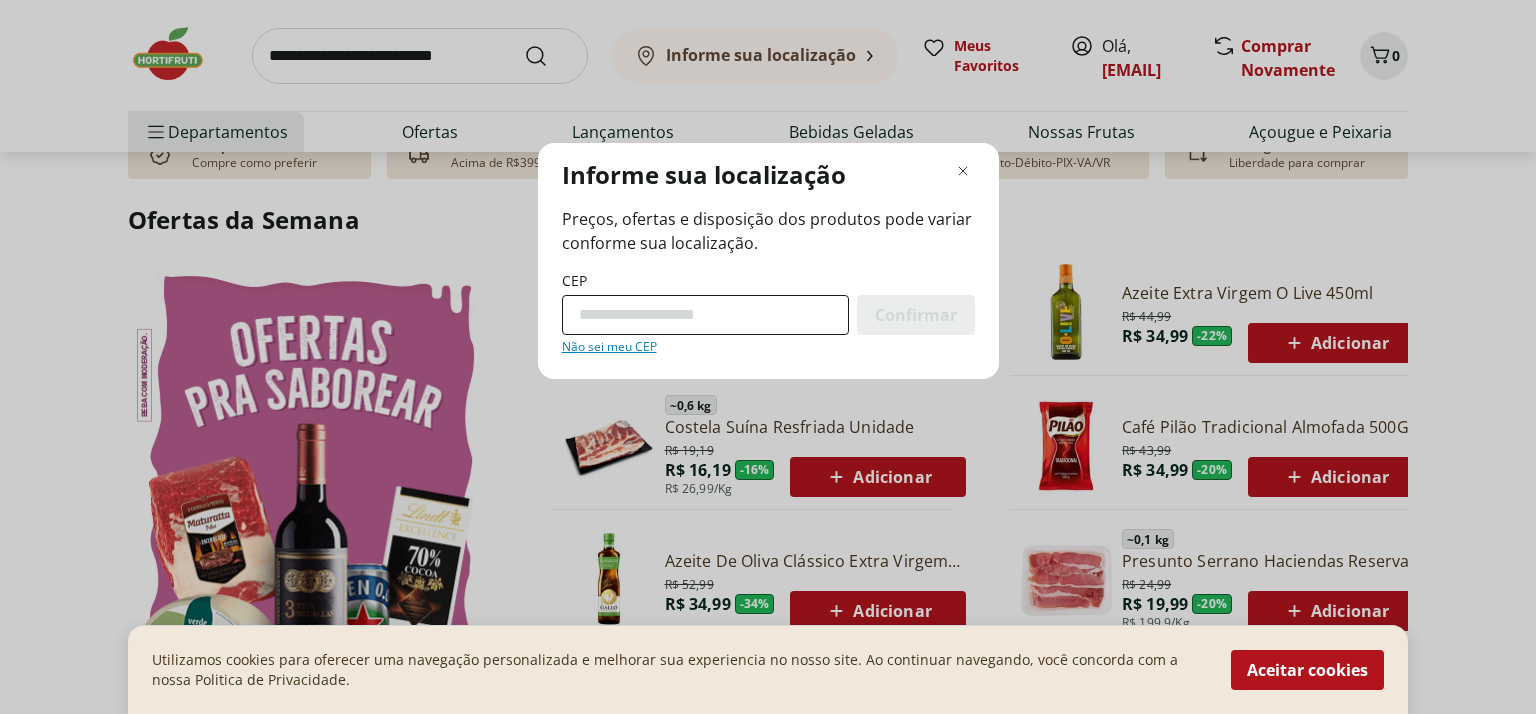 click on "CEP" at bounding box center (705, 315) 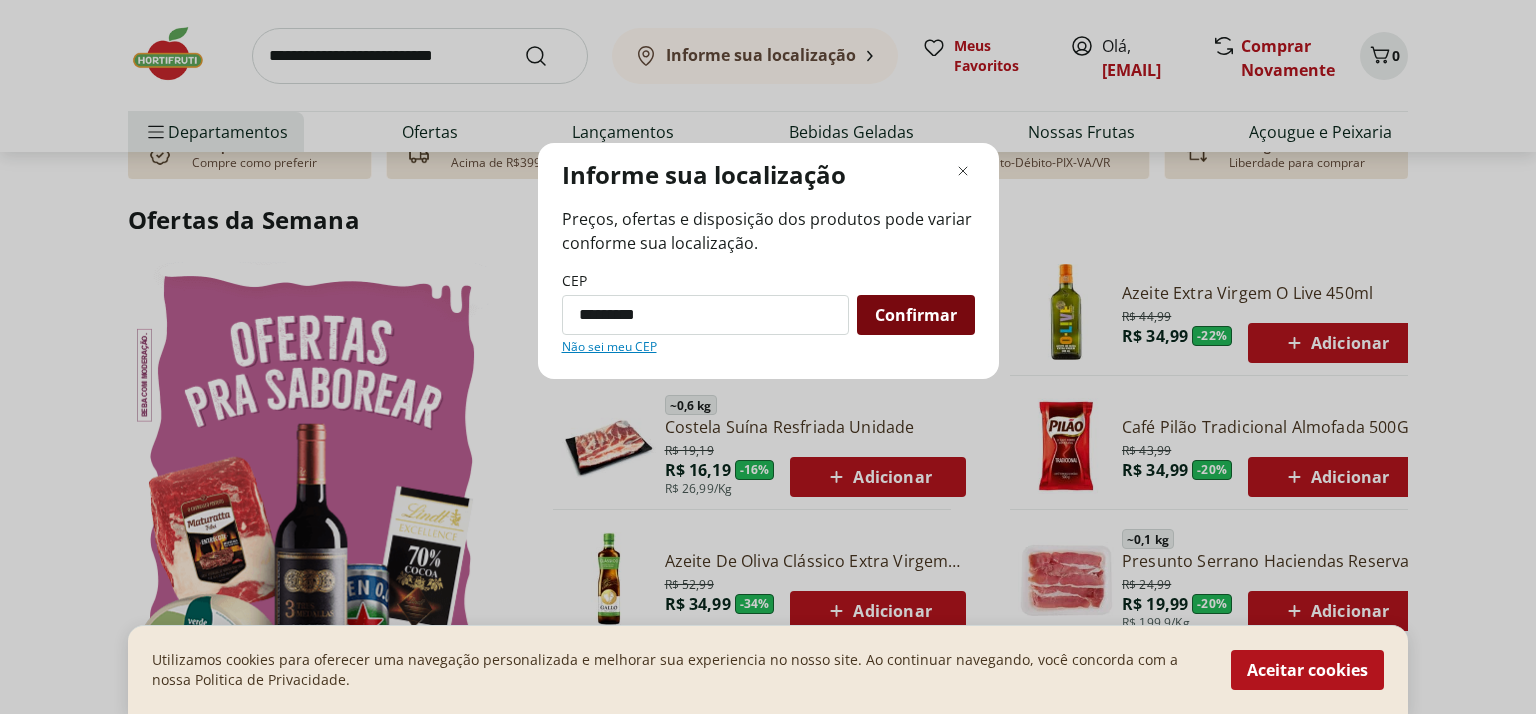 type on "*********" 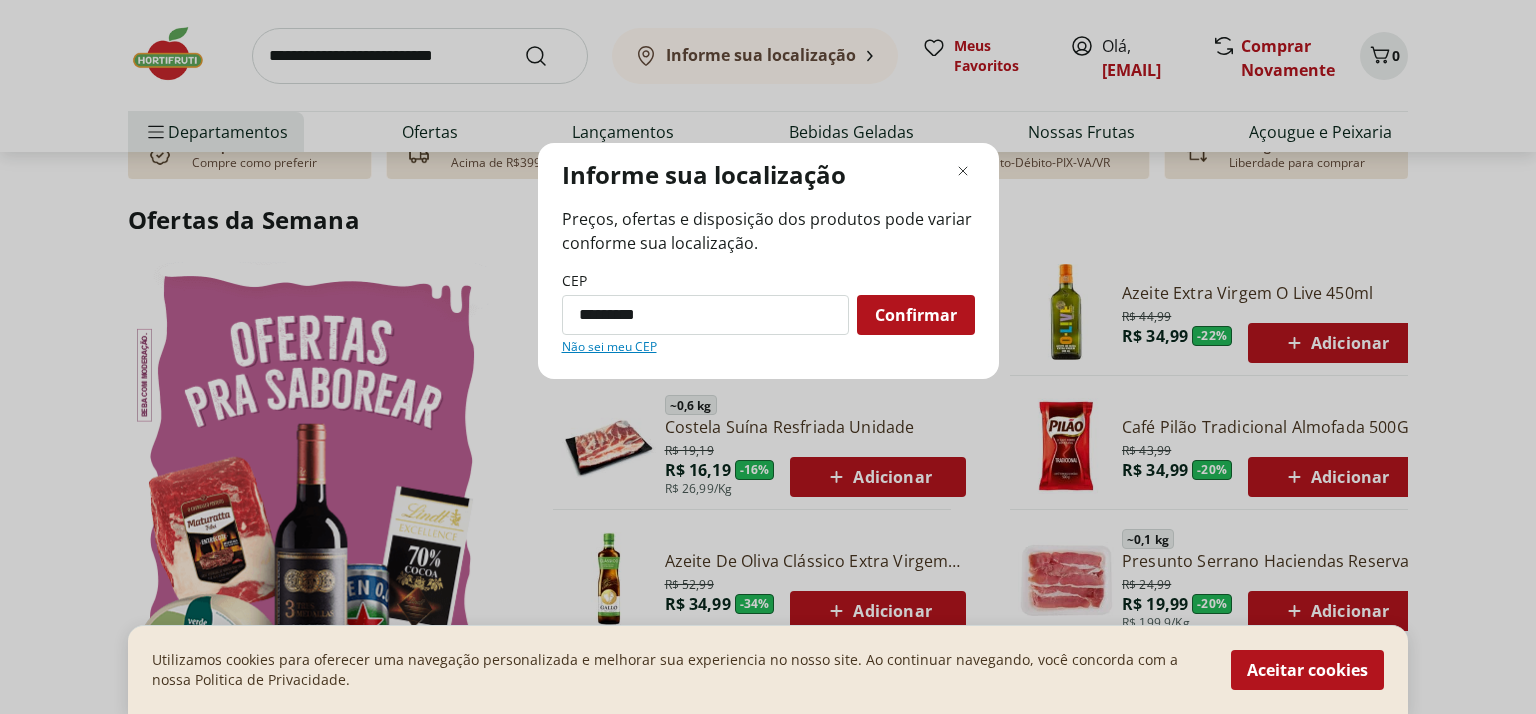 click on "Confirmar" at bounding box center [916, 315] 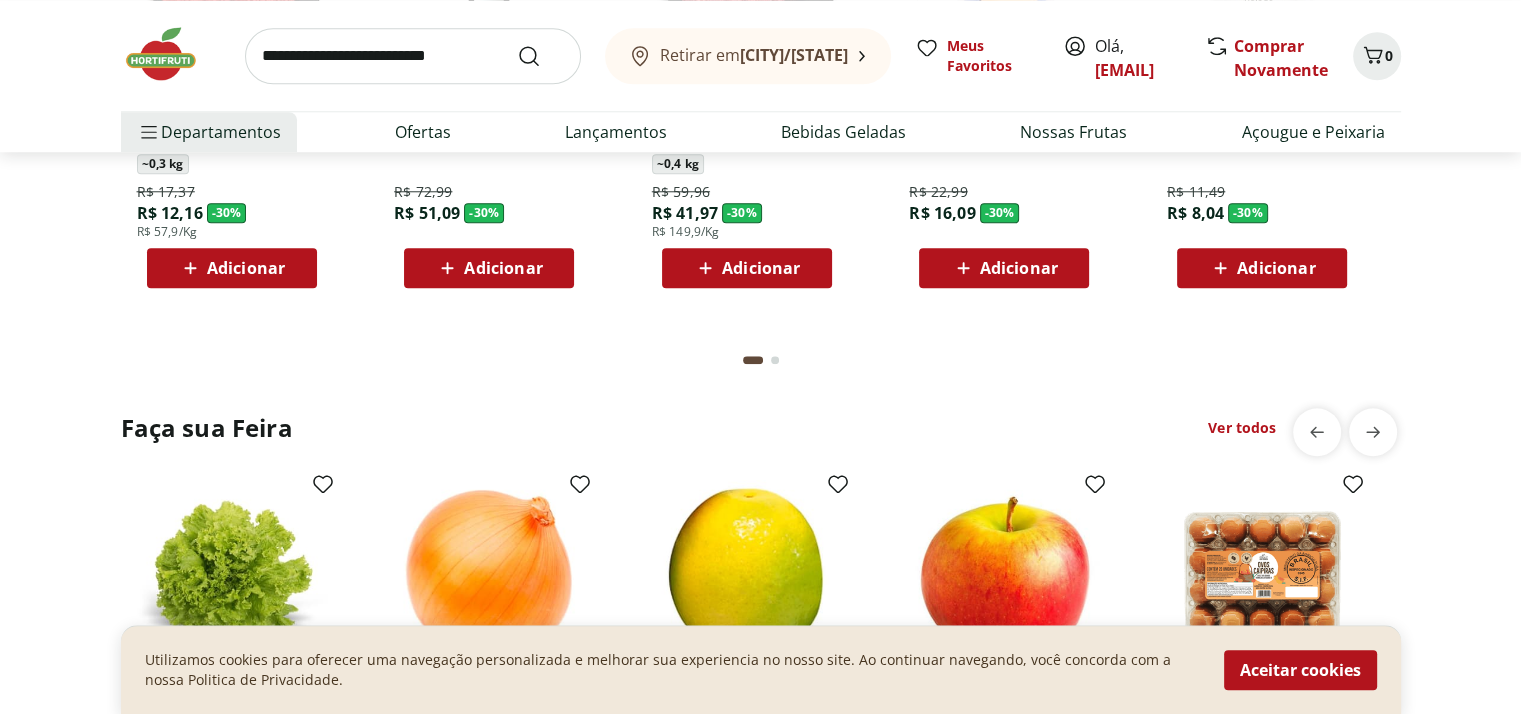 scroll, scrollTop: 1920, scrollLeft: 0, axis: vertical 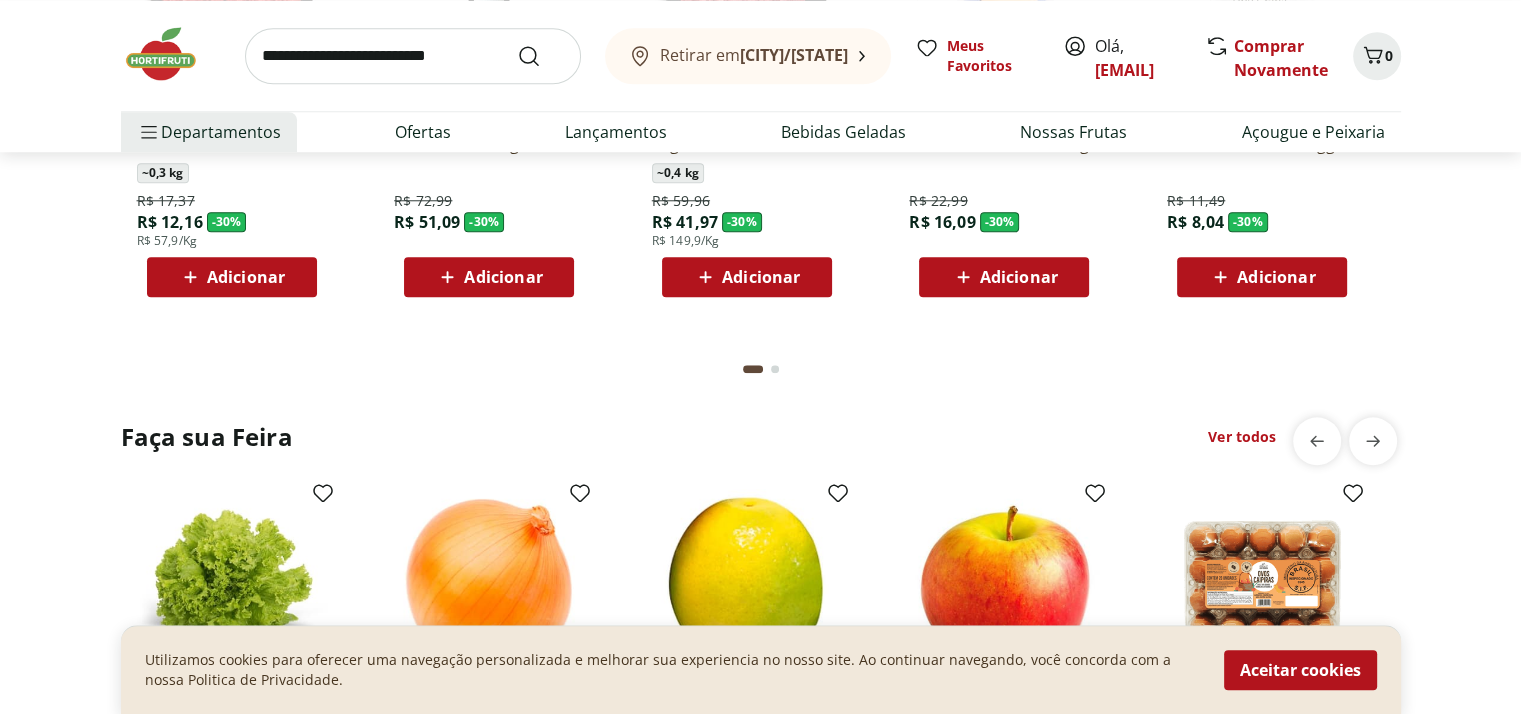 click on "Adicionar" at bounding box center (246, 277) 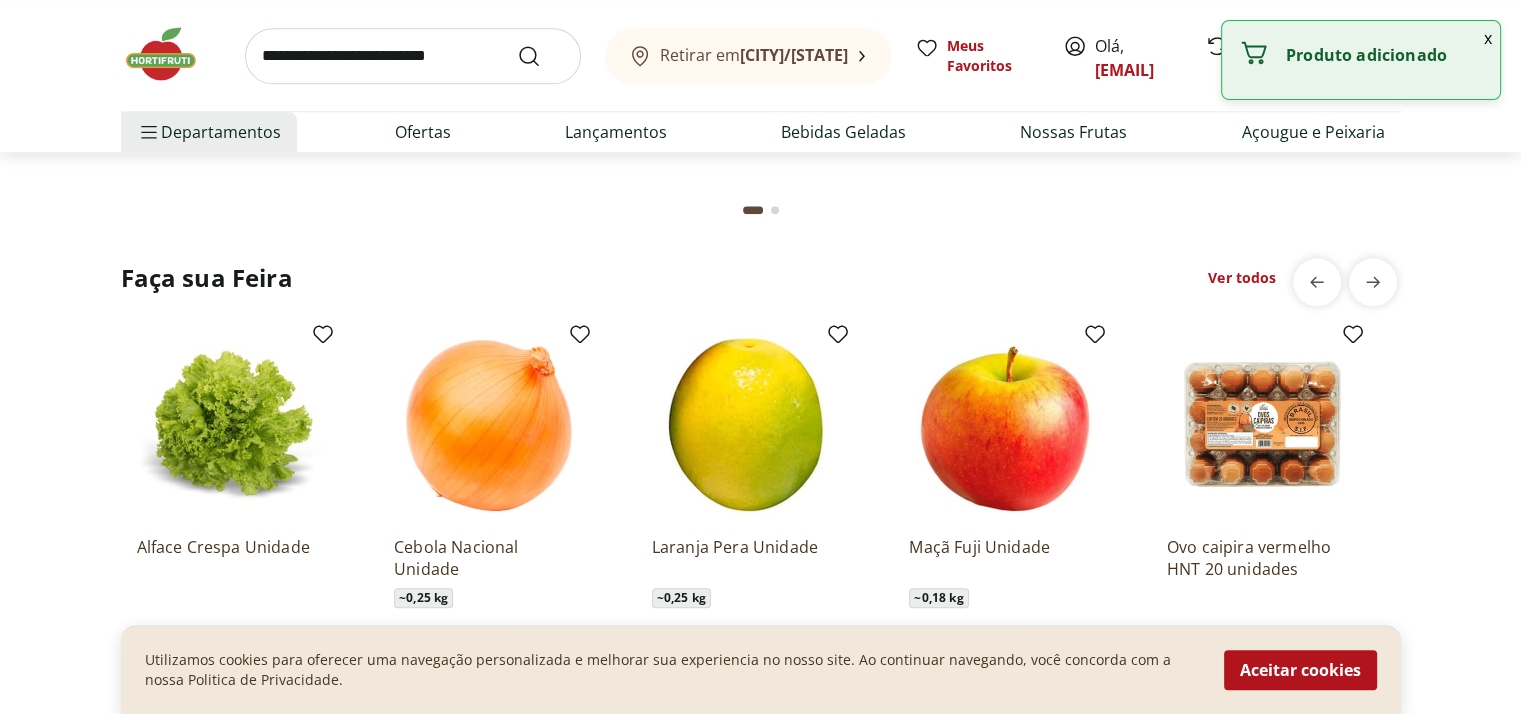 scroll, scrollTop: 2280, scrollLeft: 0, axis: vertical 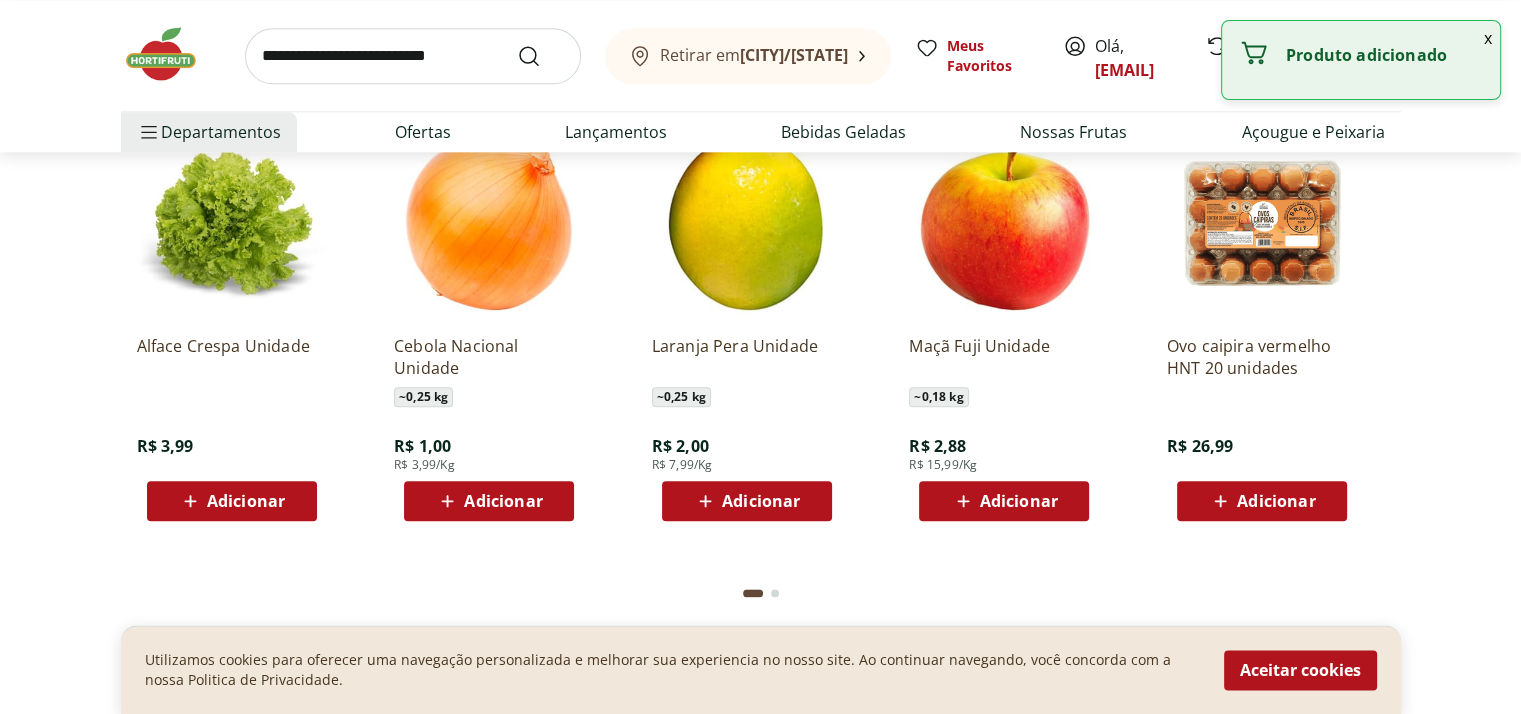 click on "Adicionar" at bounding box center (503, -83) 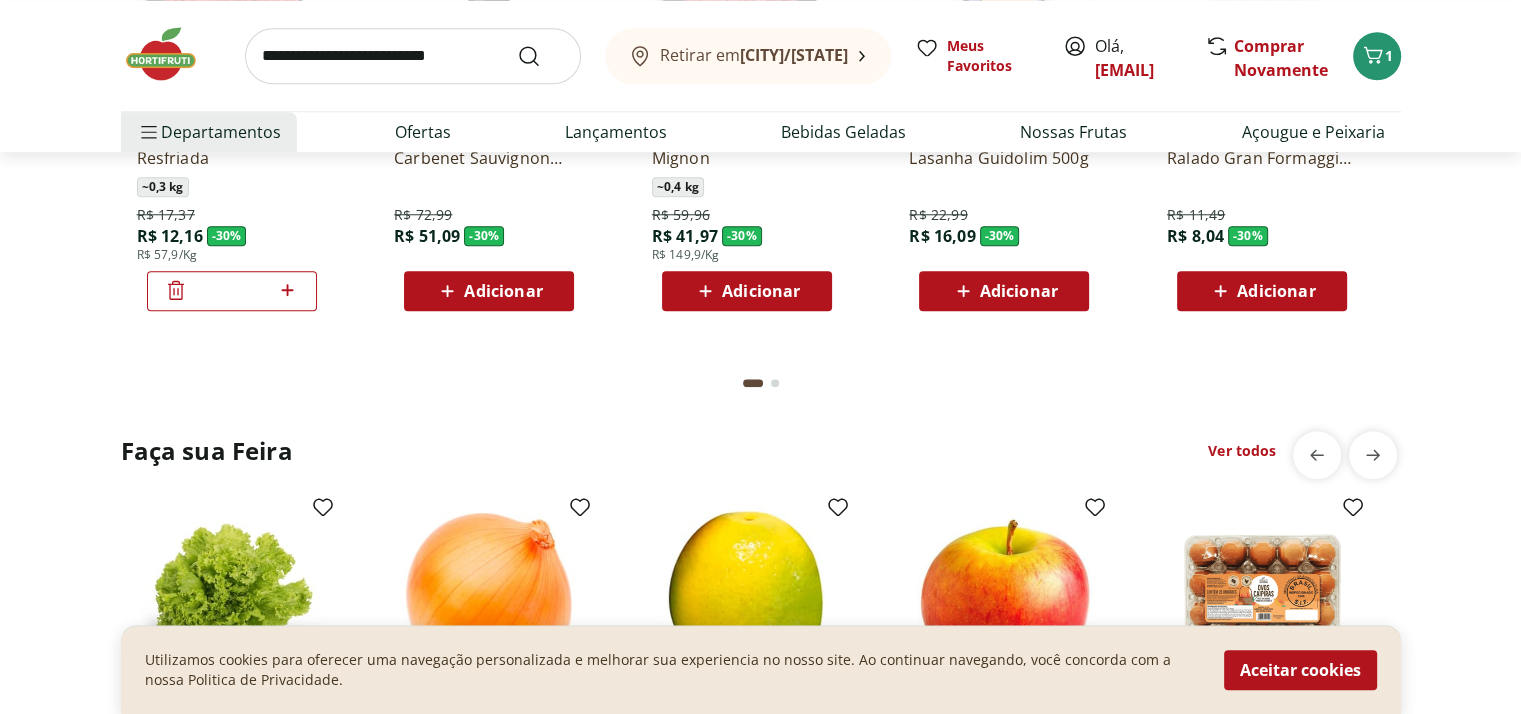scroll, scrollTop: 1868, scrollLeft: 0, axis: vertical 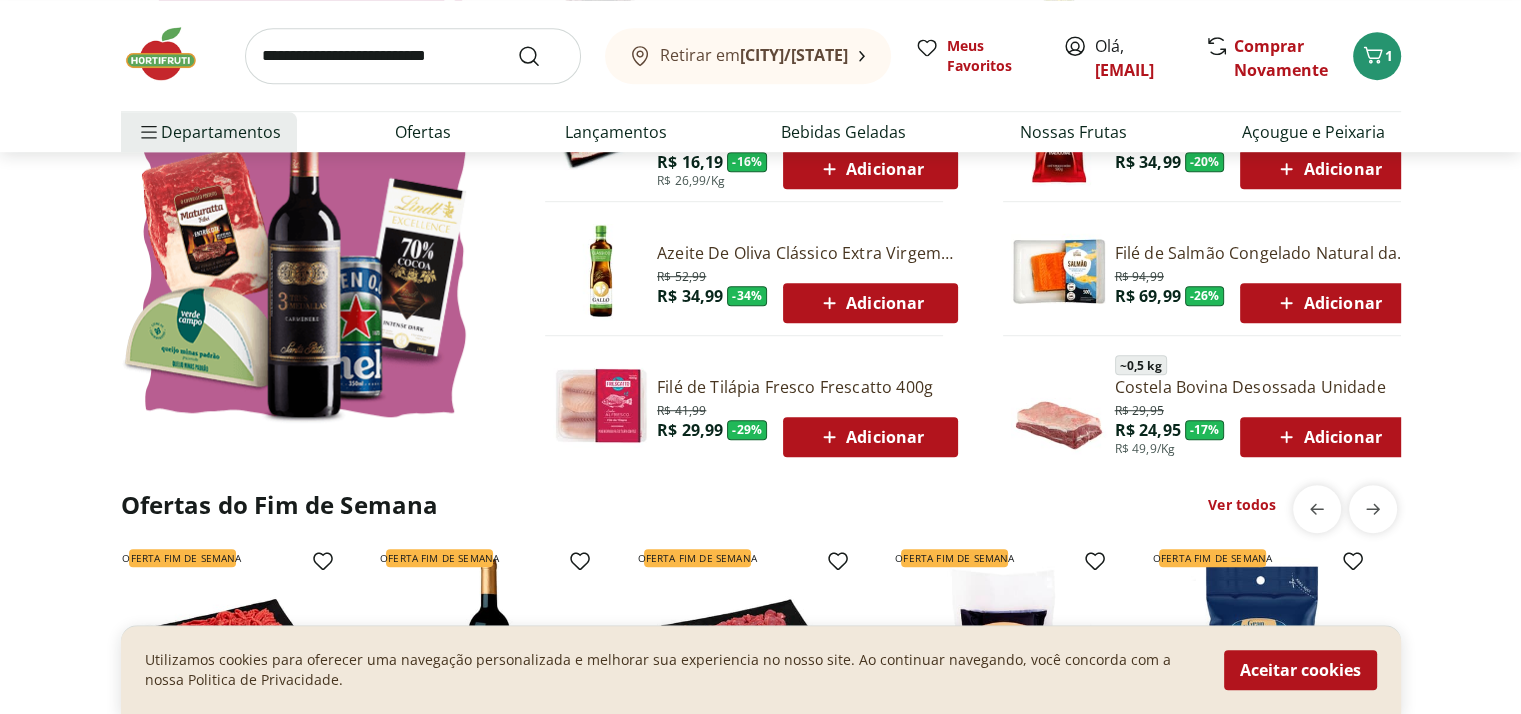 click at bounding box center (303, 188) 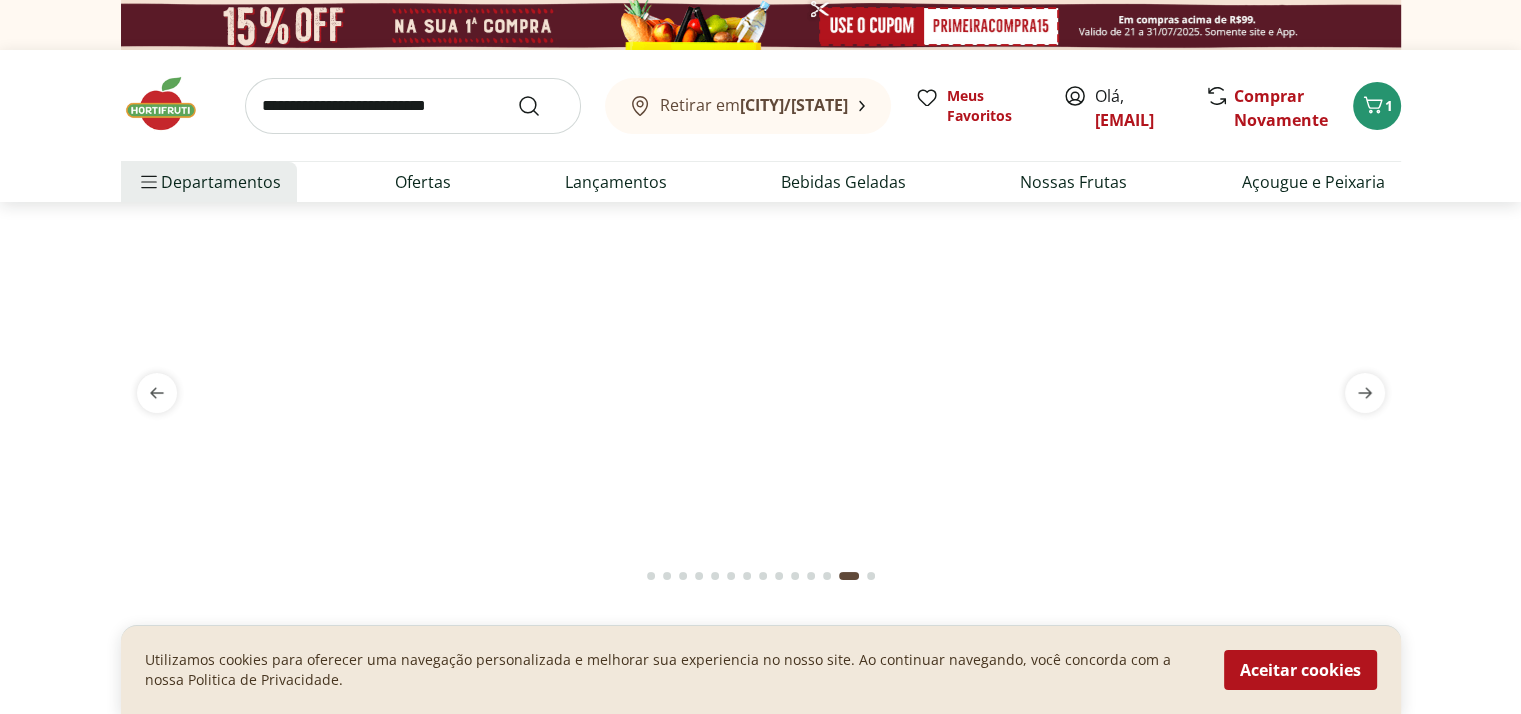 select on "**********" 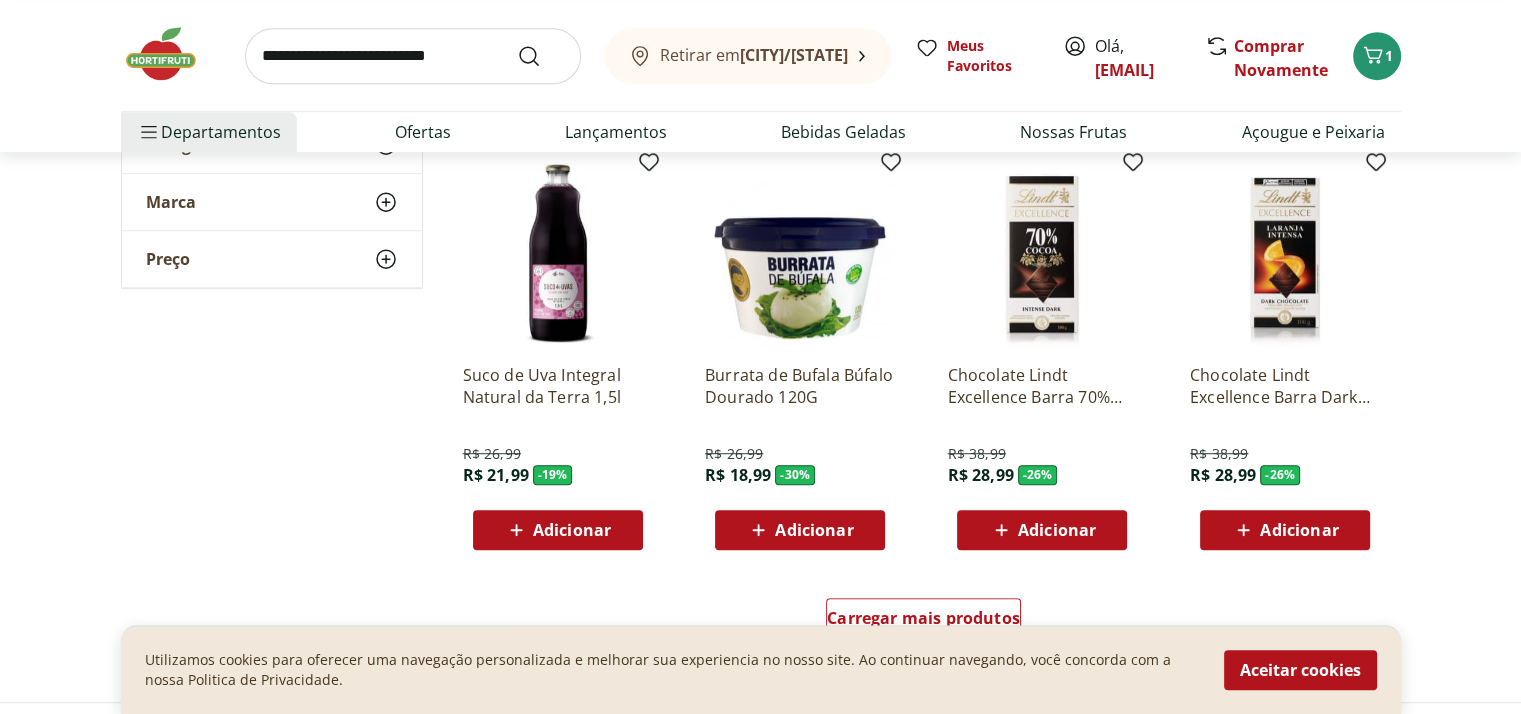 scroll, scrollTop: 1200, scrollLeft: 0, axis: vertical 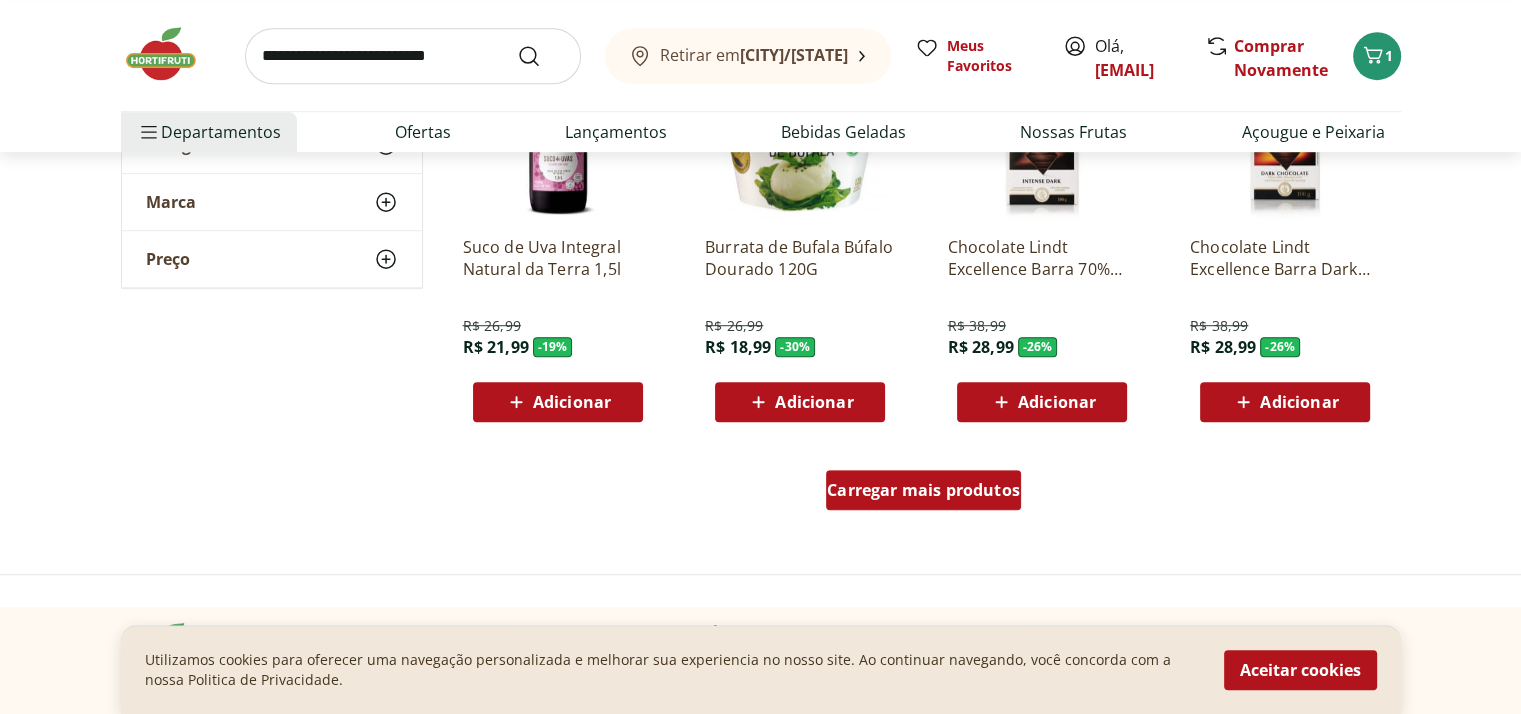 click on "Carregar mais produtos" at bounding box center (923, 490) 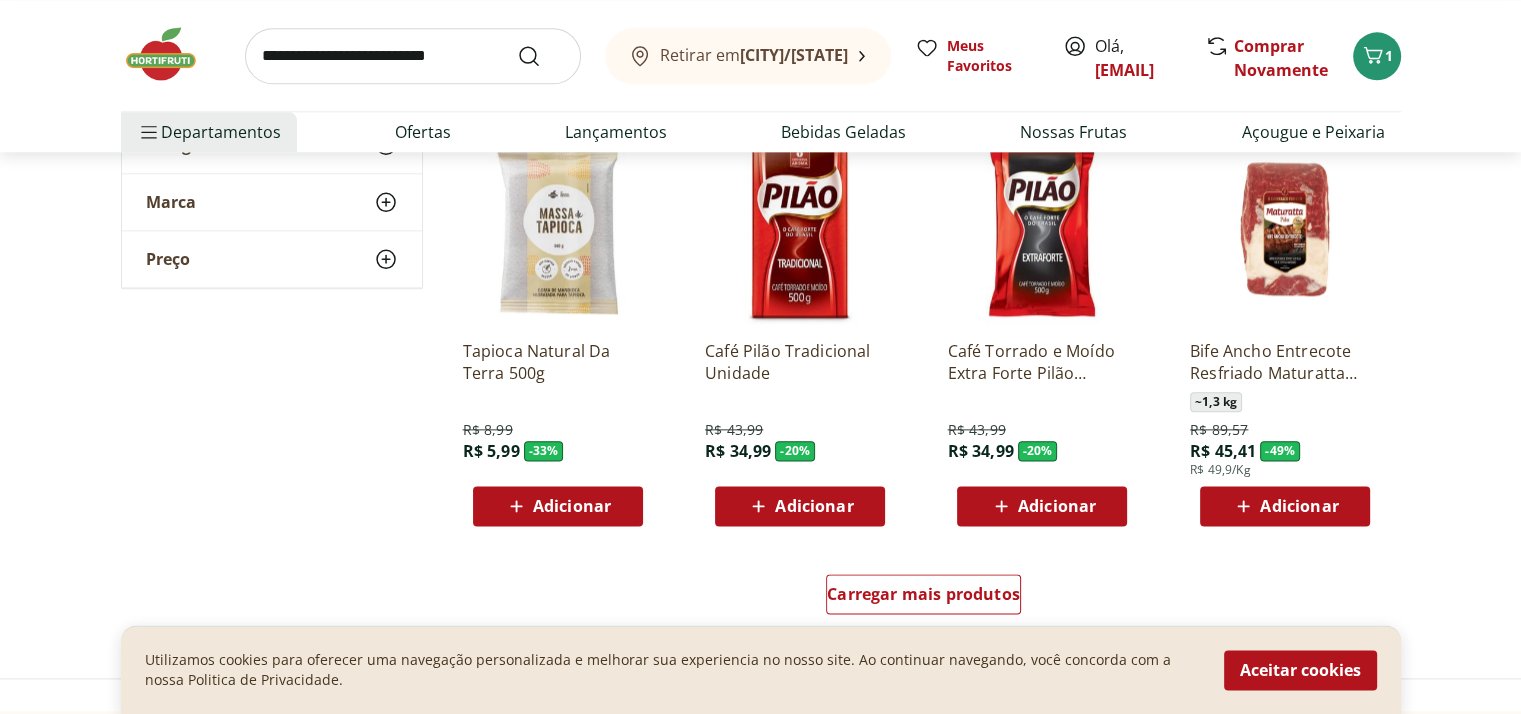 scroll, scrollTop: 2760, scrollLeft: 0, axis: vertical 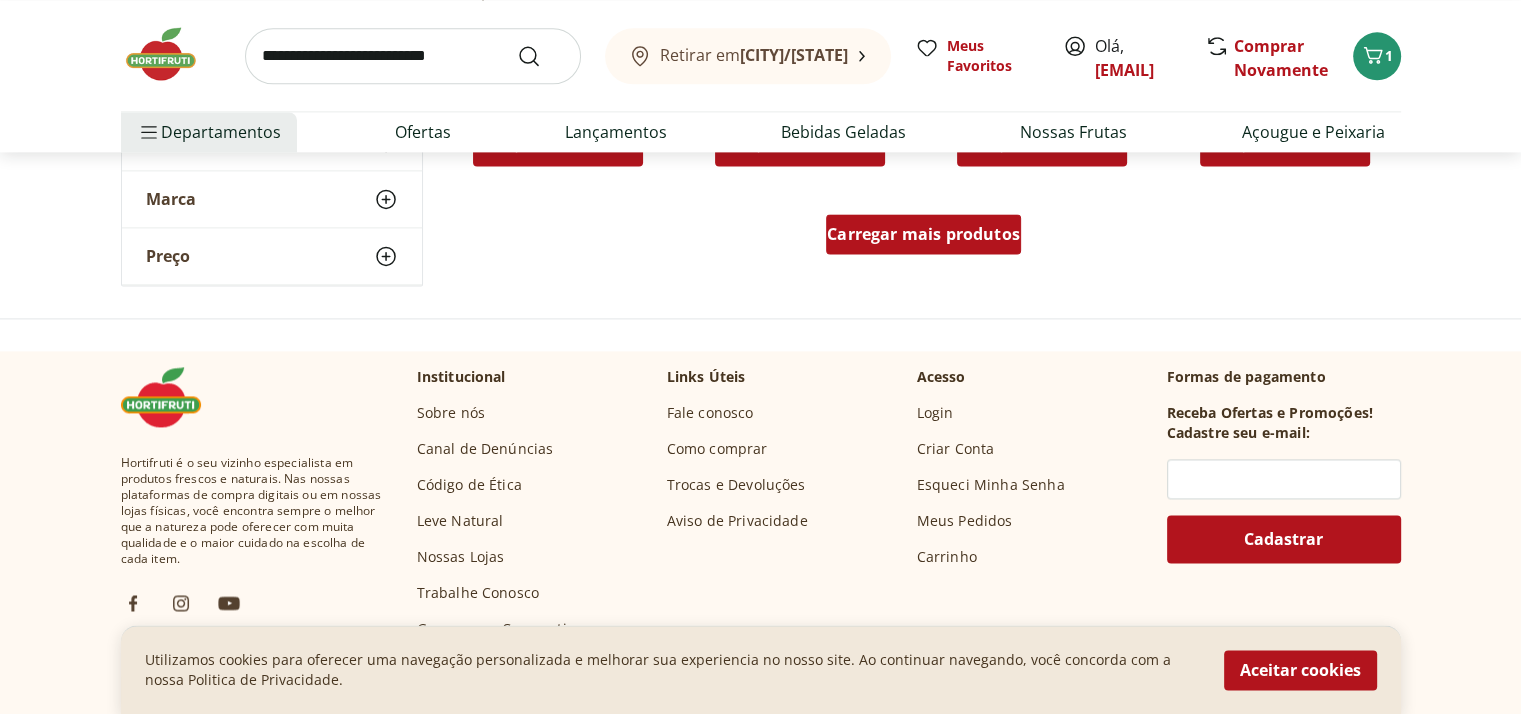 click on "Carregar mais produtos" at bounding box center [923, 234] 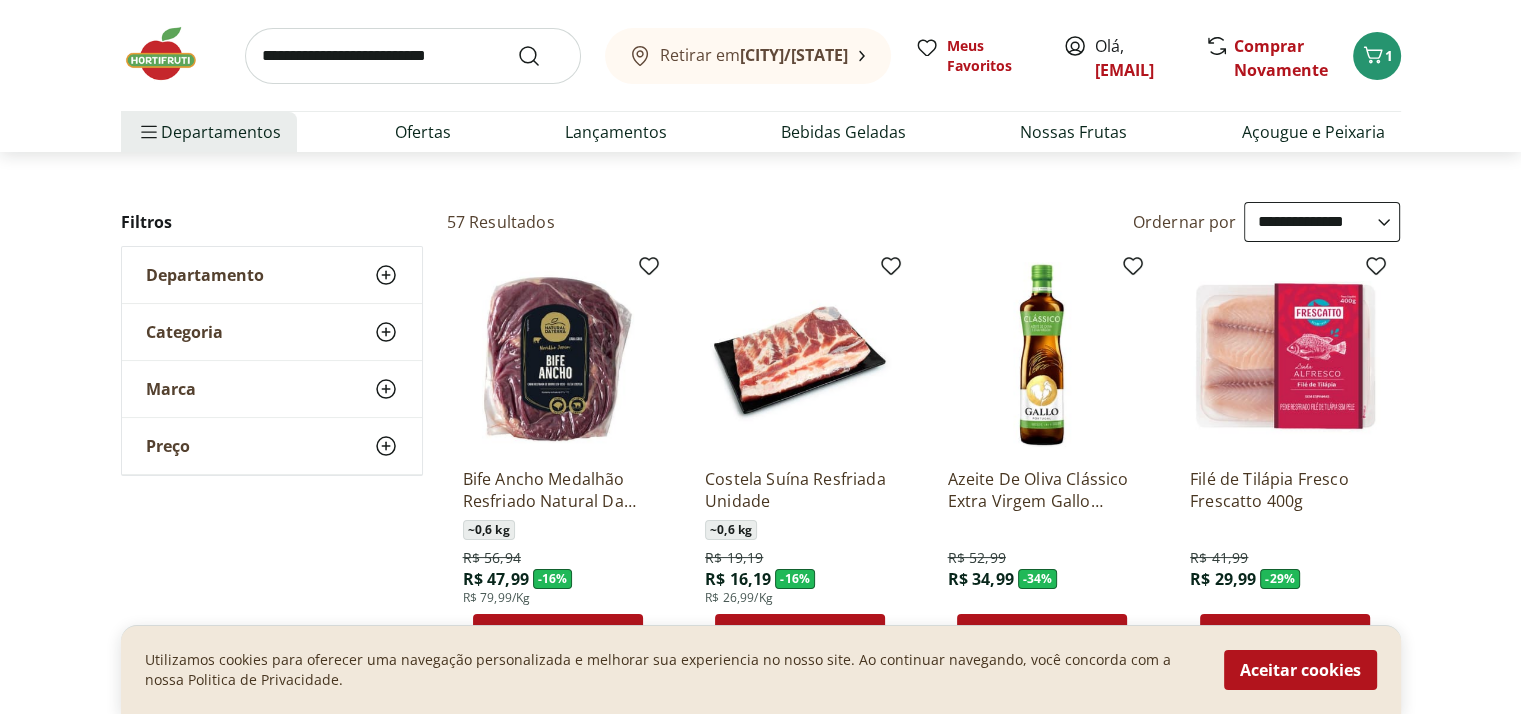 scroll, scrollTop: 0, scrollLeft: 0, axis: both 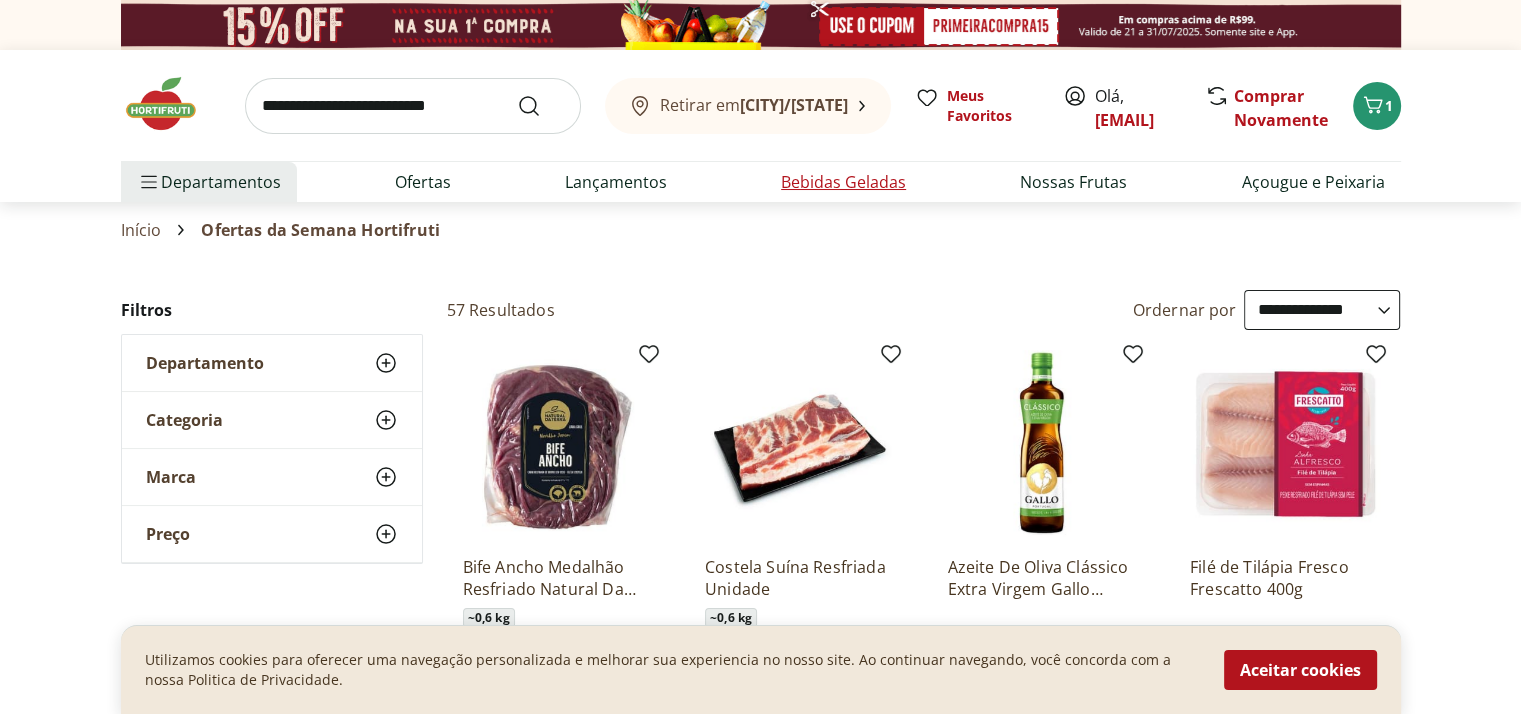 click on "Bebidas Geladas" at bounding box center [843, 182] 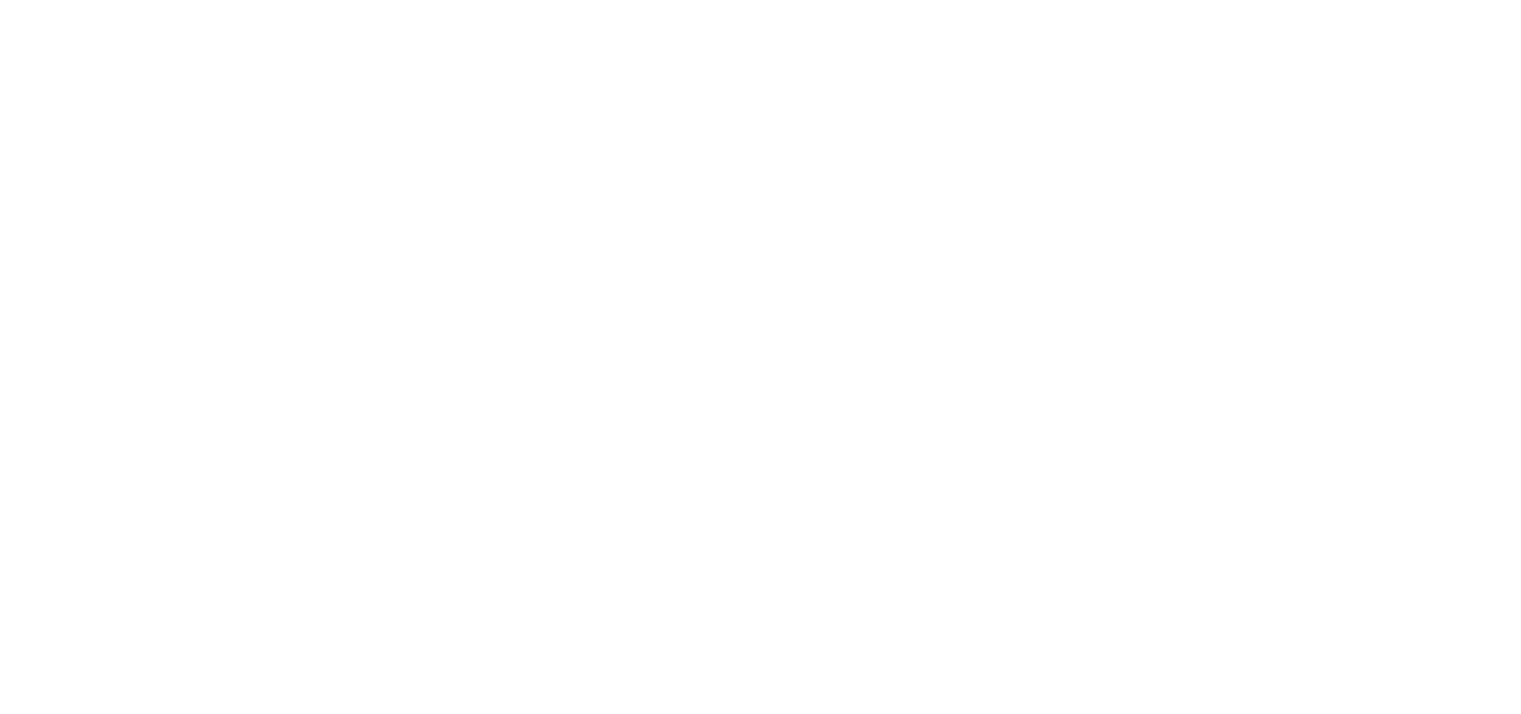 select on "**********" 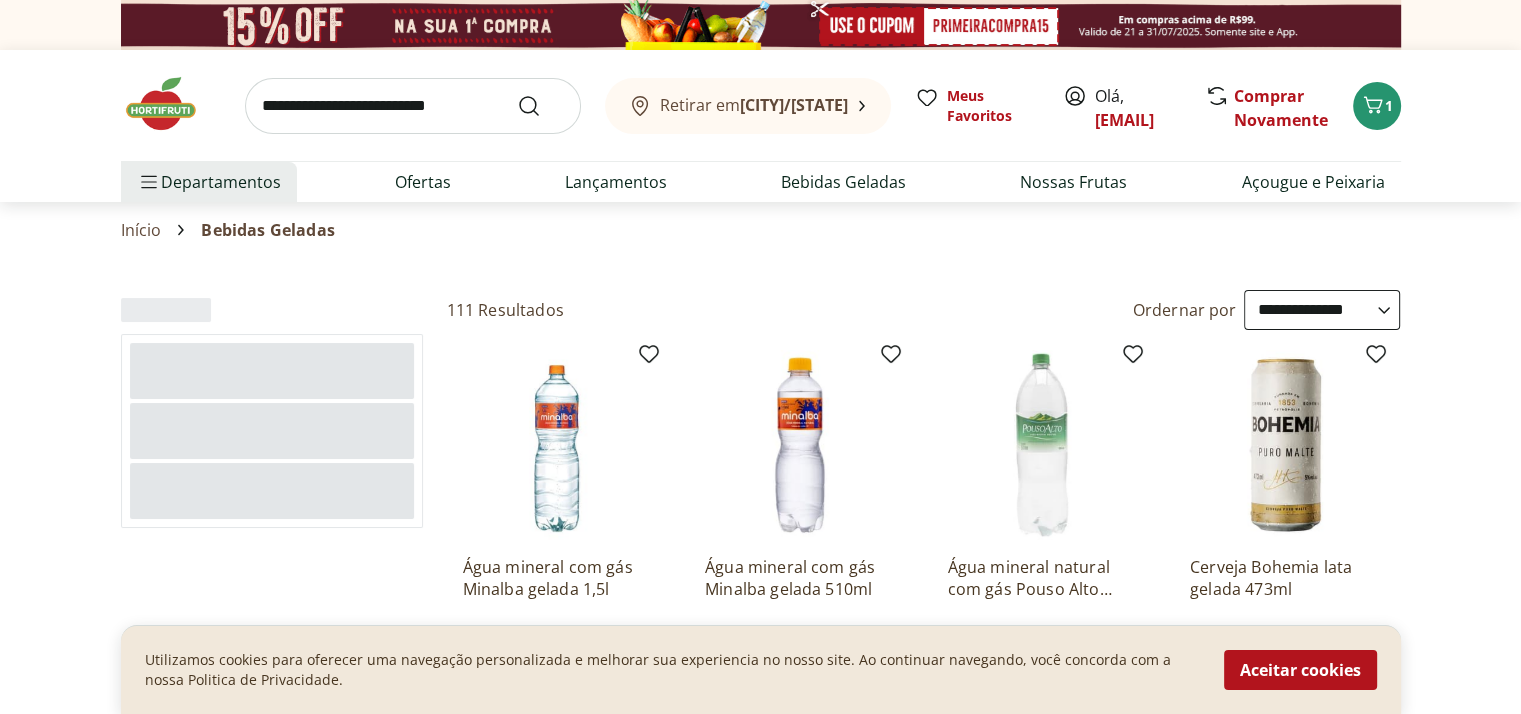 click at bounding box center [1042, 445] 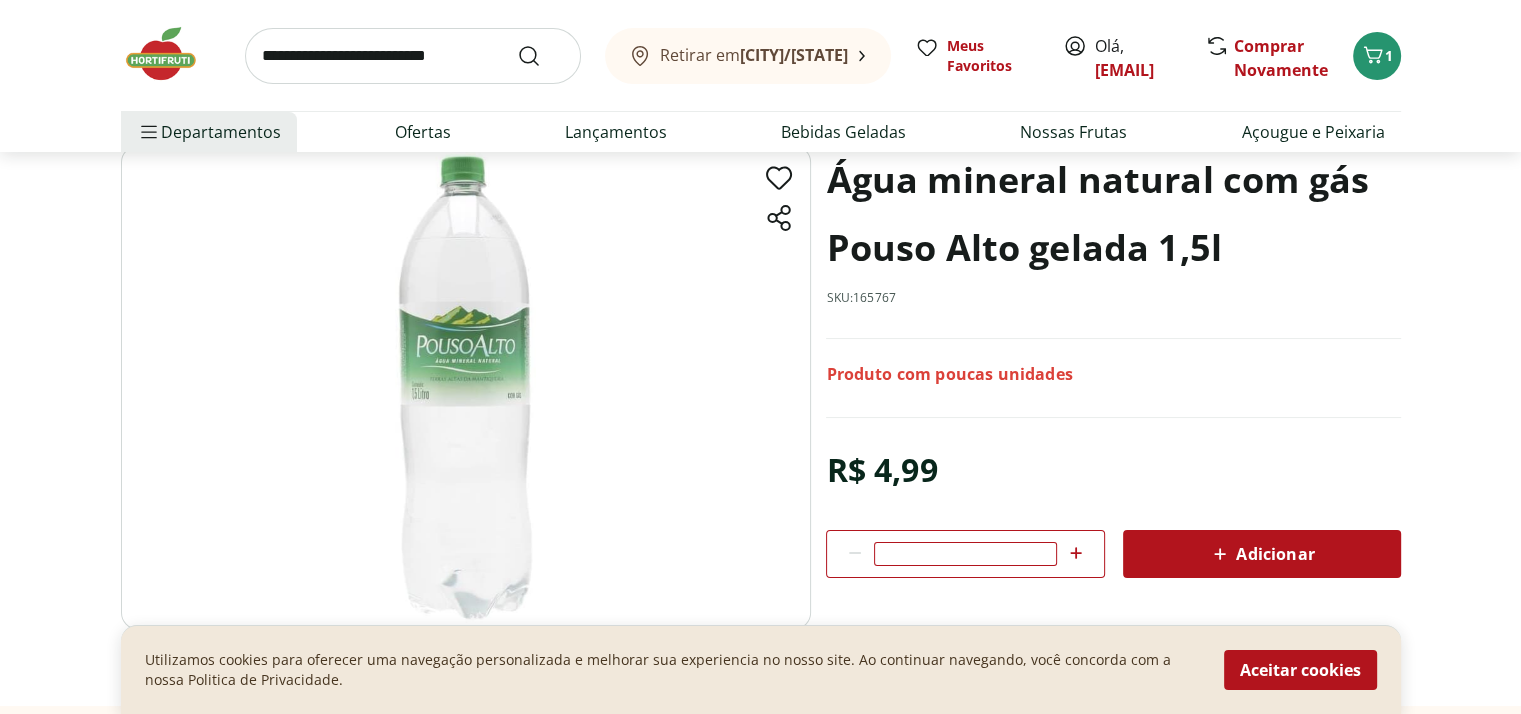 scroll, scrollTop: 240, scrollLeft: 0, axis: vertical 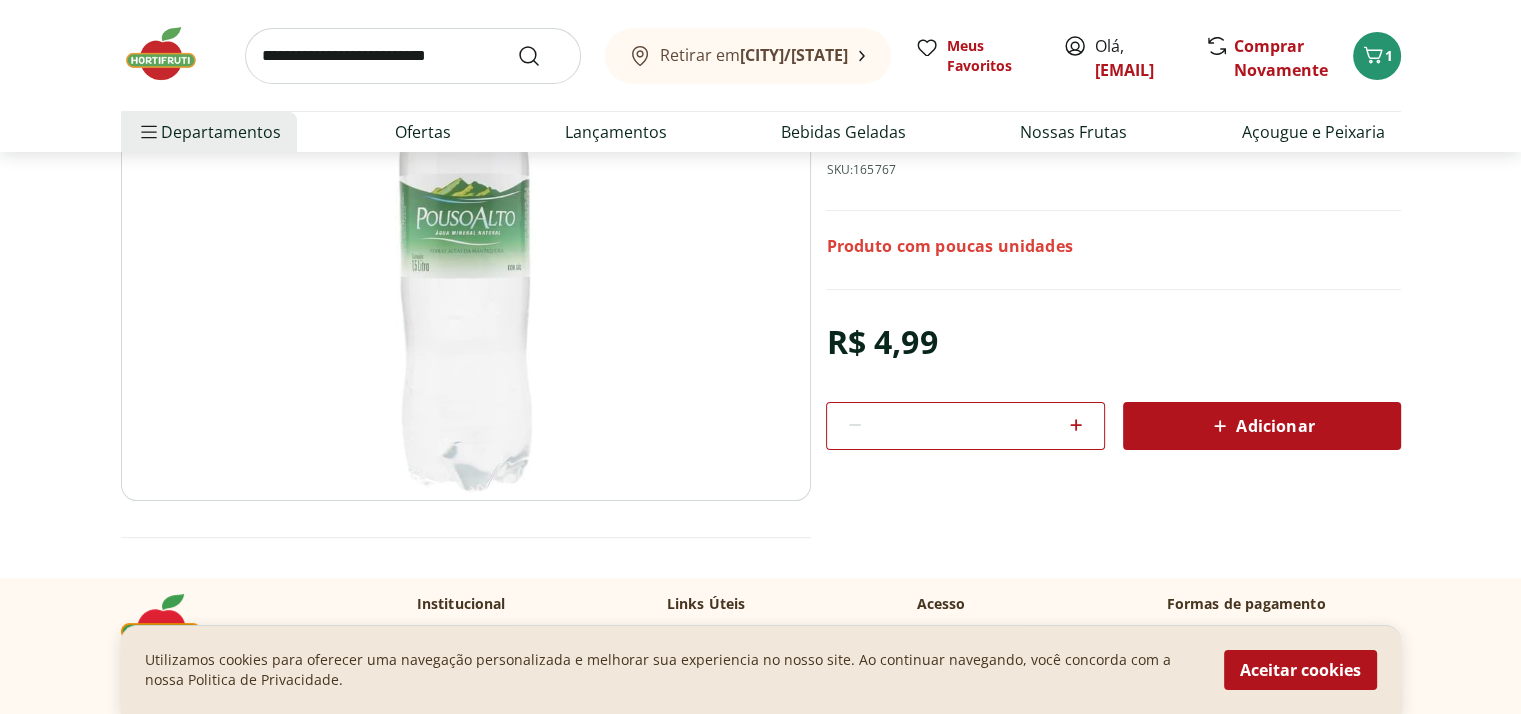 select on "**********" 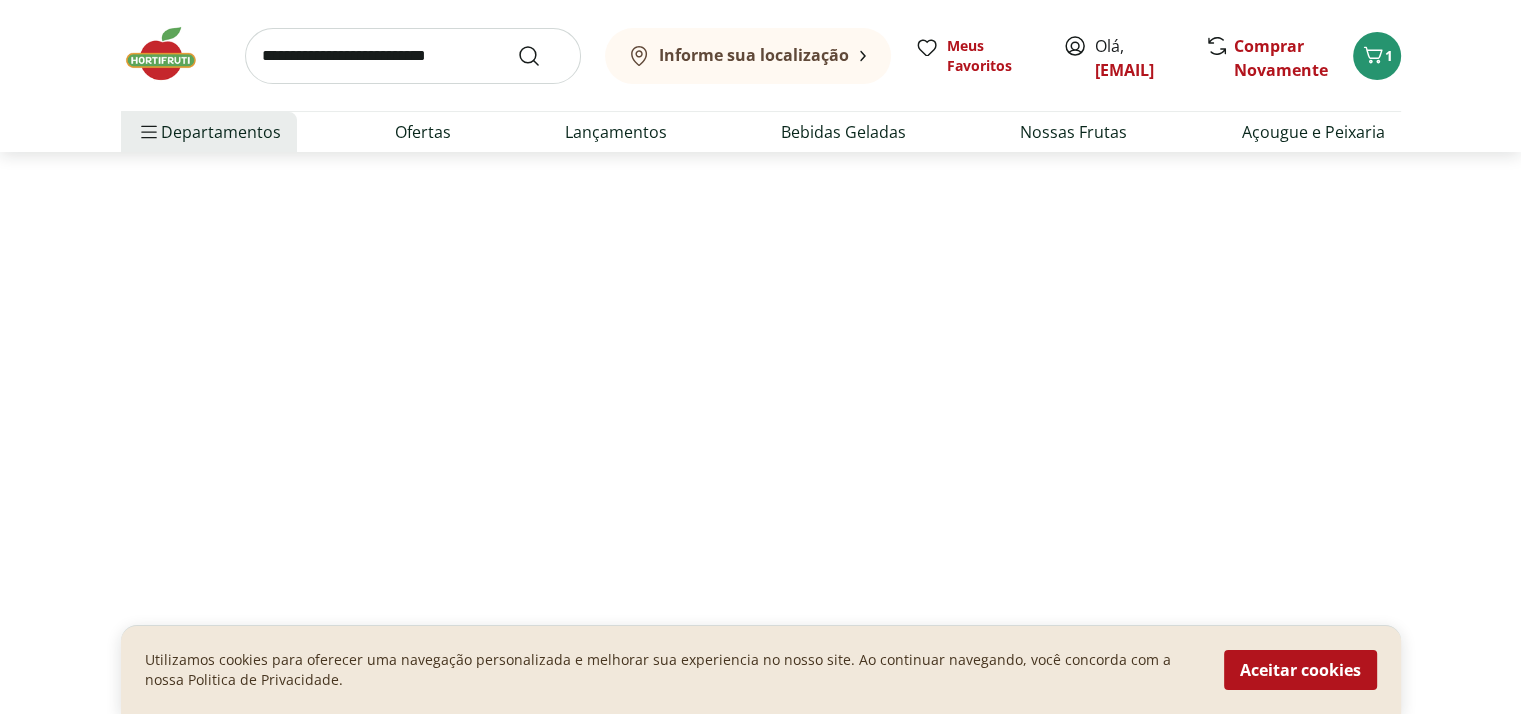scroll, scrollTop: 0, scrollLeft: 0, axis: both 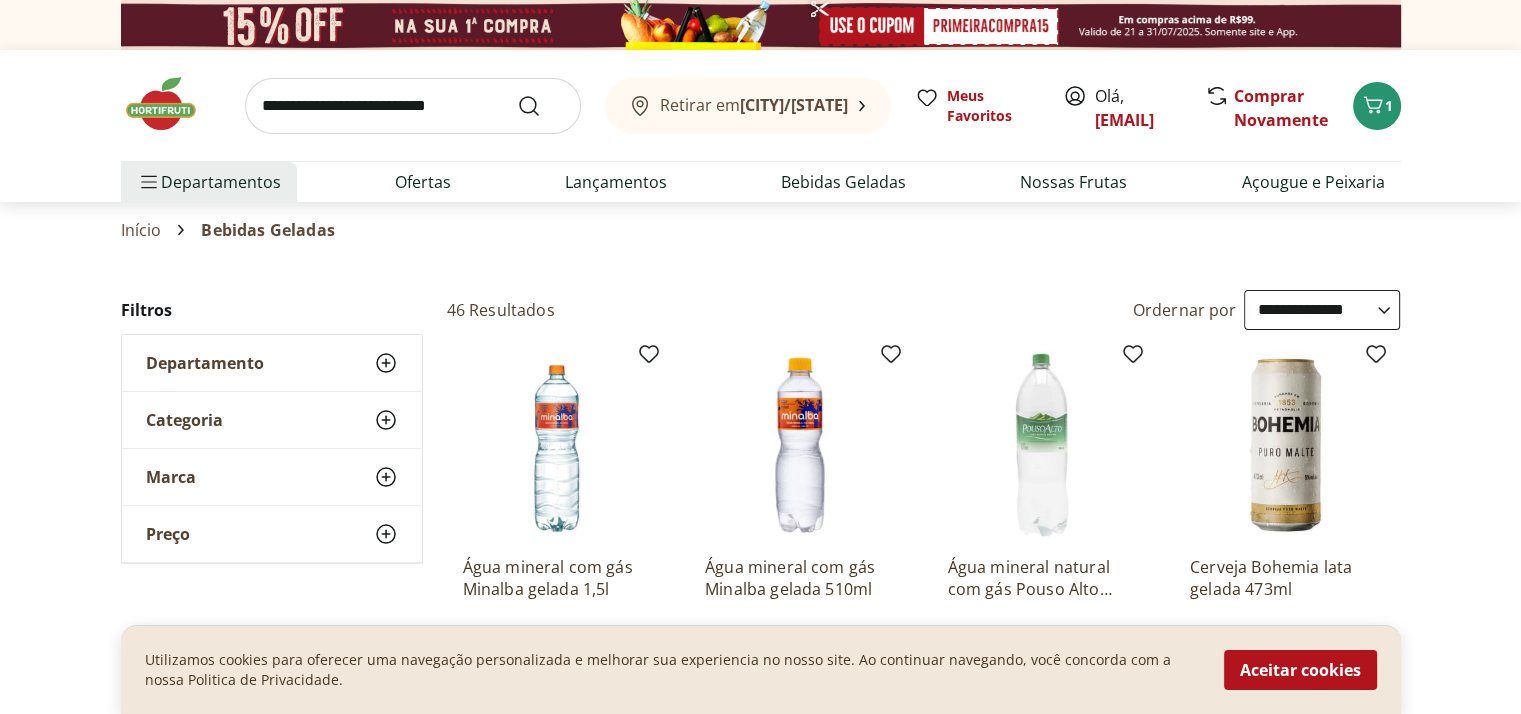 click at bounding box center [800, 445] 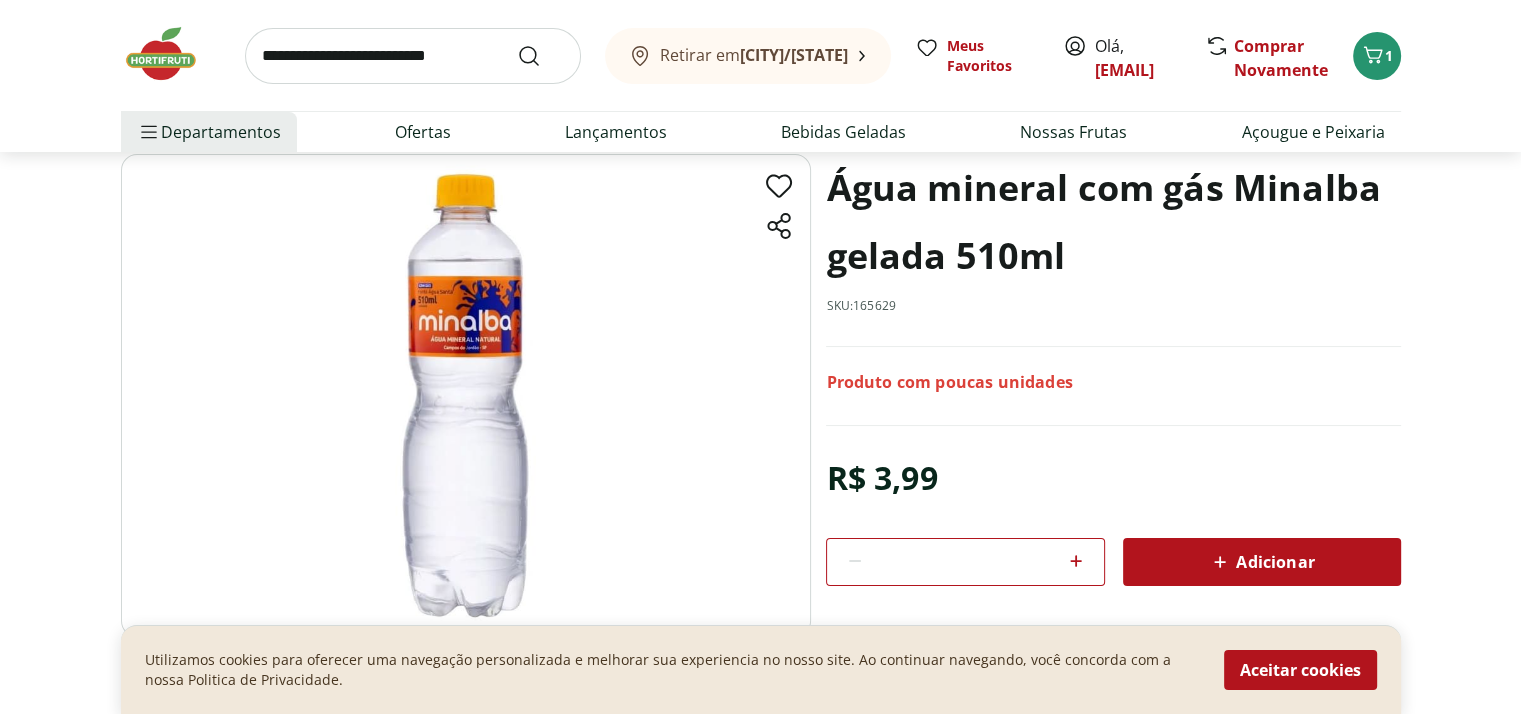 scroll, scrollTop: 240, scrollLeft: 0, axis: vertical 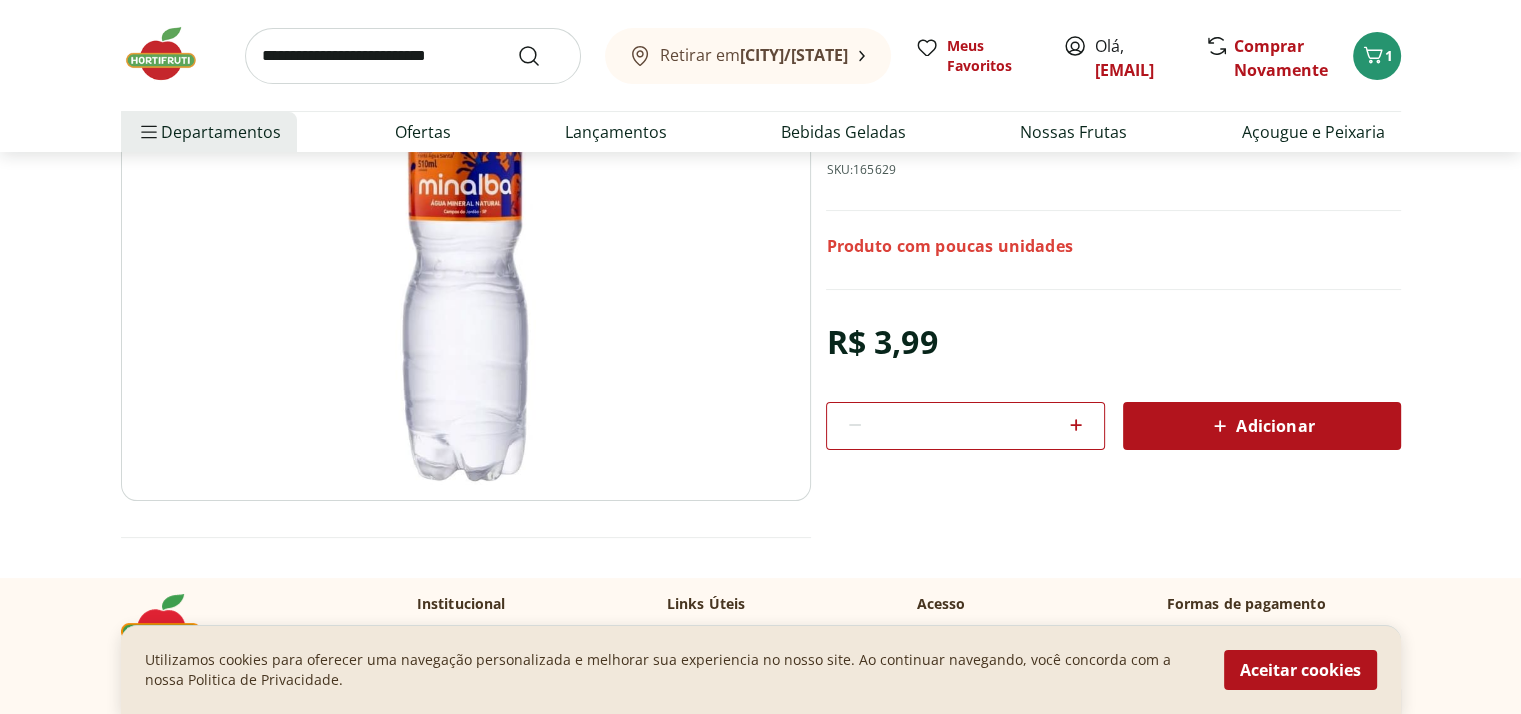 click at bounding box center [1076, 426] 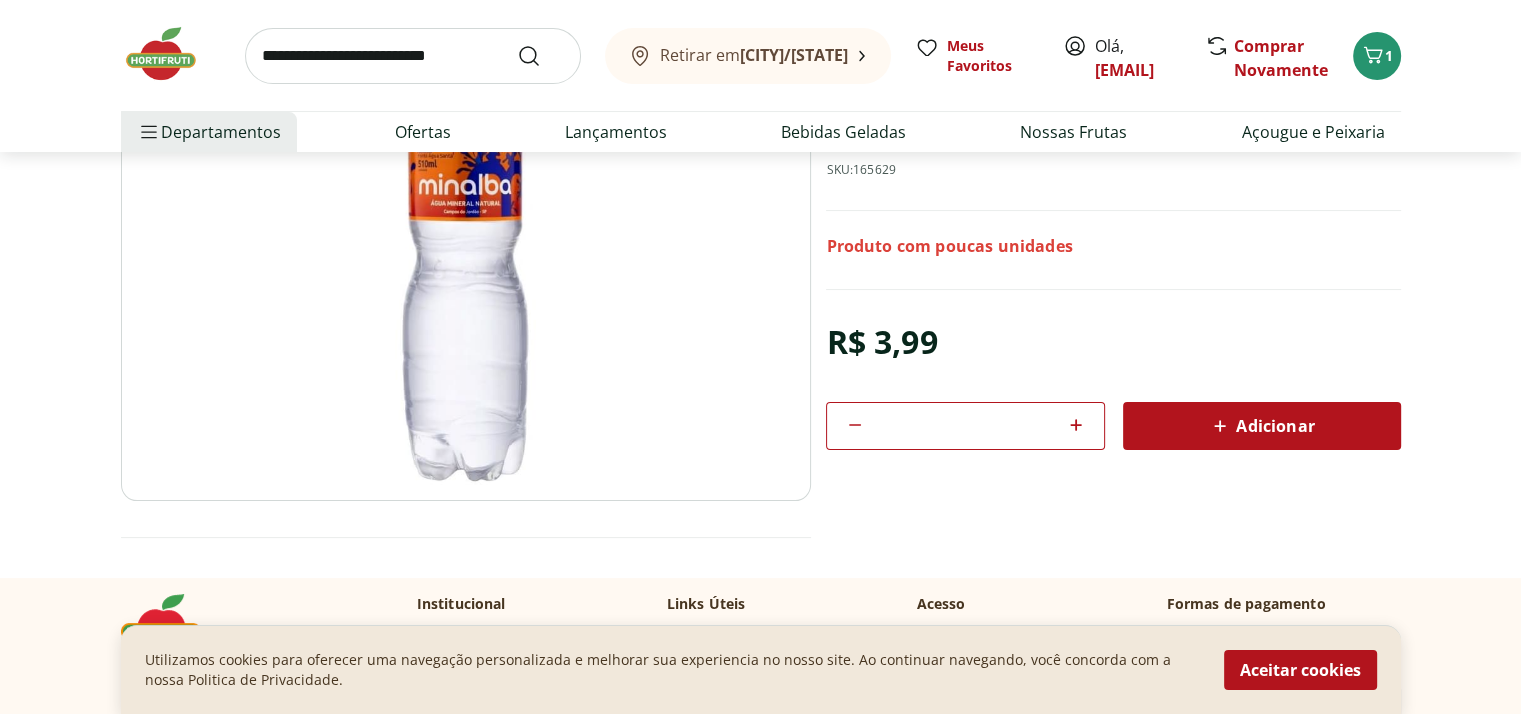 click at bounding box center [1076, 426] 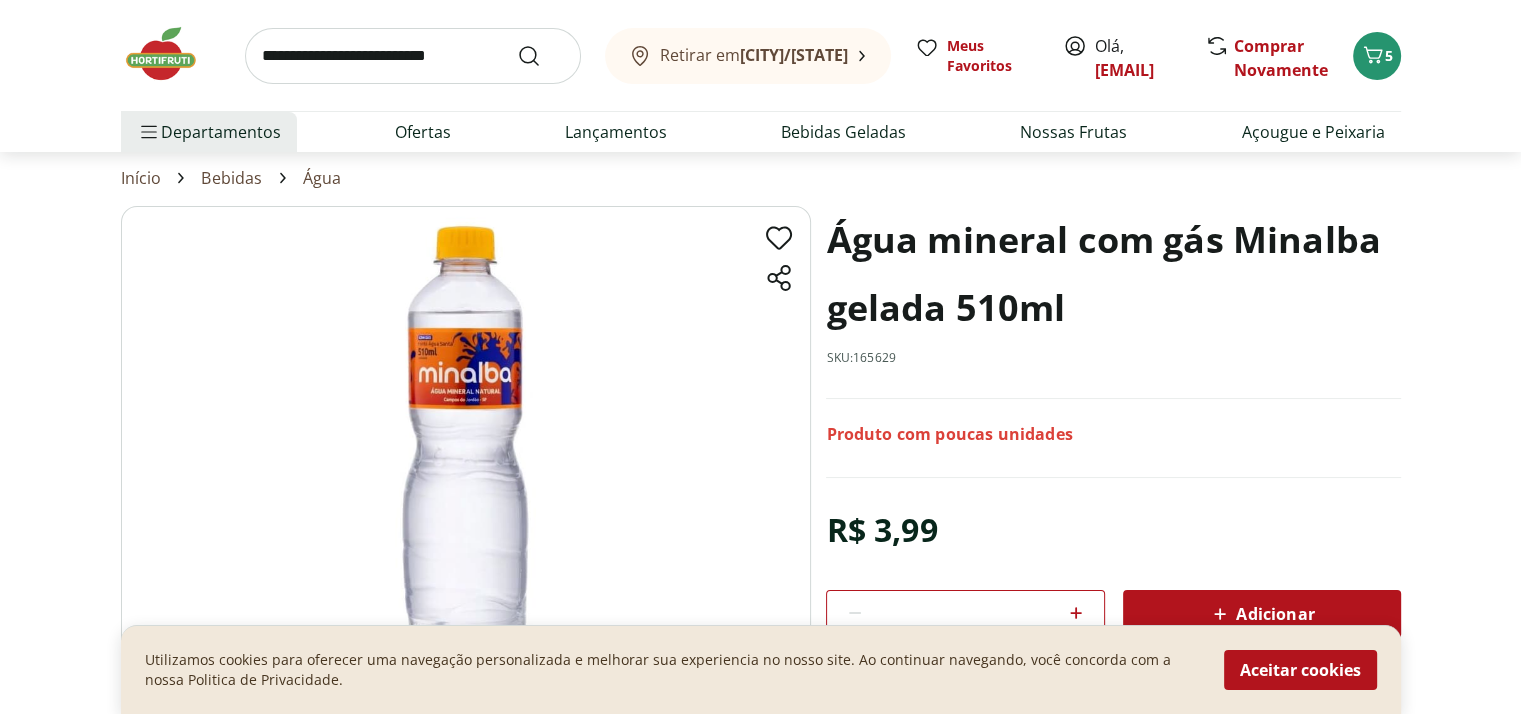 scroll, scrollTop: 0, scrollLeft: 0, axis: both 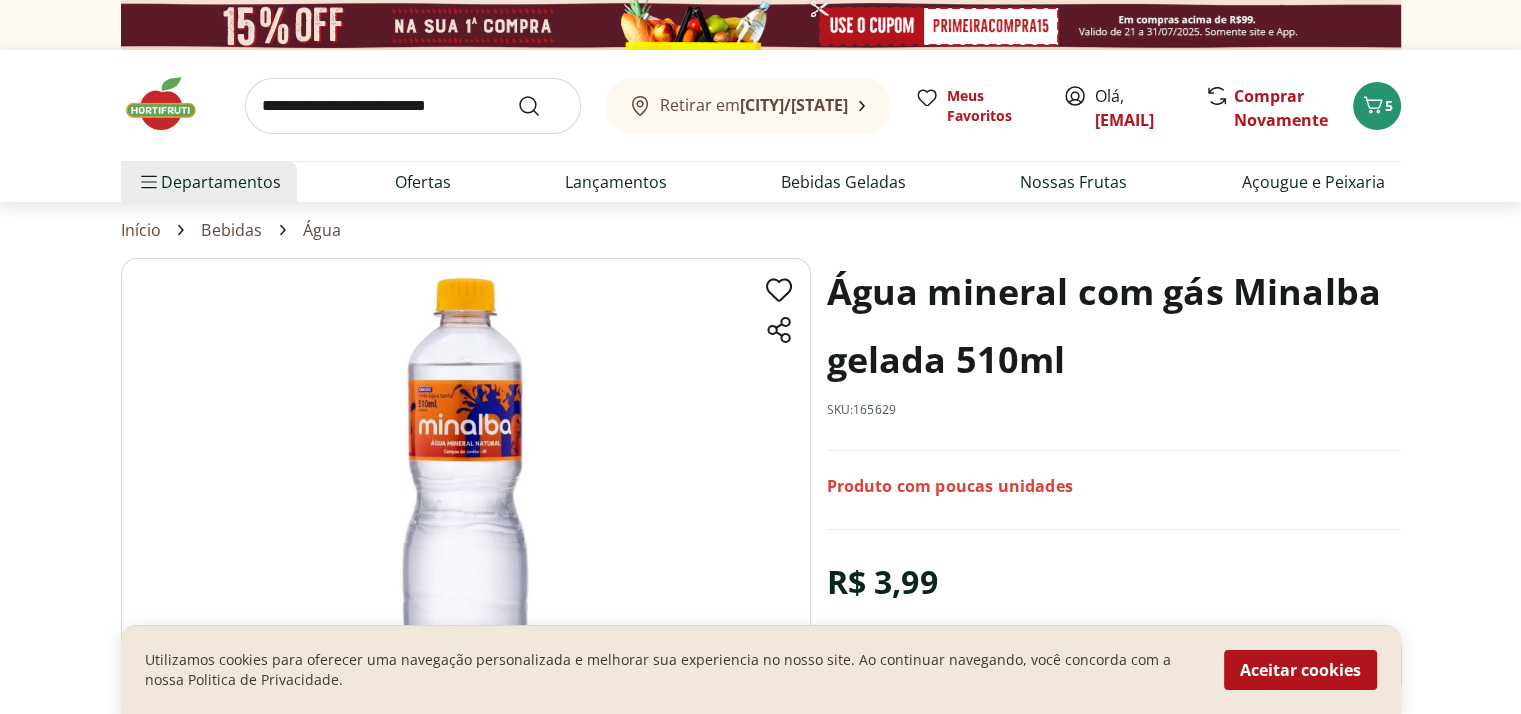 click at bounding box center (171, 104) 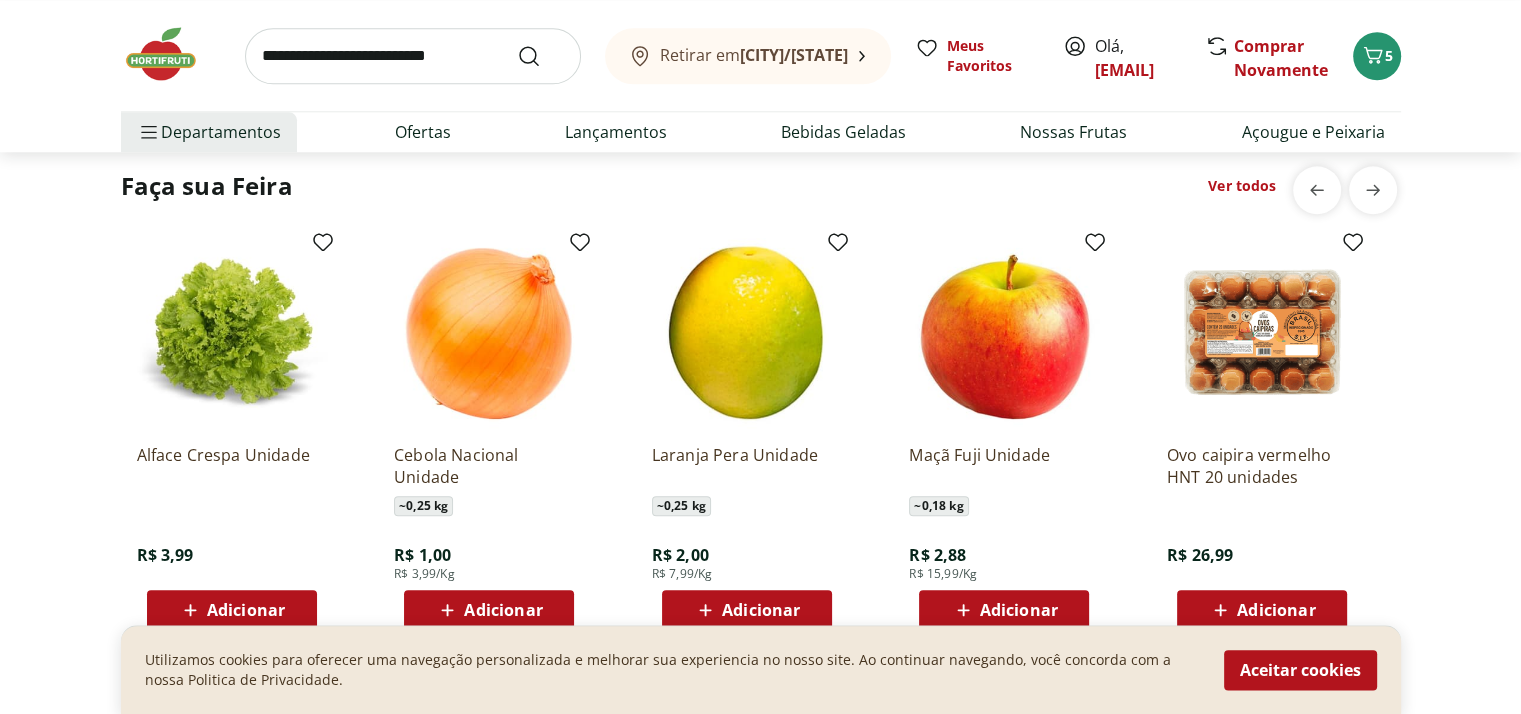 scroll, scrollTop: 2280, scrollLeft: 0, axis: vertical 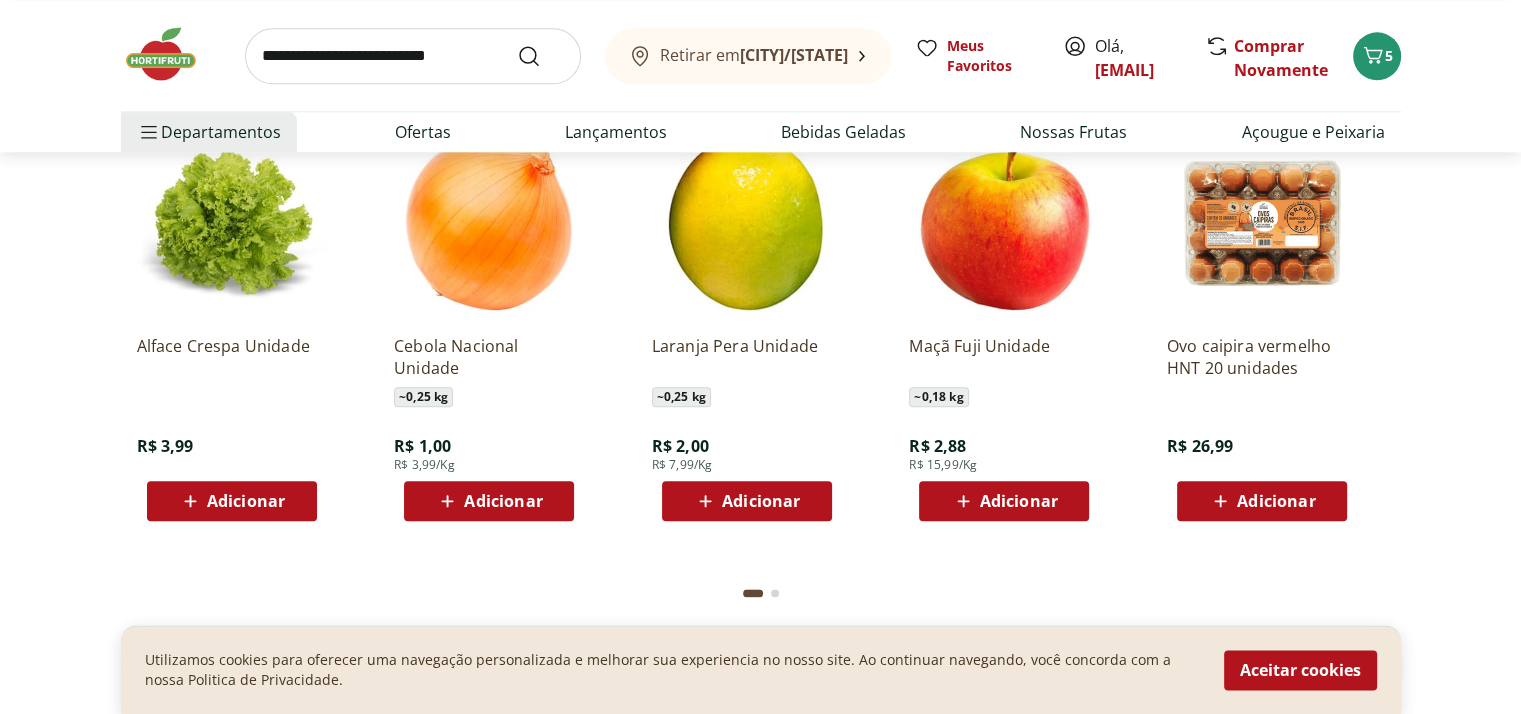click on "Adicionar" at bounding box center (503, -83) 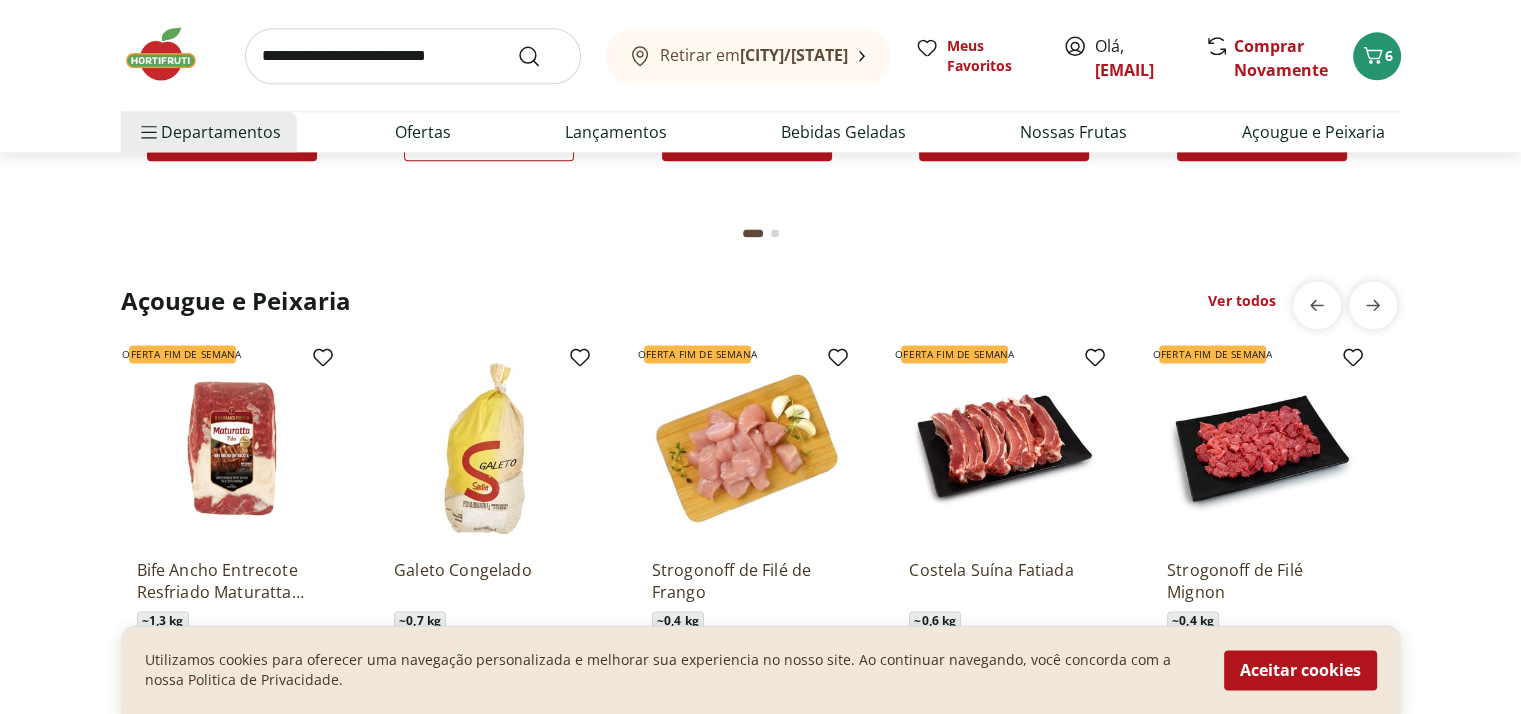 scroll, scrollTop: 2880, scrollLeft: 0, axis: vertical 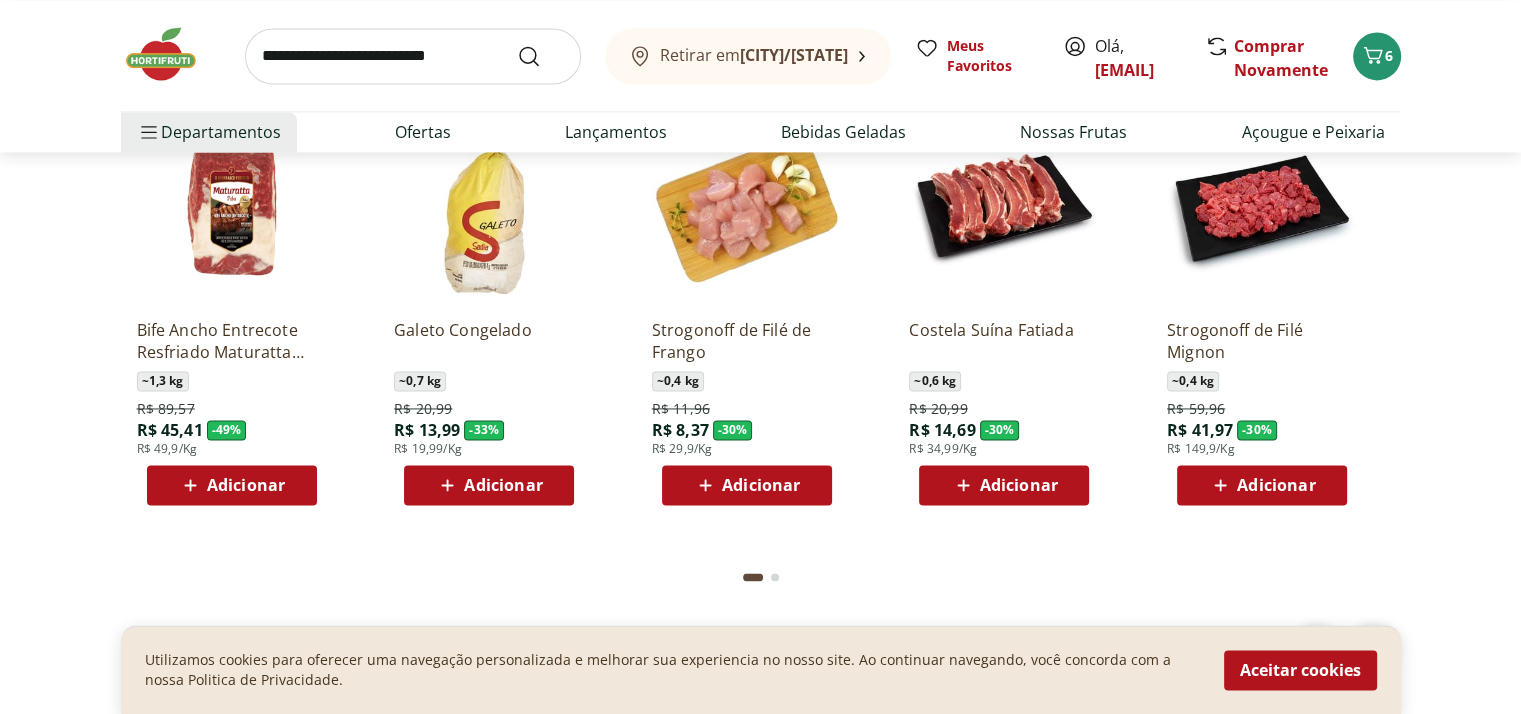 click on "Adicionar" at bounding box center (1019, -683) 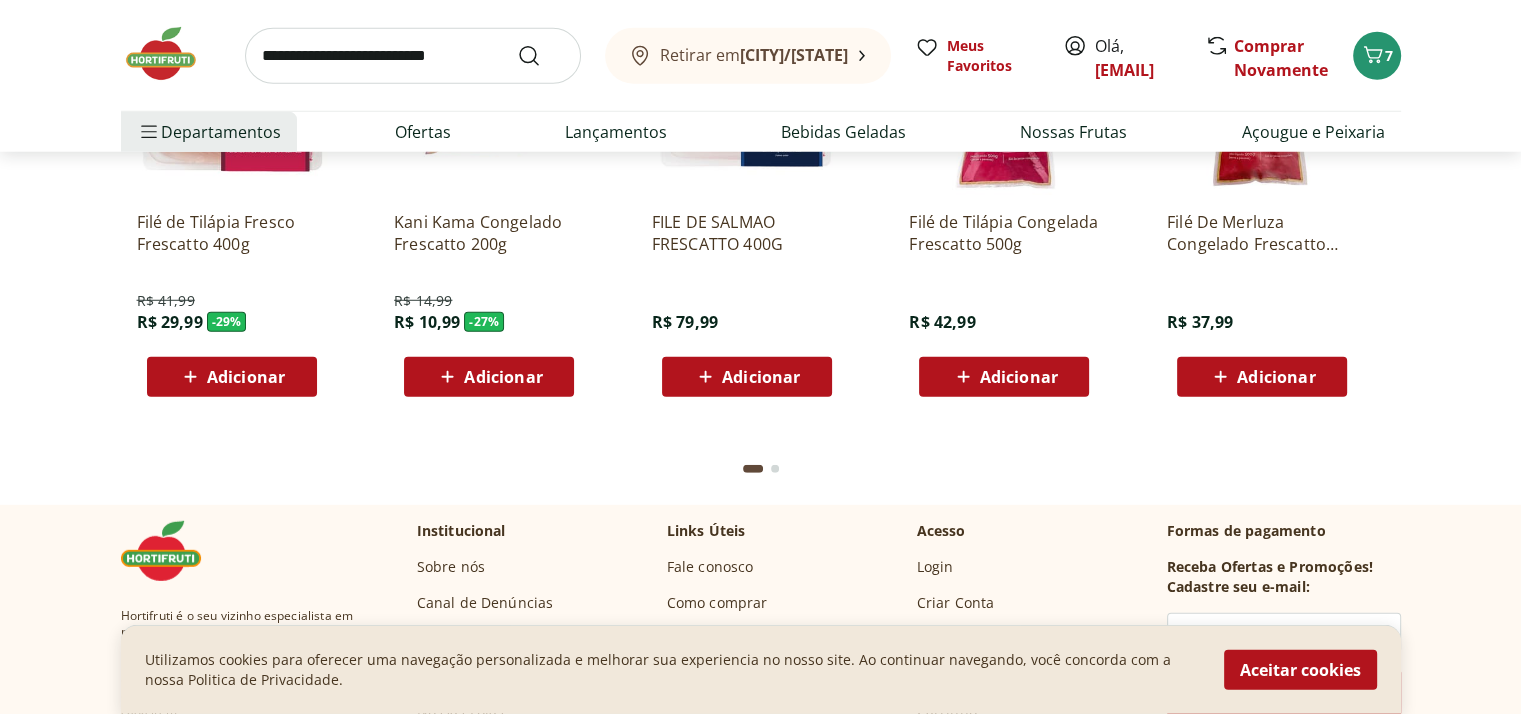 scroll, scrollTop: 5400, scrollLeft: 0, axis: vertical 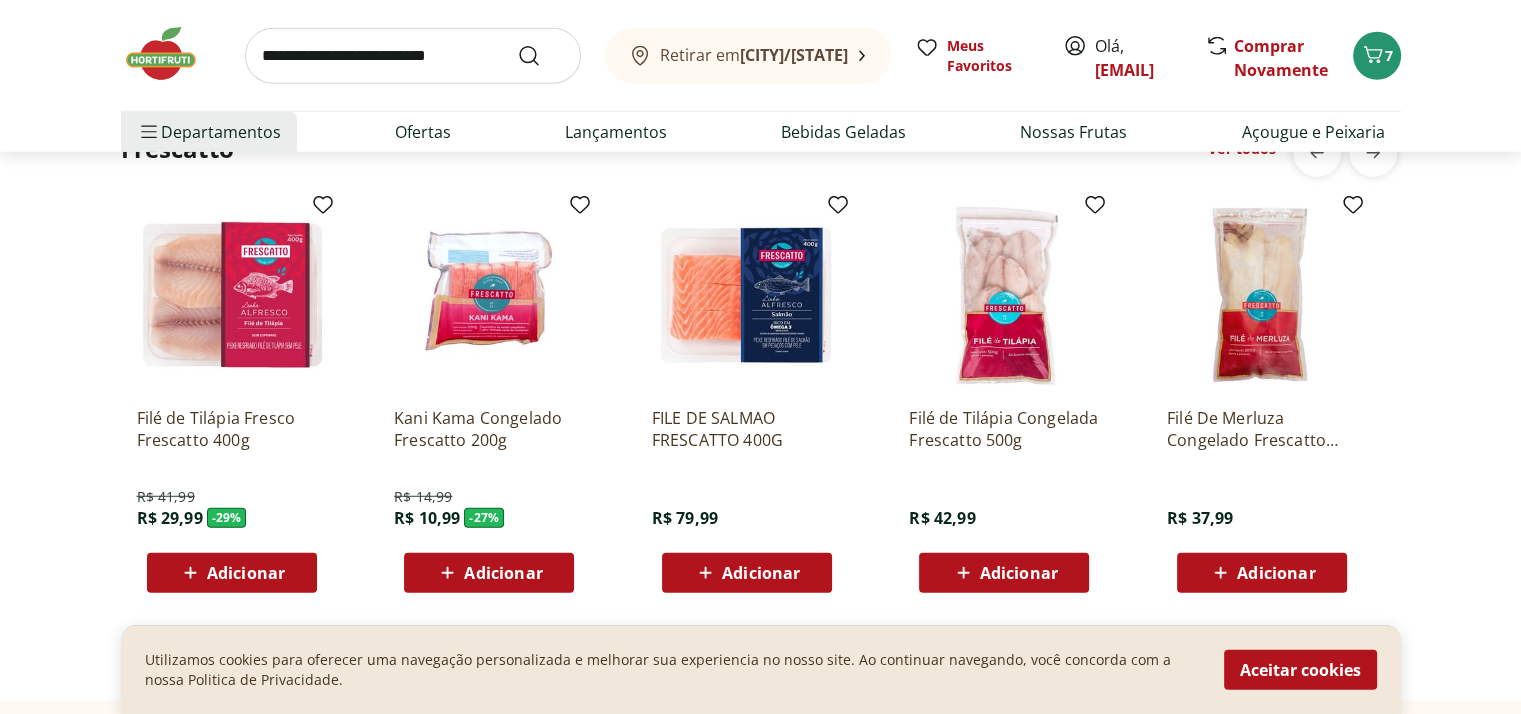 click at bounding box center (171, 54) 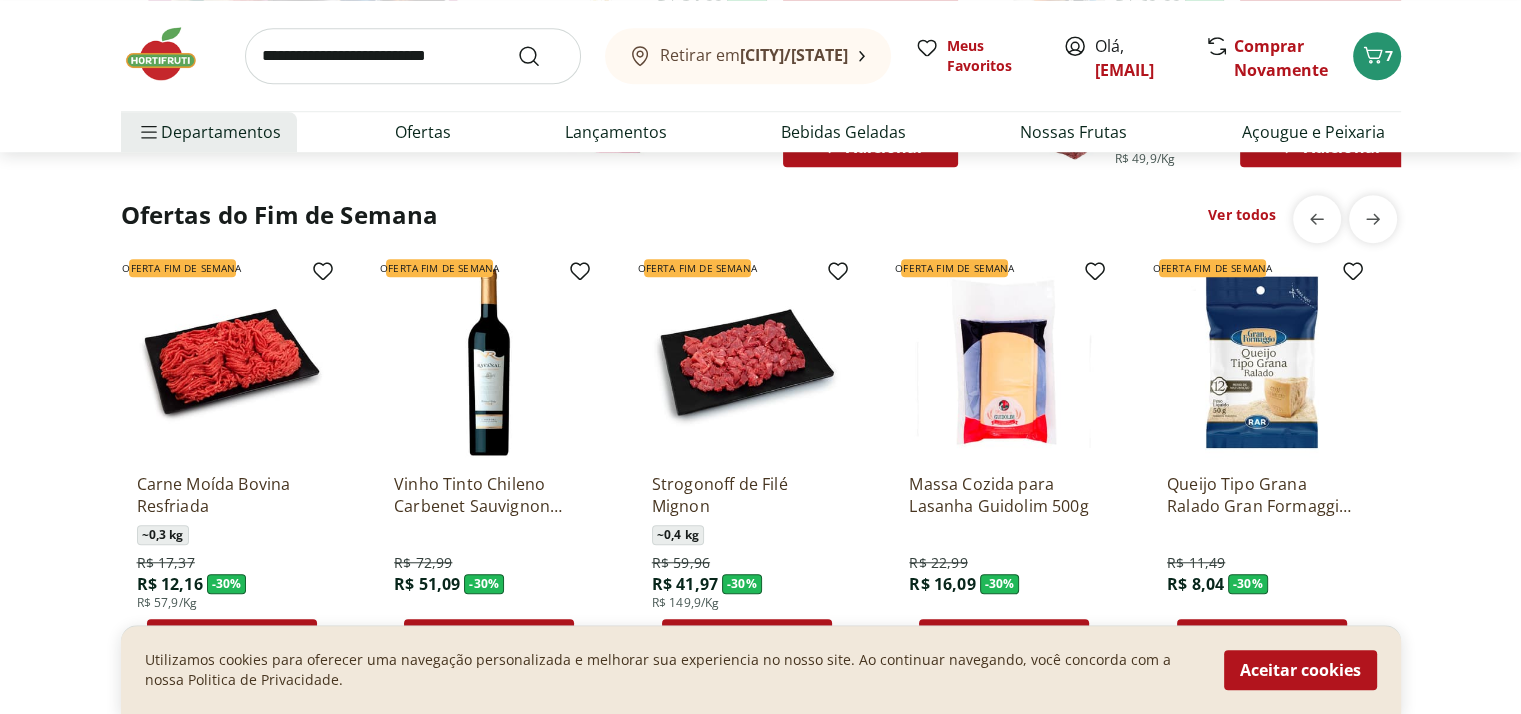 scroll, scrollTop: 1560, scrollLeft: 0, axis: vertical 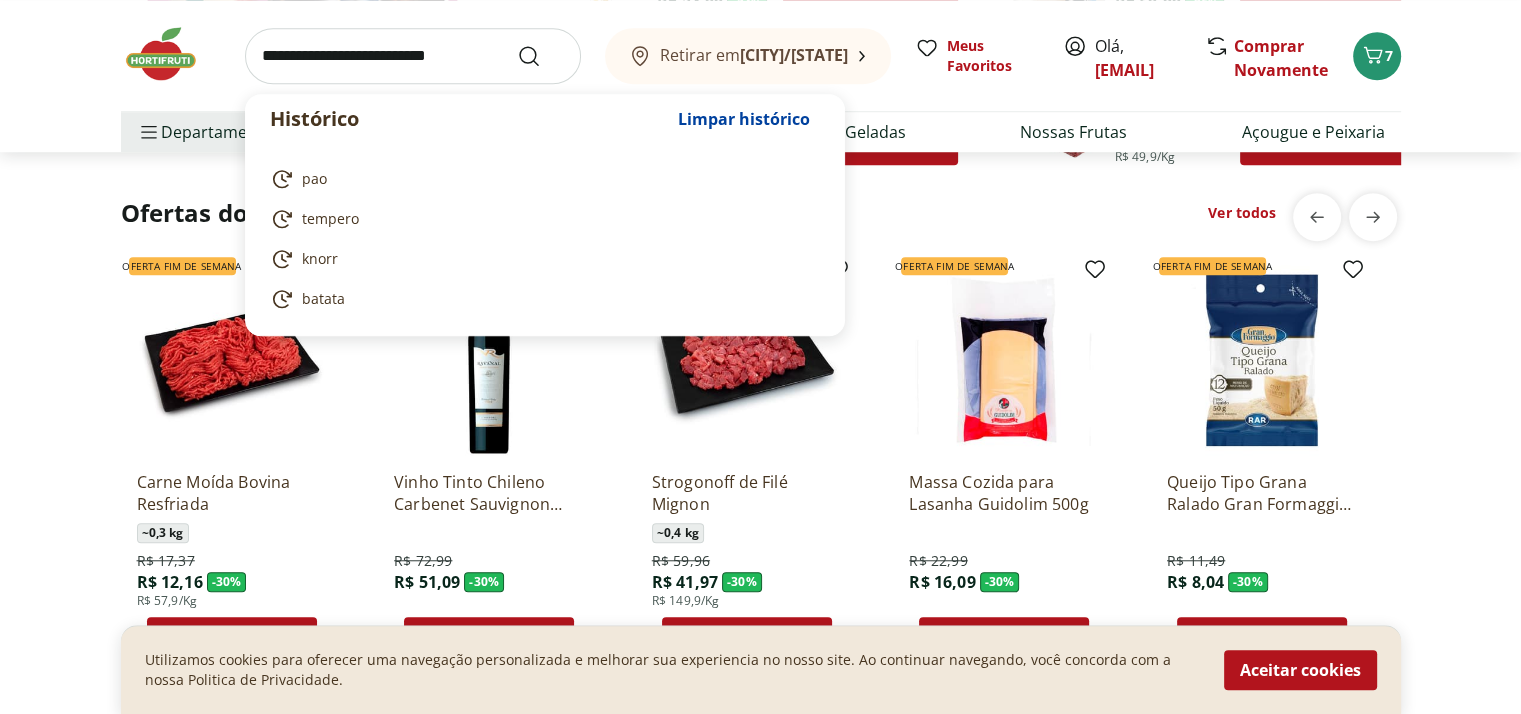 click at bounding box center [413, 56] 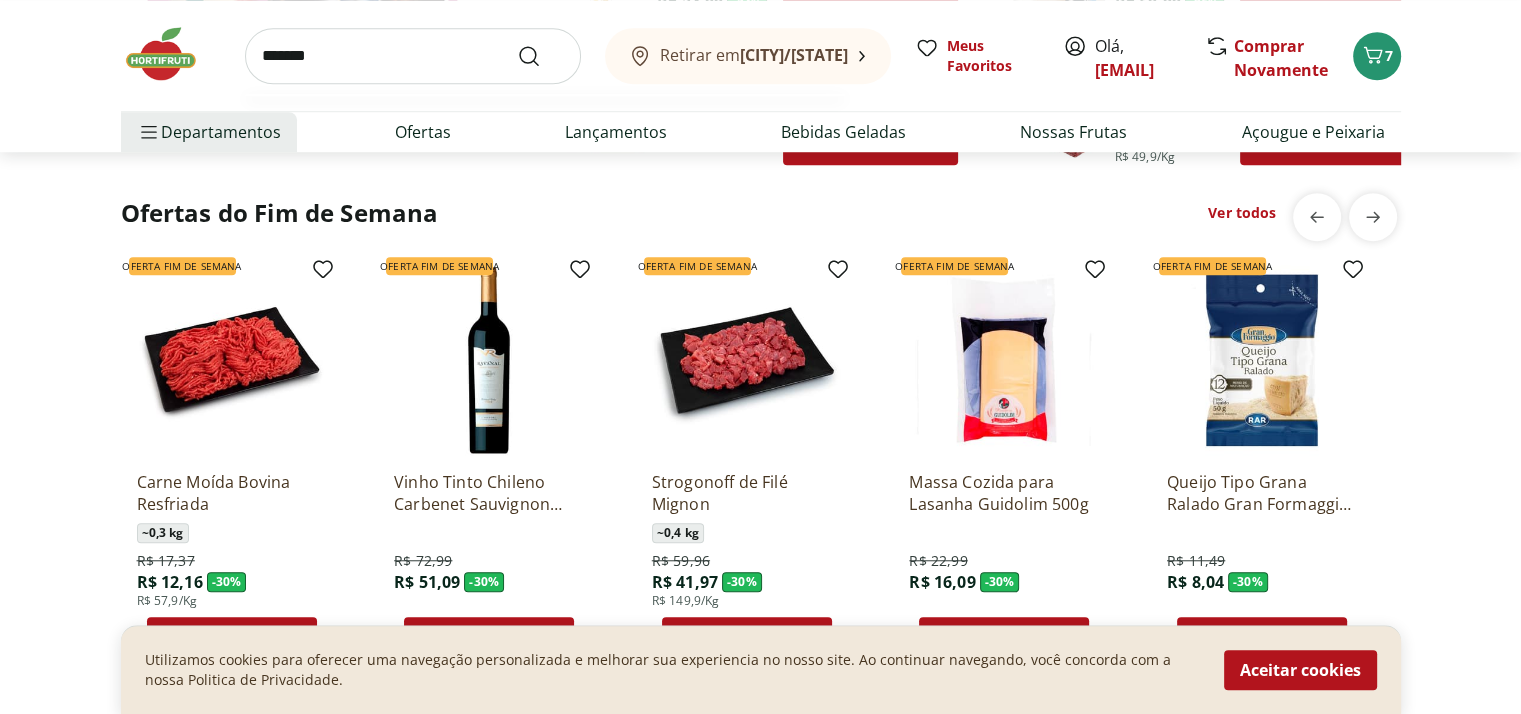 type on "*******" 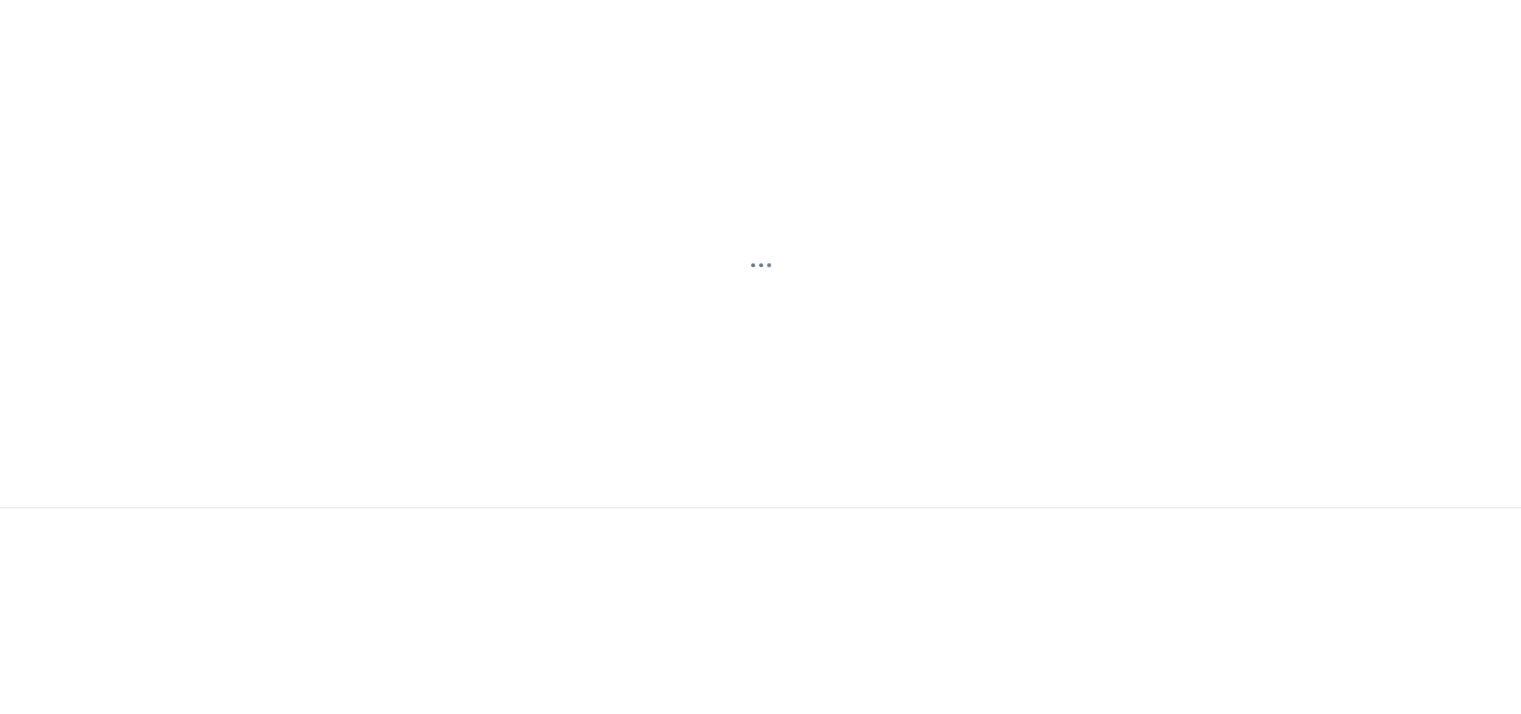 scroll, scrollTop: 0, scrollLeft: 0, axis: both 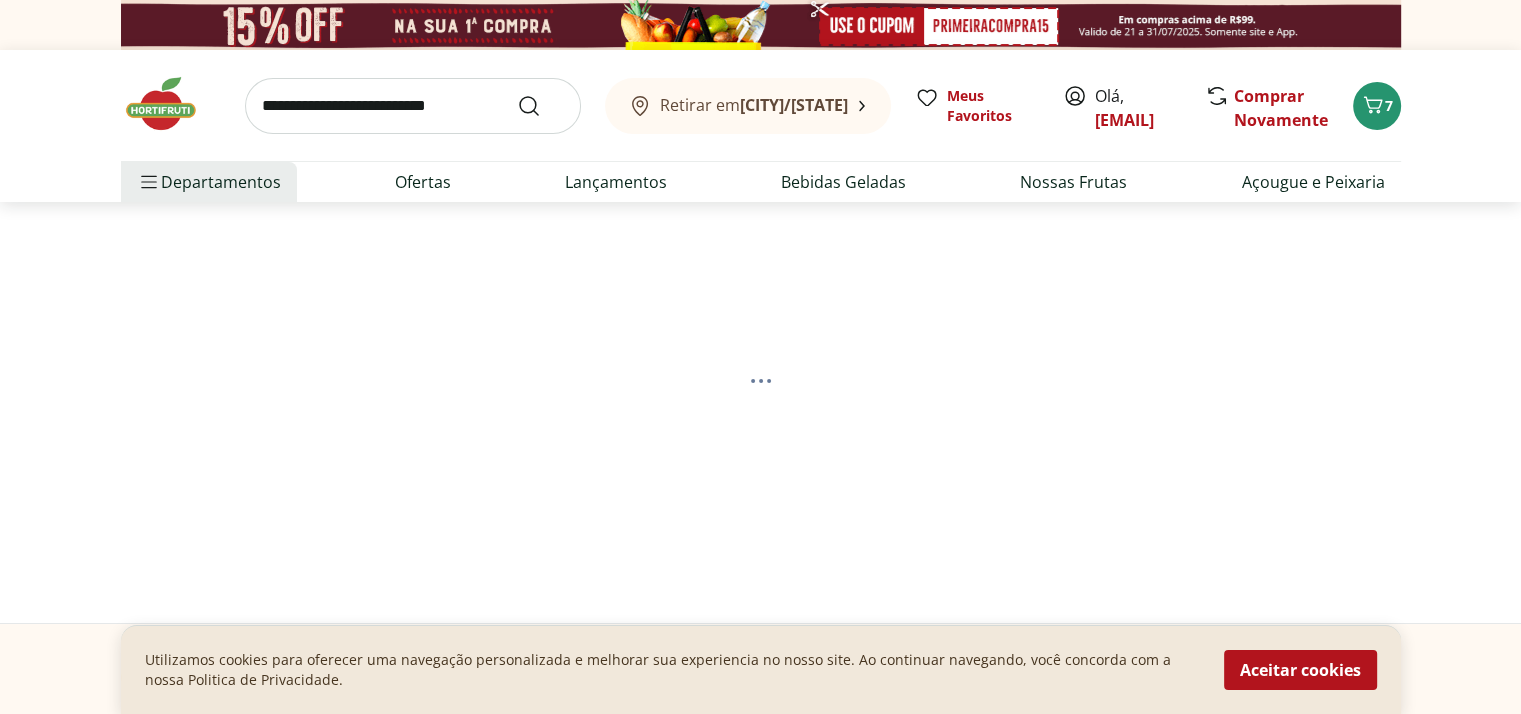 select on "**********" 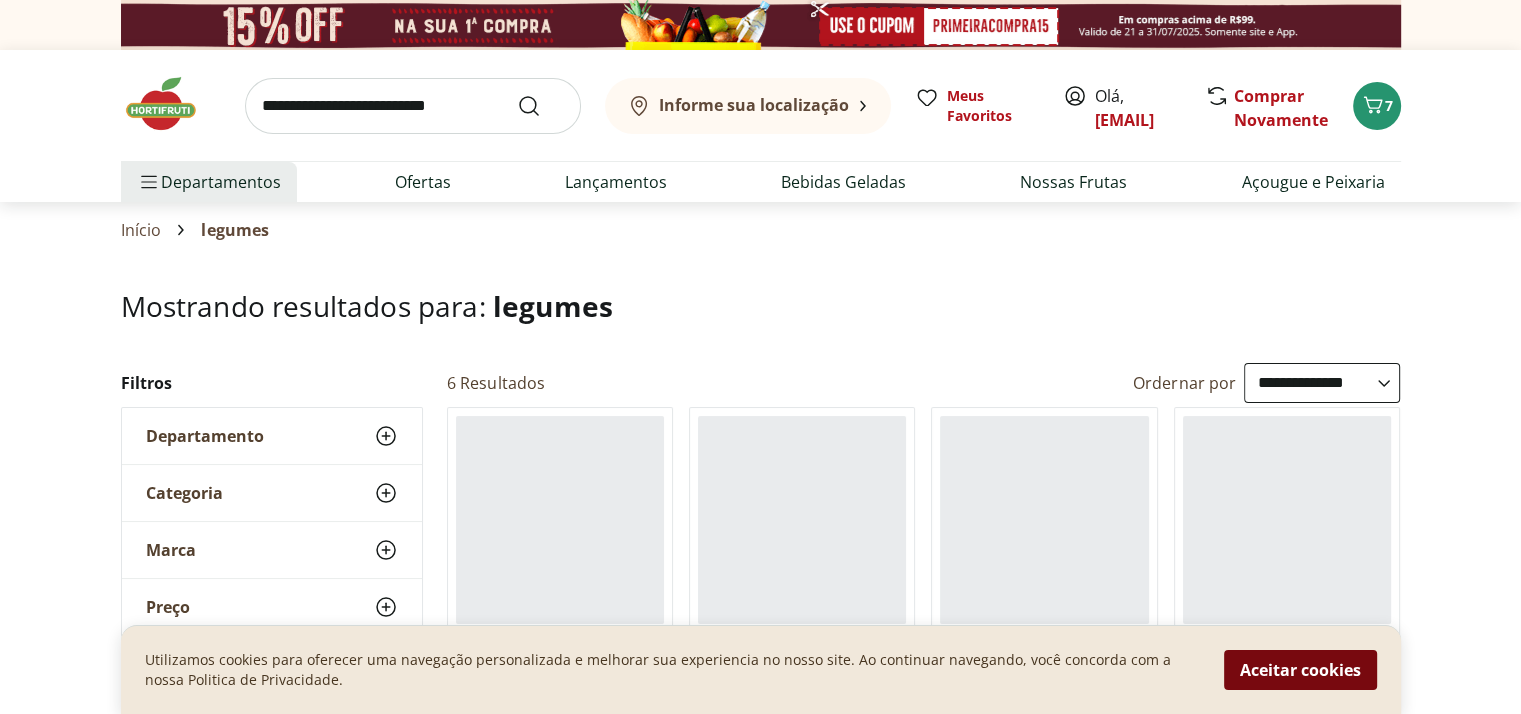 click on "Aceitar cookies" at bounding box center [1300, 670] 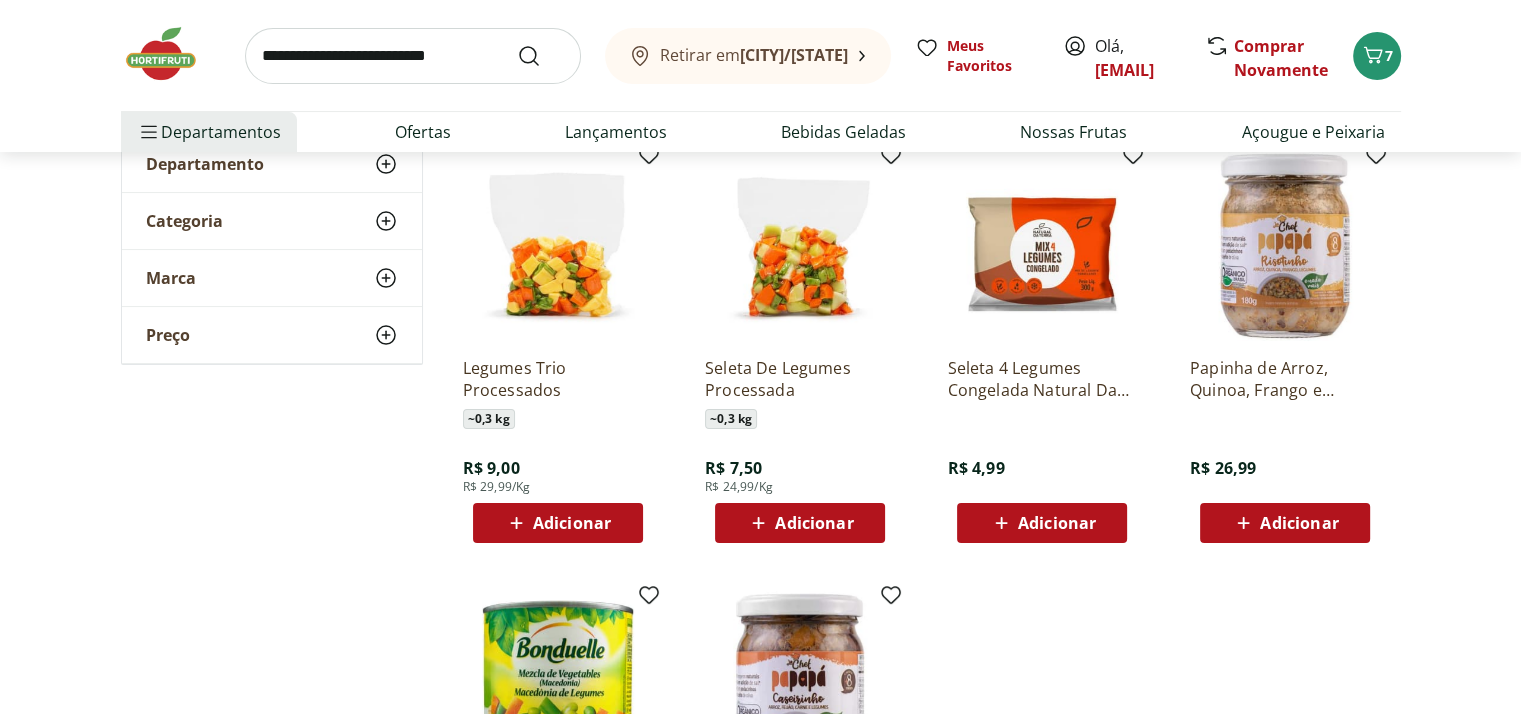 scroll, scrollTop: 360, scrollLeft: 0, axis: vertical 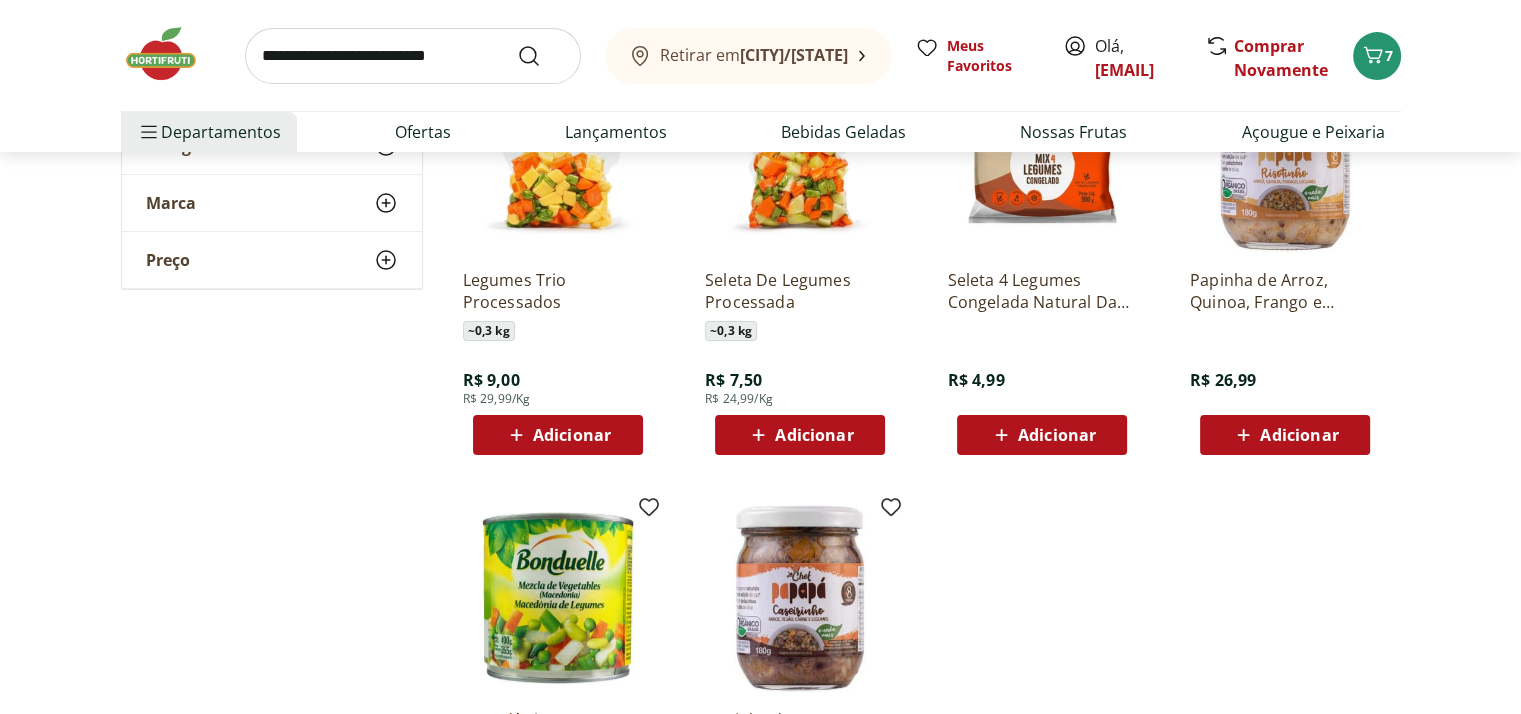 click on "Adicionar" at bounding box center [814, 435] 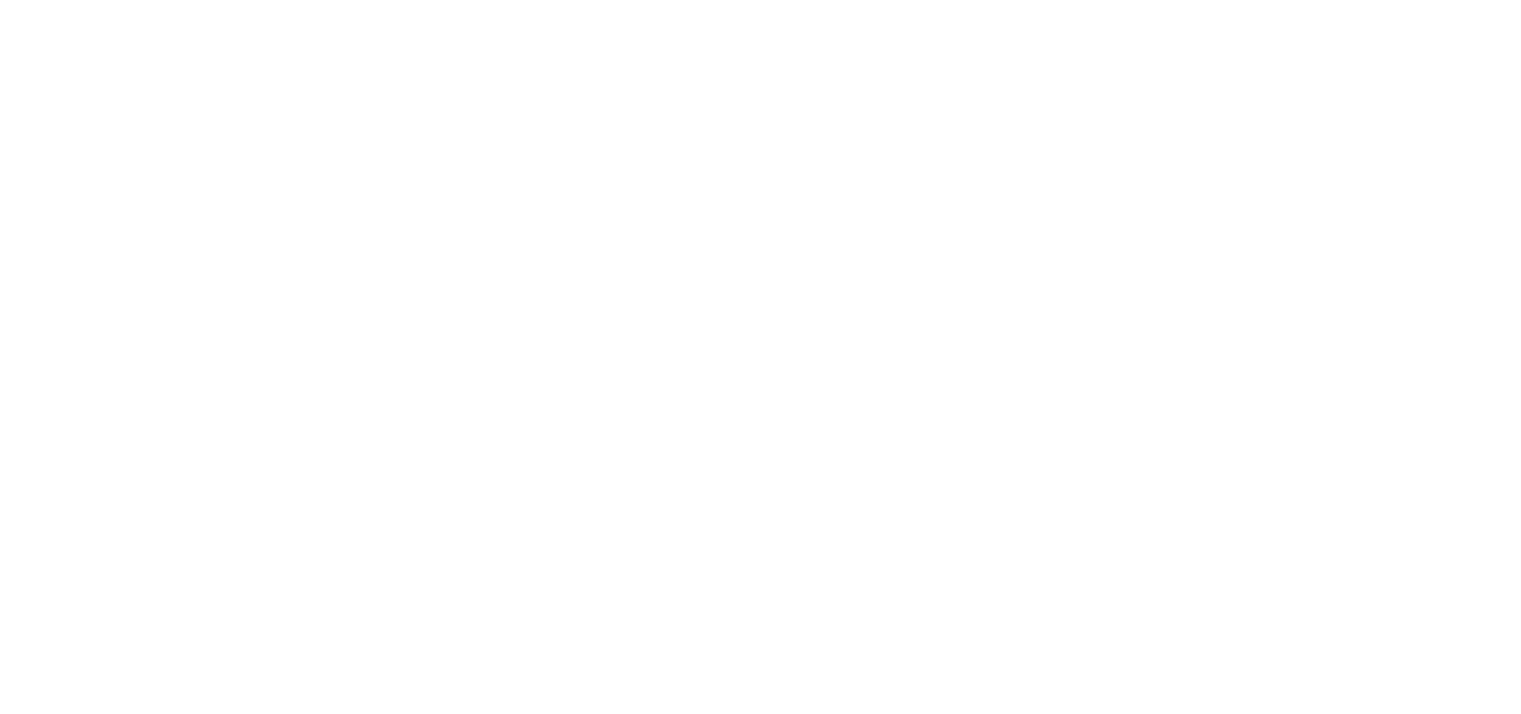 select on "**********" 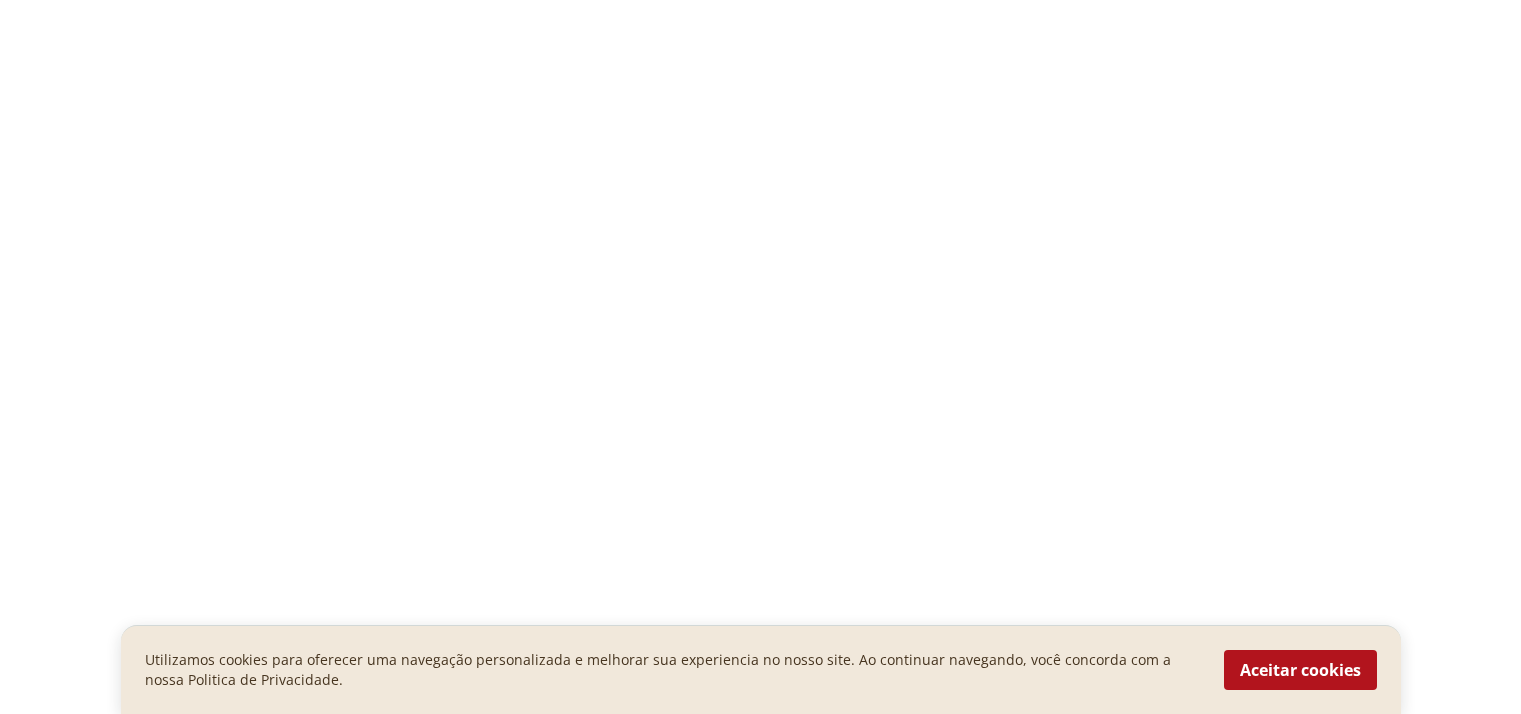 scroll, scrollTop: 0, scrollLeft: 0, axis: both 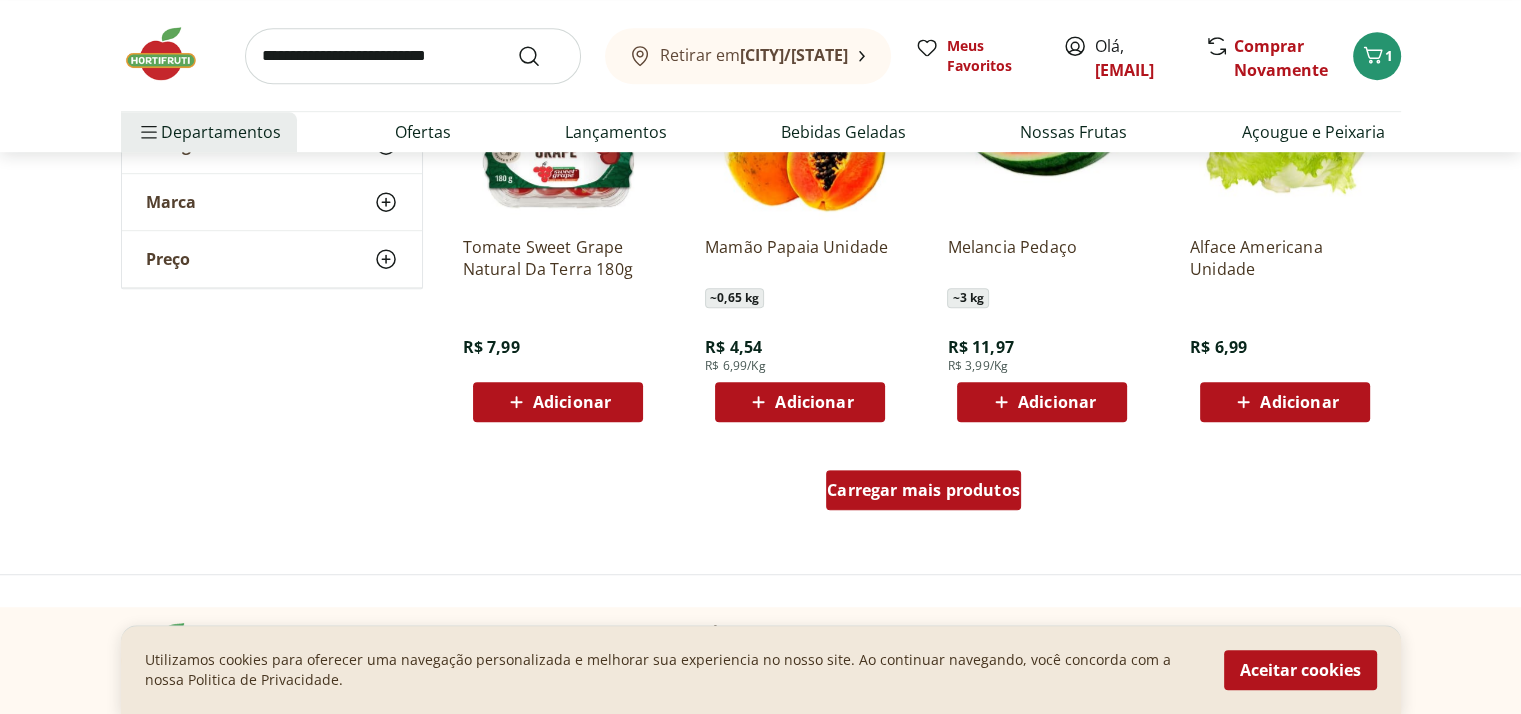 click on "Carregar mais produtos" at bounding box center [923, 490] 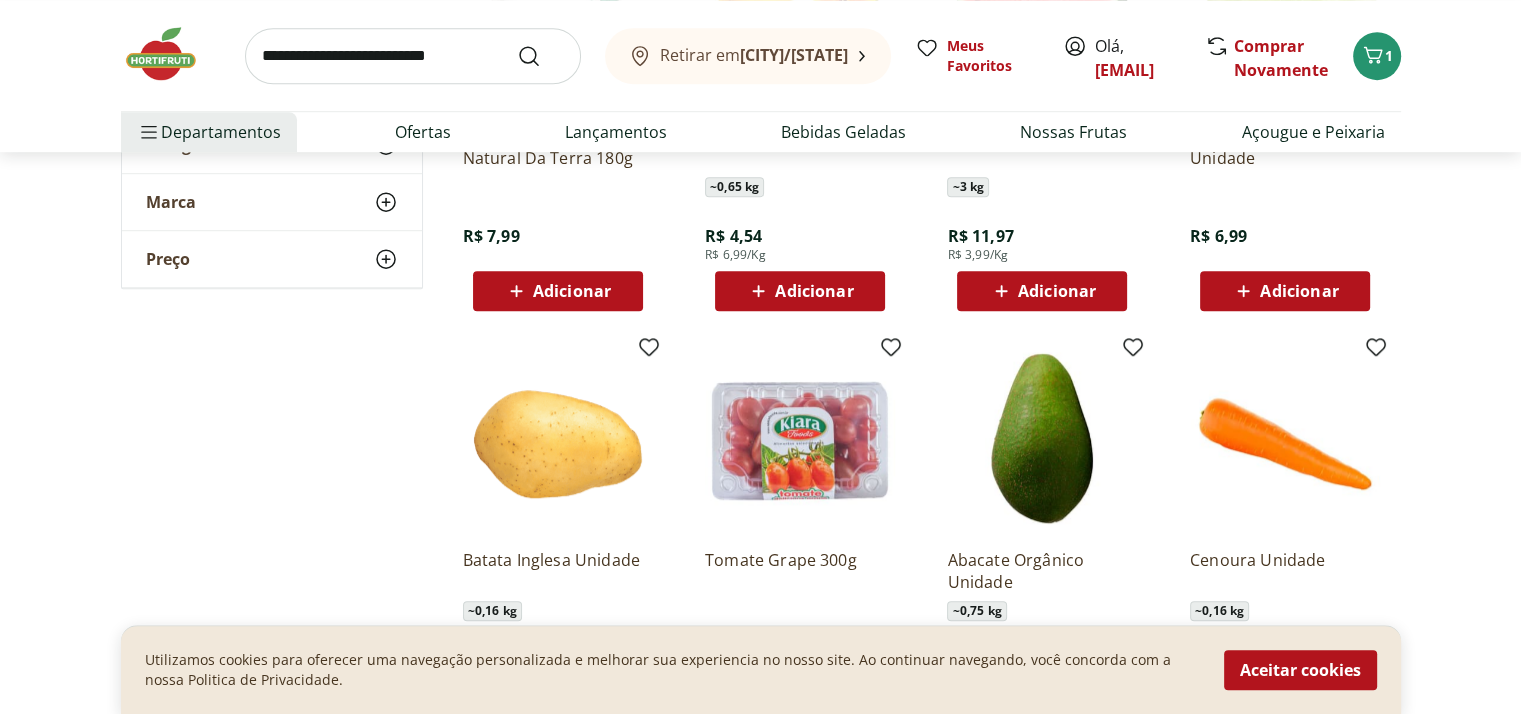 scroll, scrollTop: 1560, scrollLeft: 0, axis: vertical 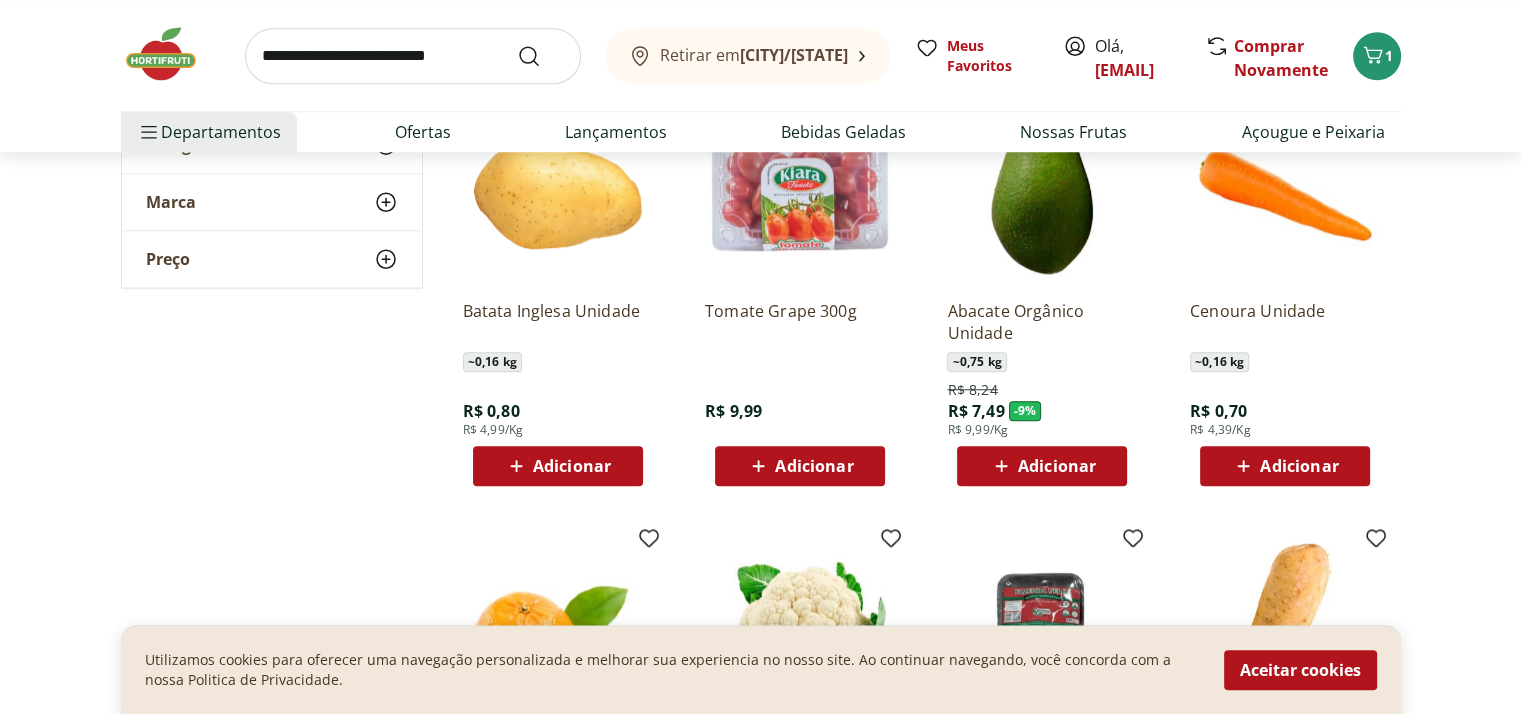 click on "Adicionar" at bounding box center (1299, 466) 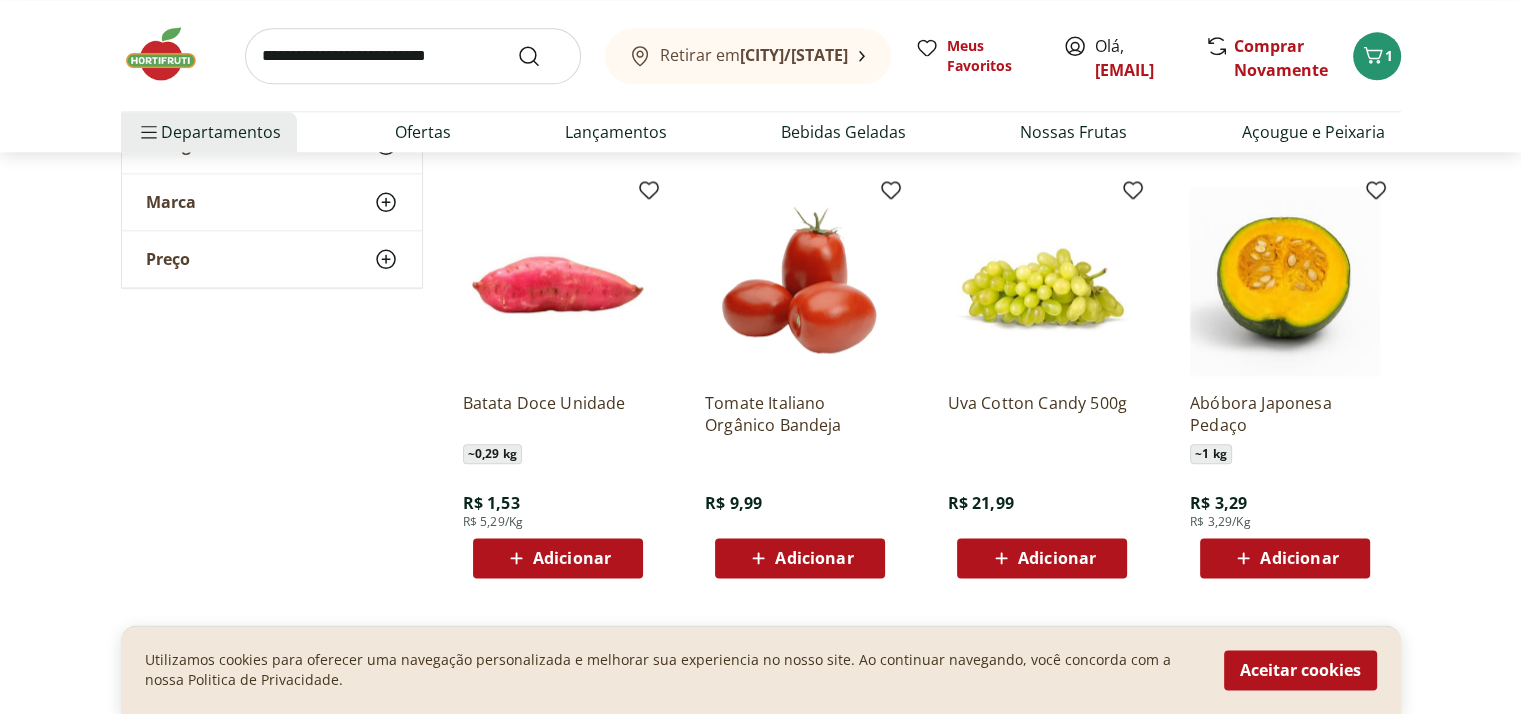scroll, scrollTop: 2400, scrollLeft: 0, axis: vertical 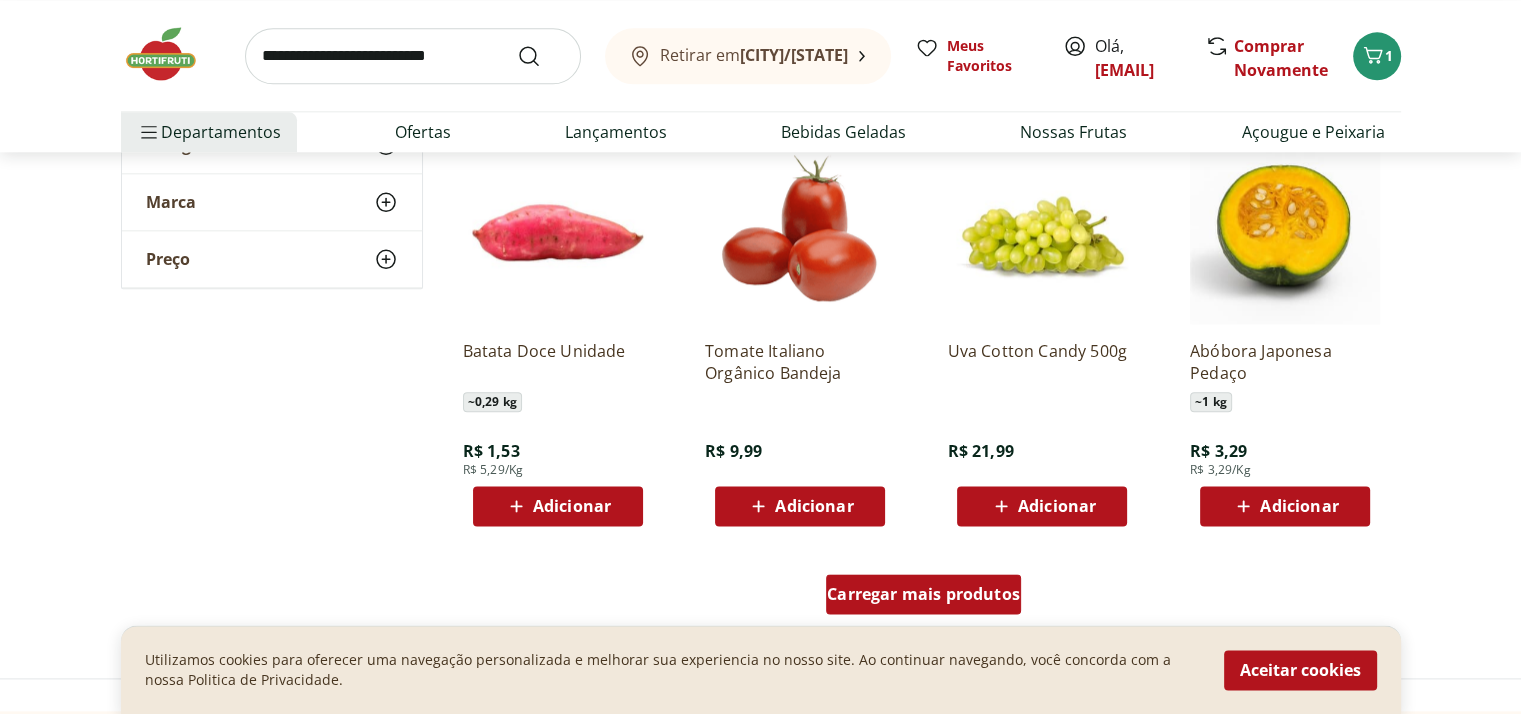 click on "Carregar mais produtos" at bounding box center (923, 594) 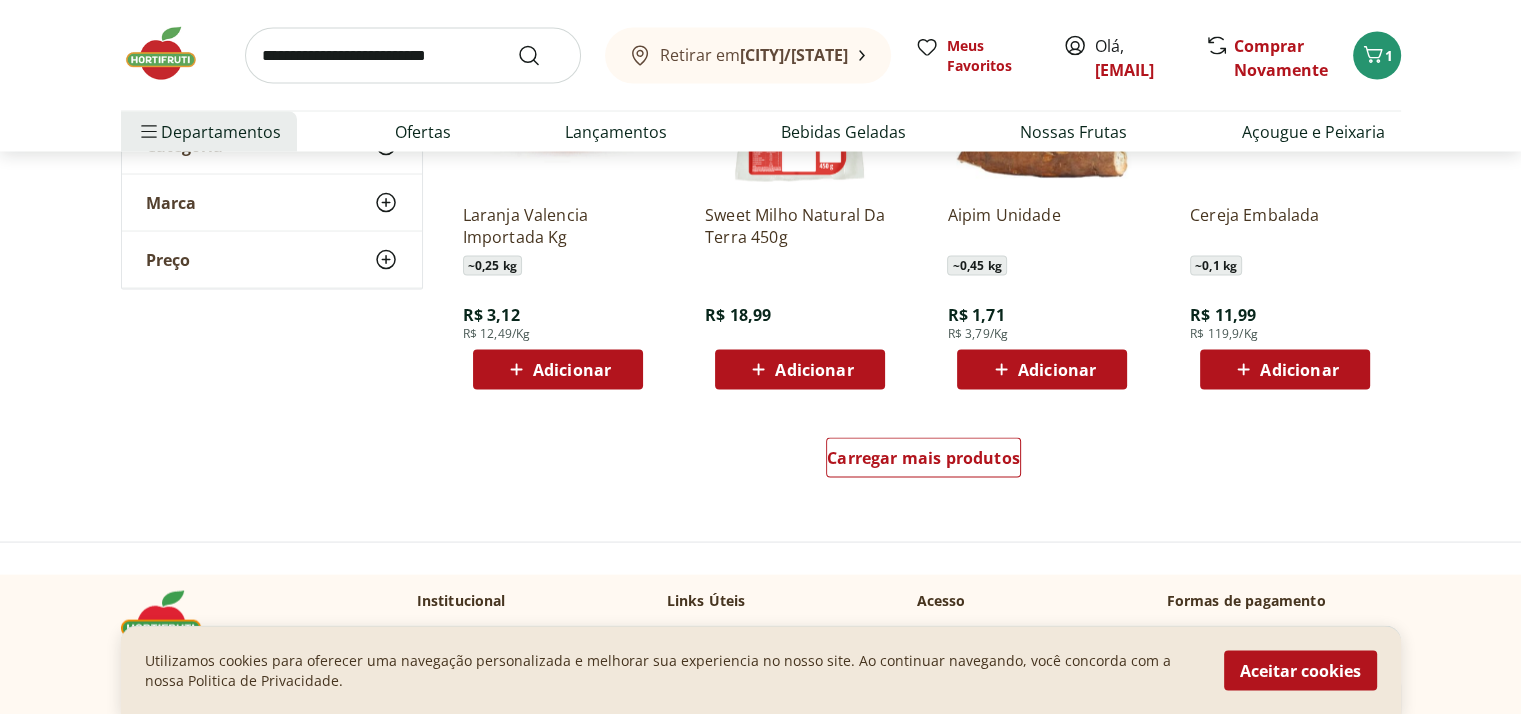 scroll, scrollTop: 3720, scrollLeft: 0, axis: vertical 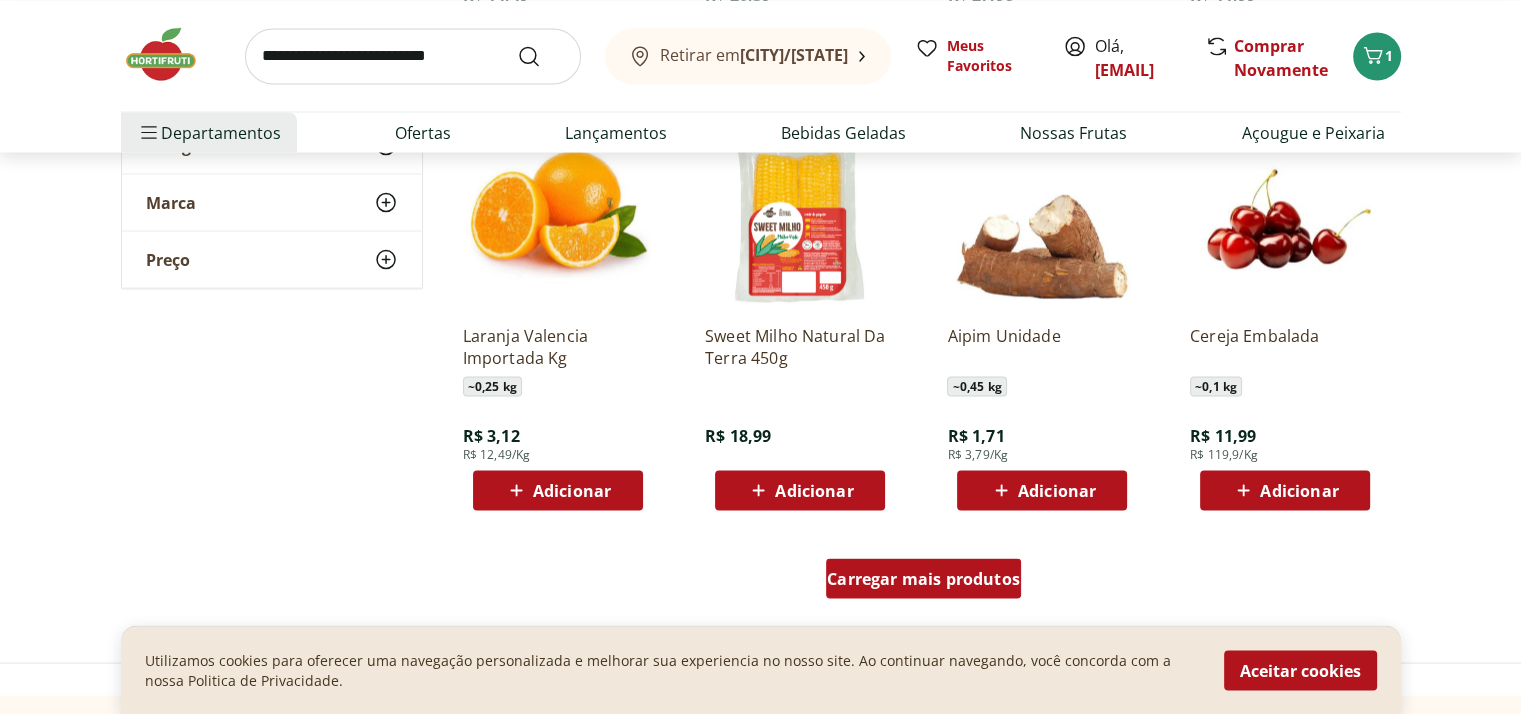 click on "Carregar mais produtos" at bounding box center (923, 578) 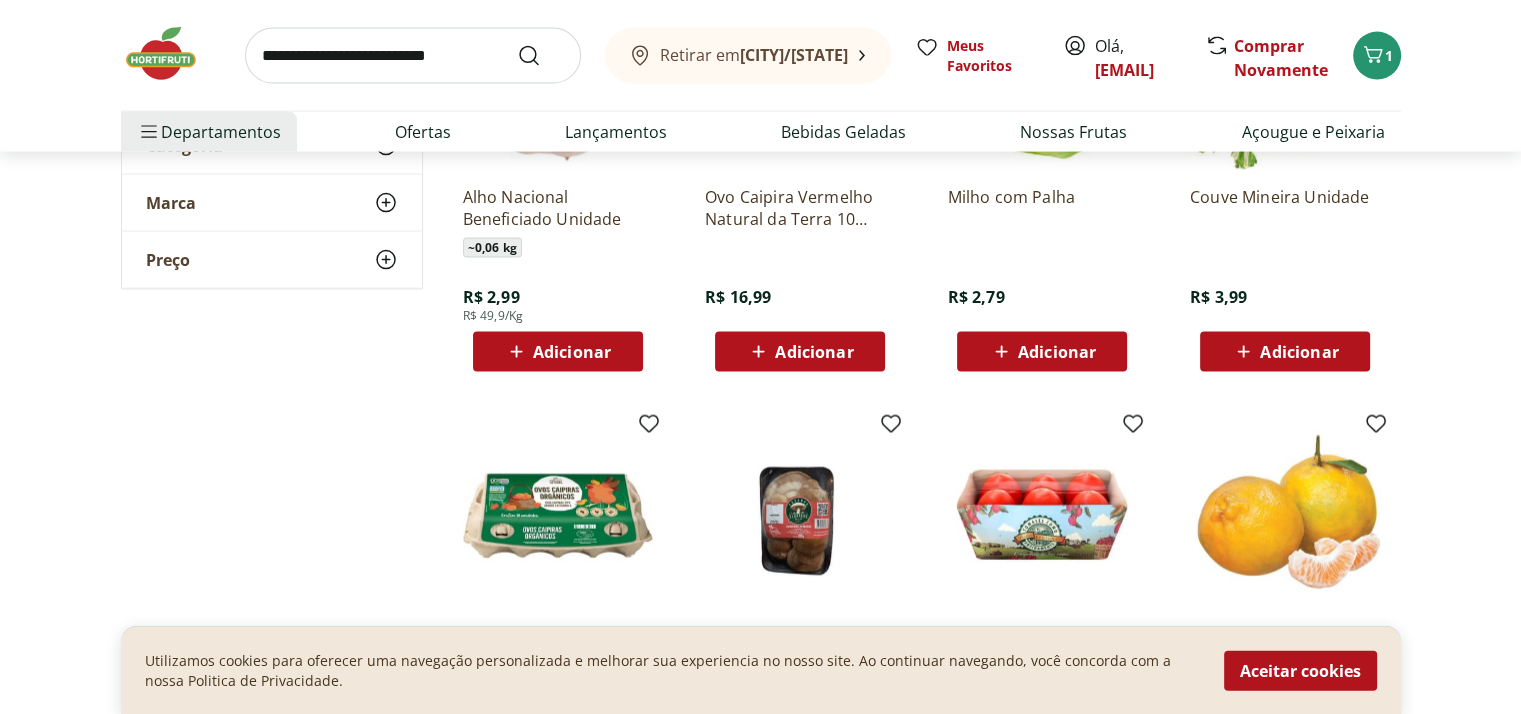 scroll, scrollTop: 4320, scrollLeft: 0, axis: vertical 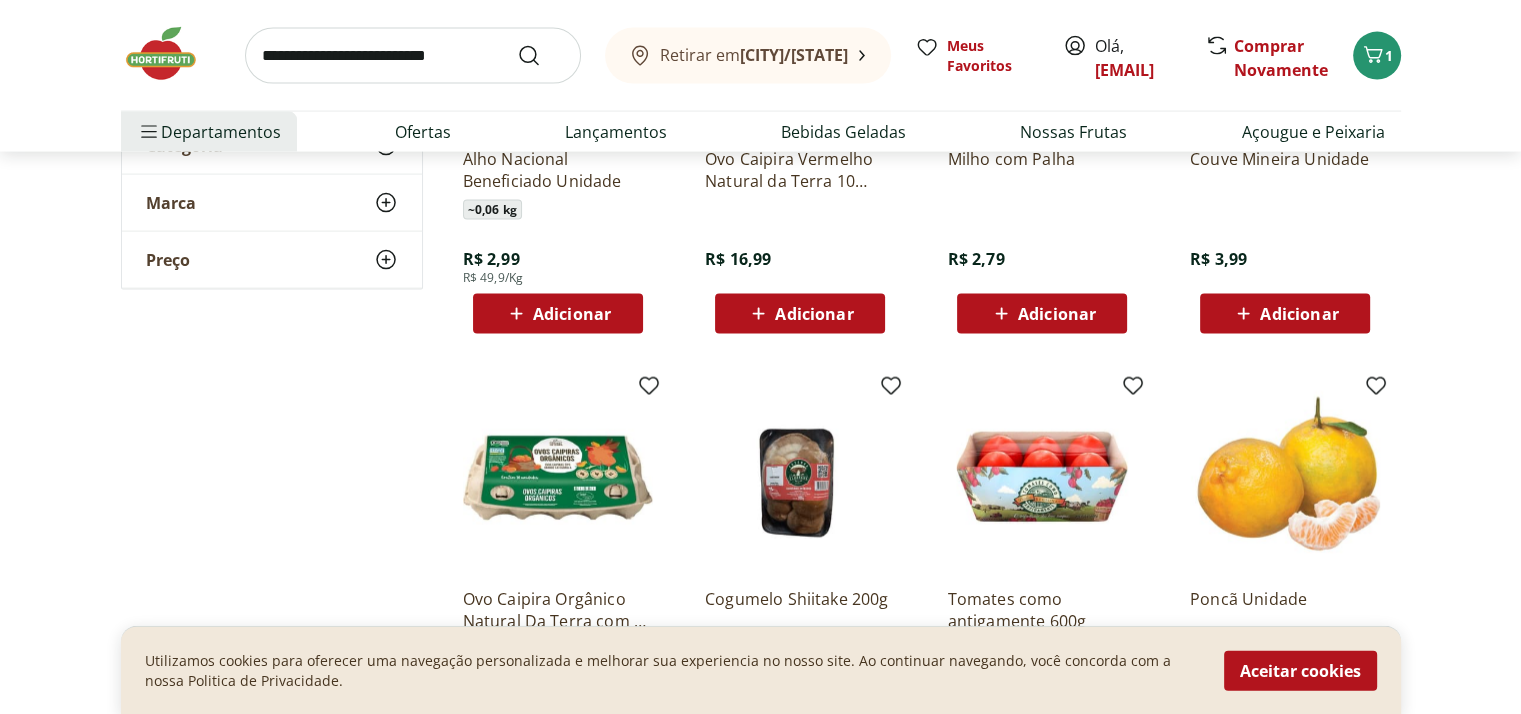 click on "Adicionar" at bounding box center [572, 314] 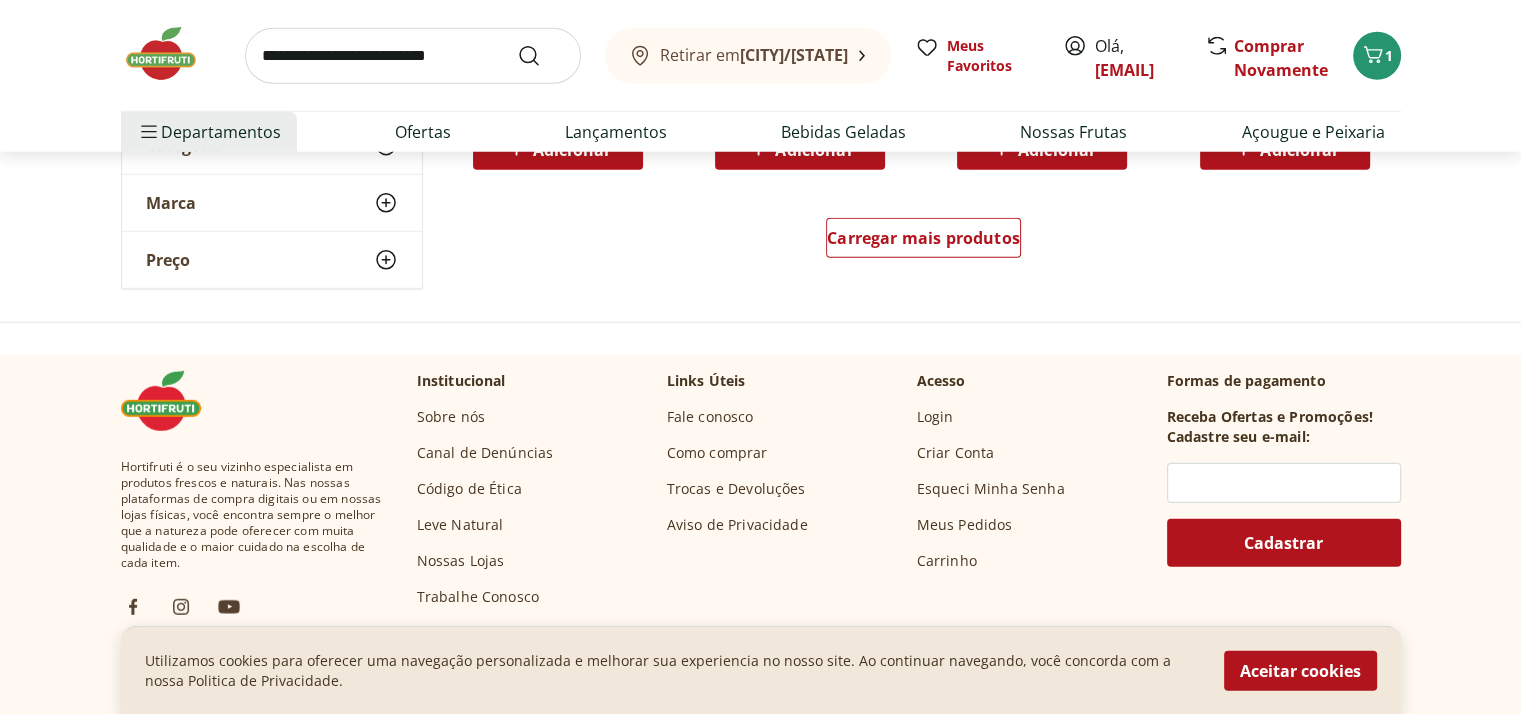 scroll, scrollTop: 5280, scrollLeft: 0, axis: vertical 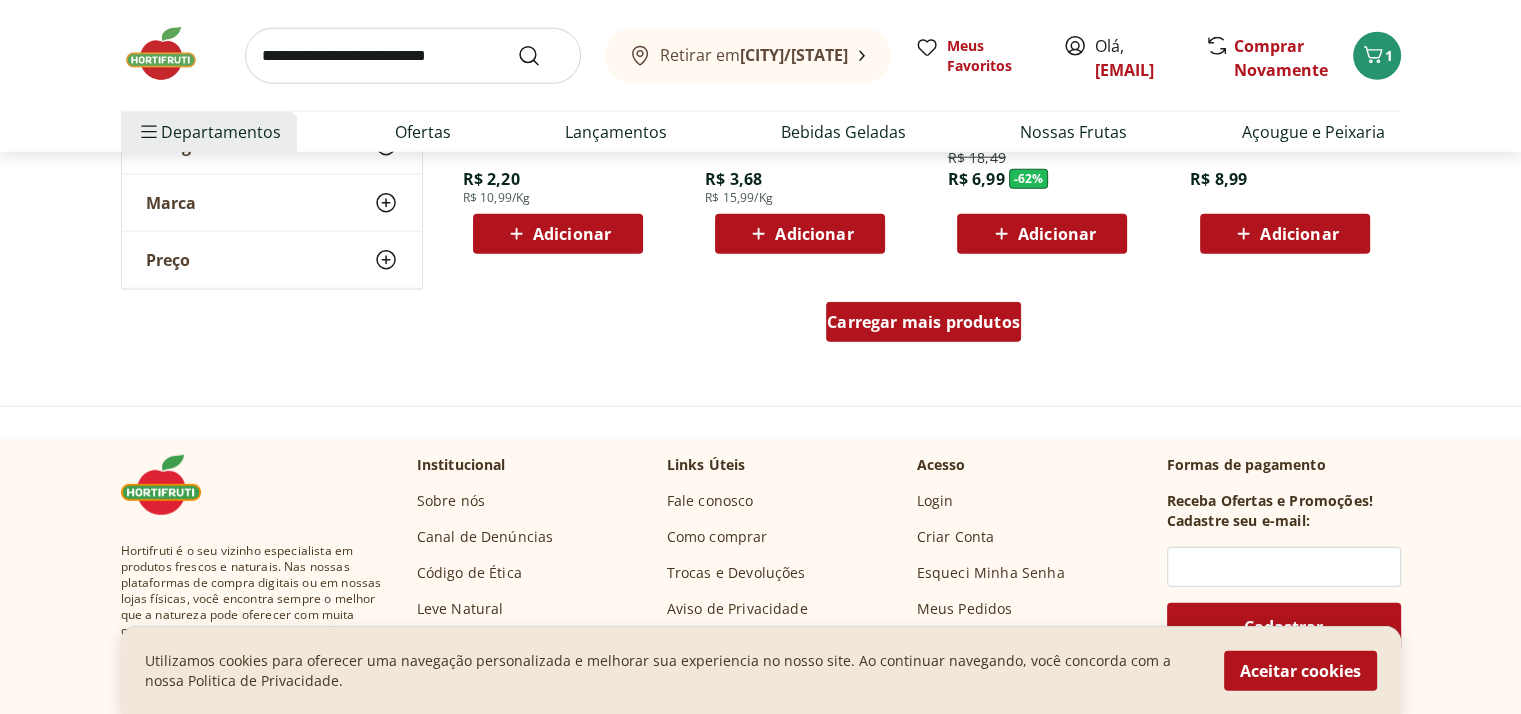 click on "Carregar mais produtos" at bounding box center (923, 322) 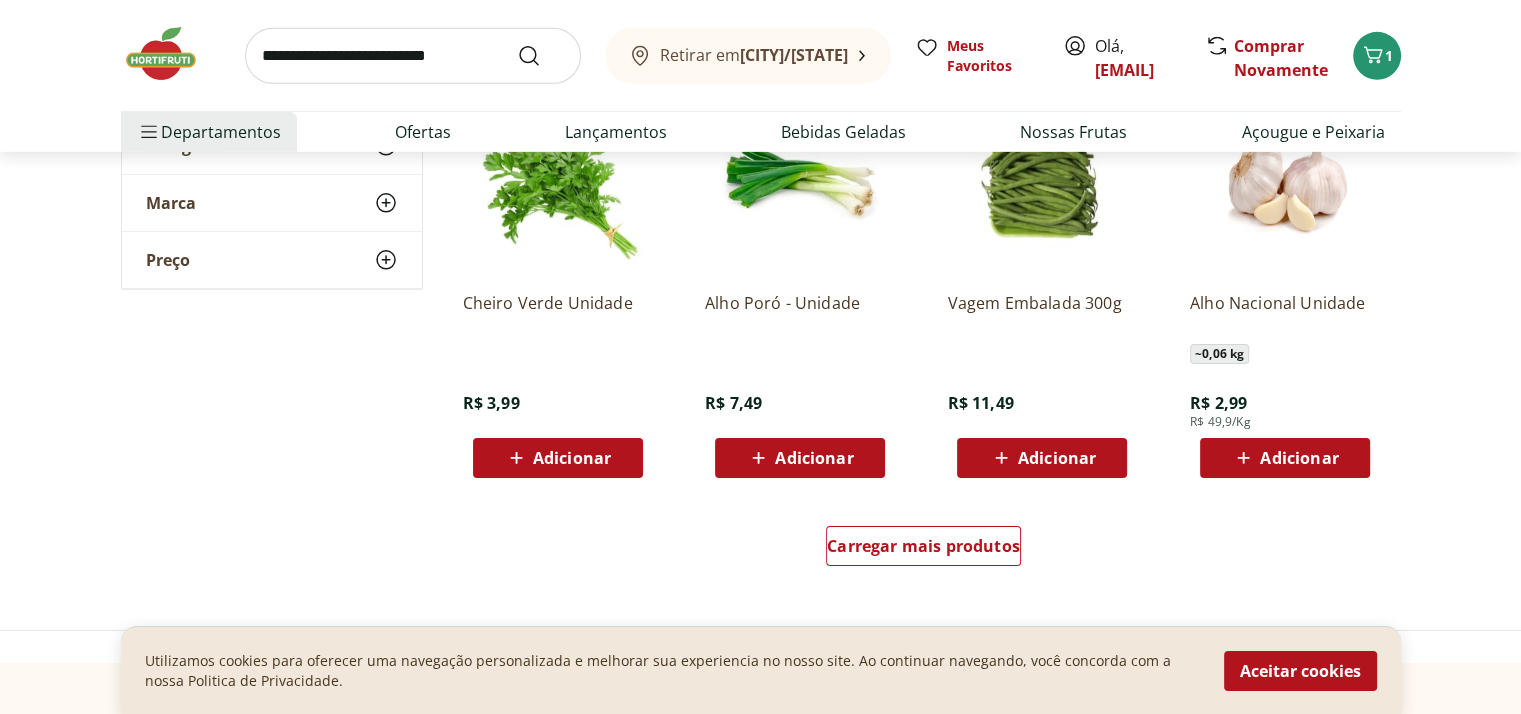 scroll, scrollTop: 6240, scrollLeft: 0, axis: vertical 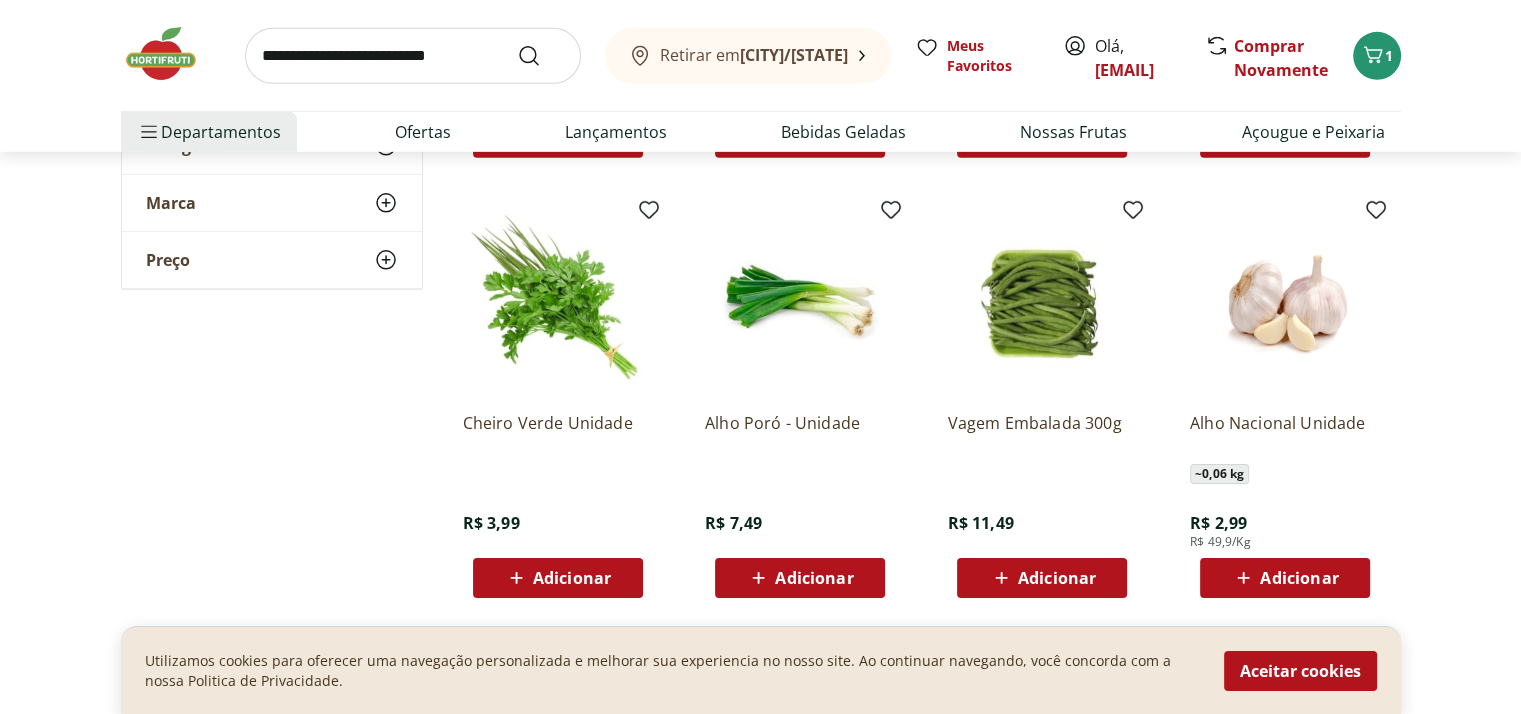 click on "Adicionar" at bounding box center (558, 578) 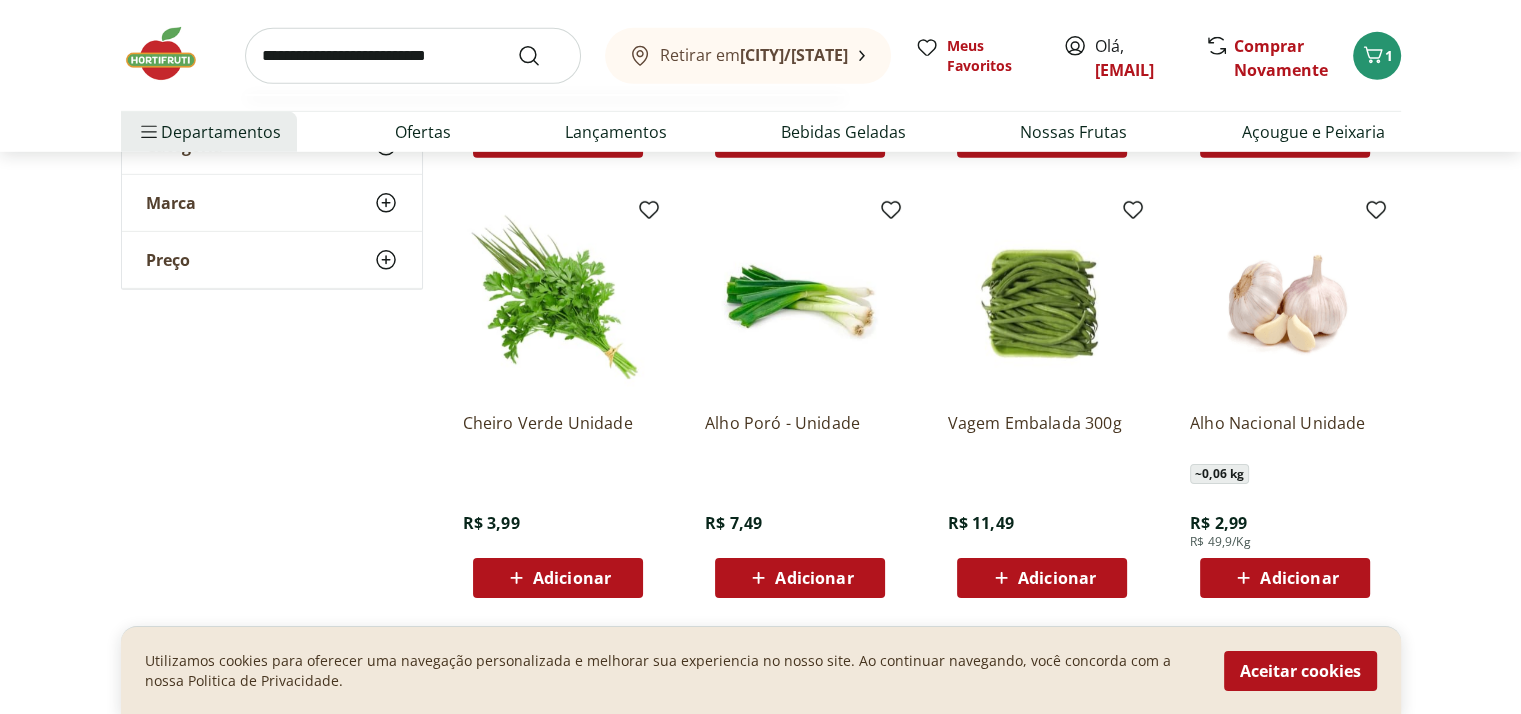 click at bounding box center (413, 56) 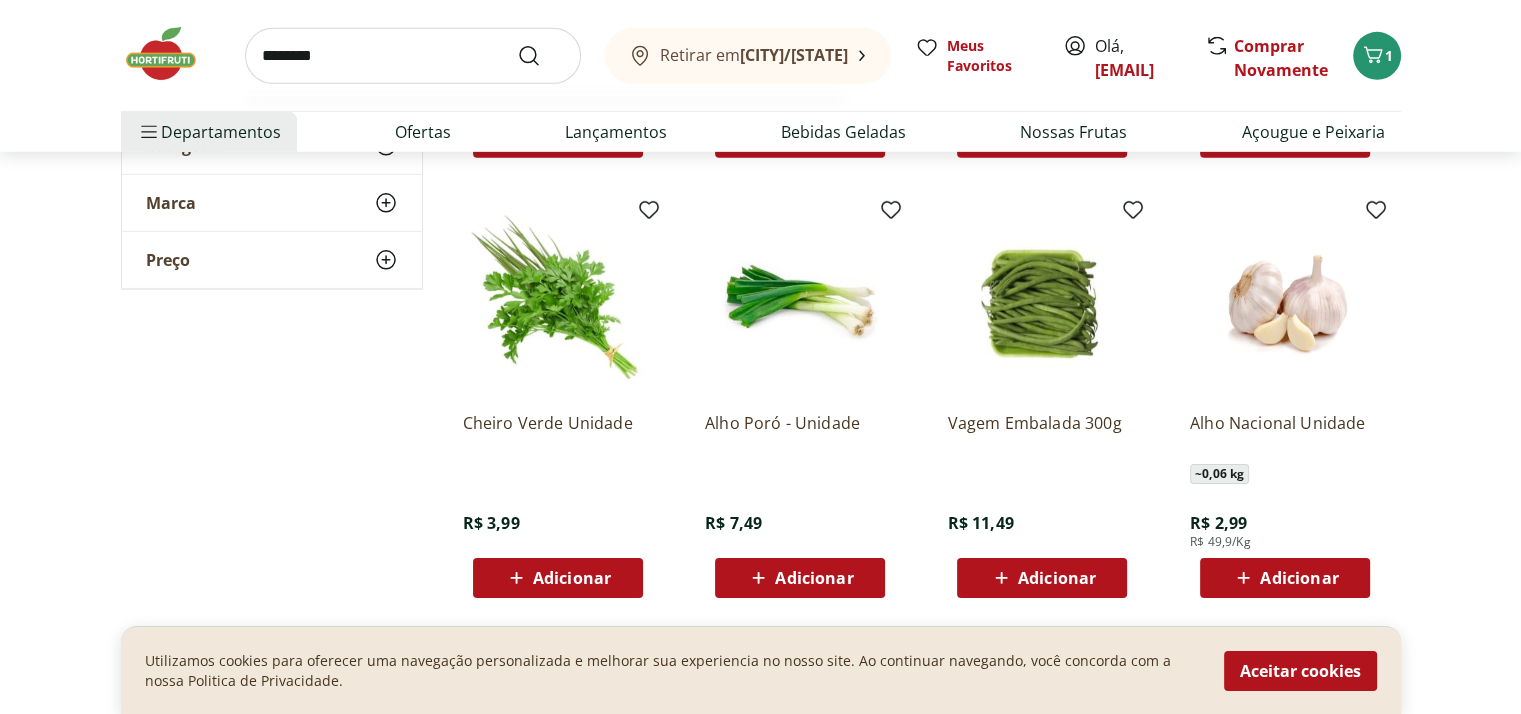 type on "********" 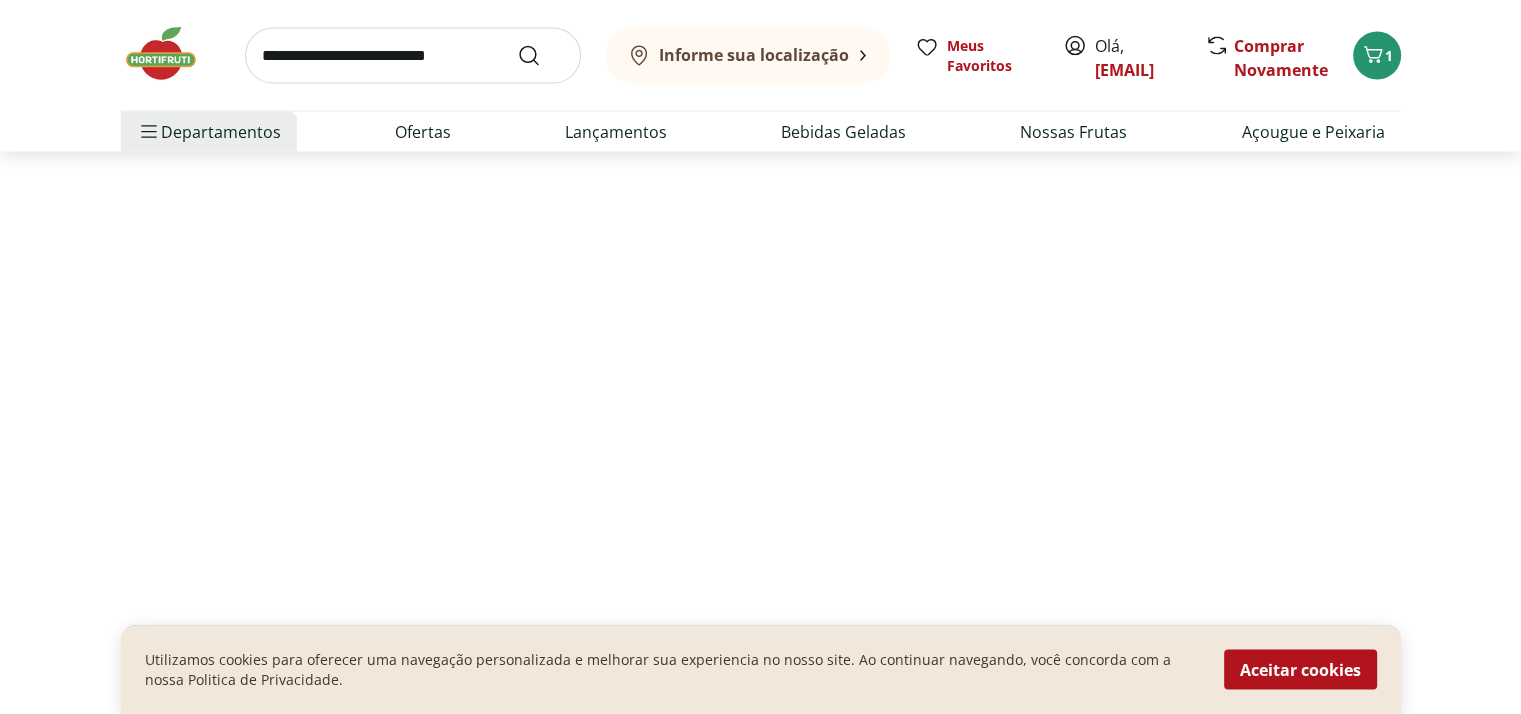 scroll, scrollTop: 0, scrollLeft: 0, axis: both 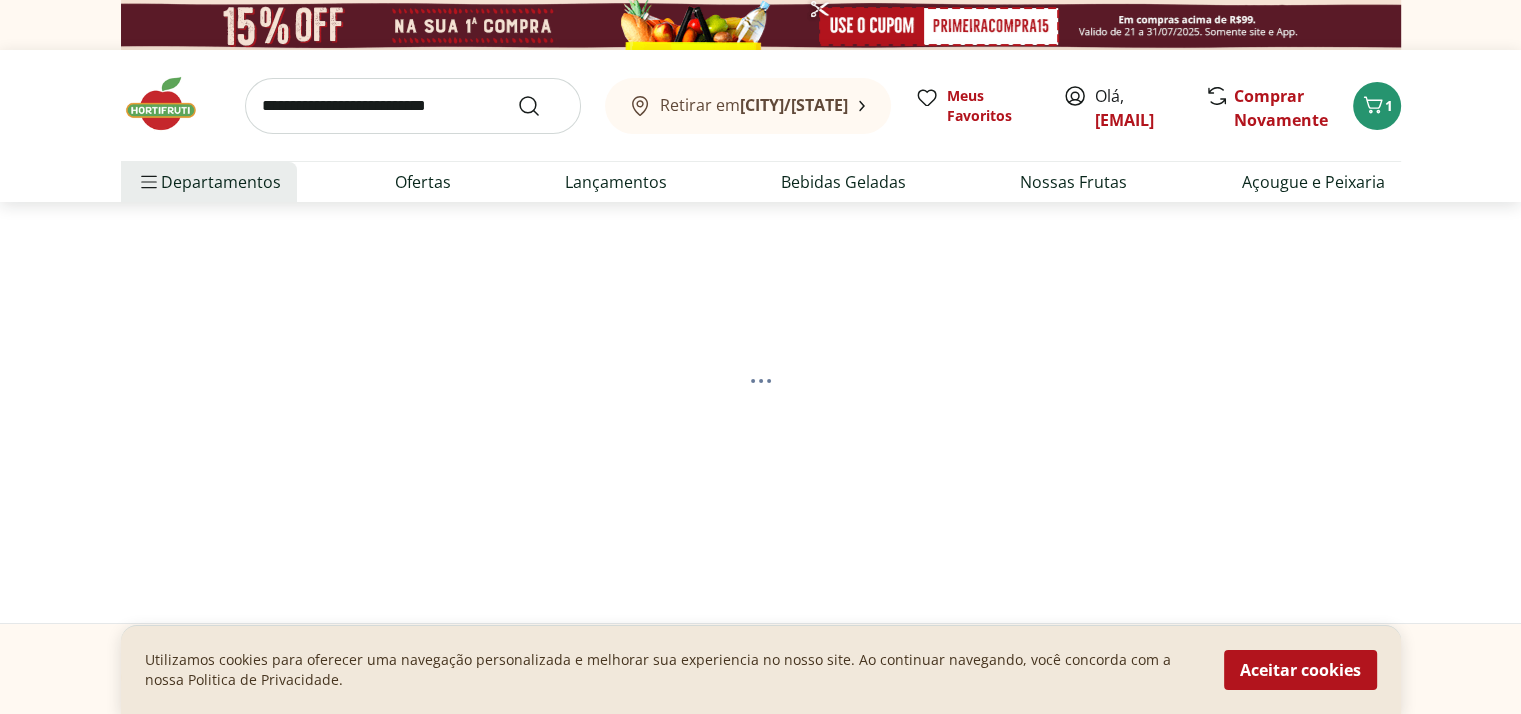 select on "**********" 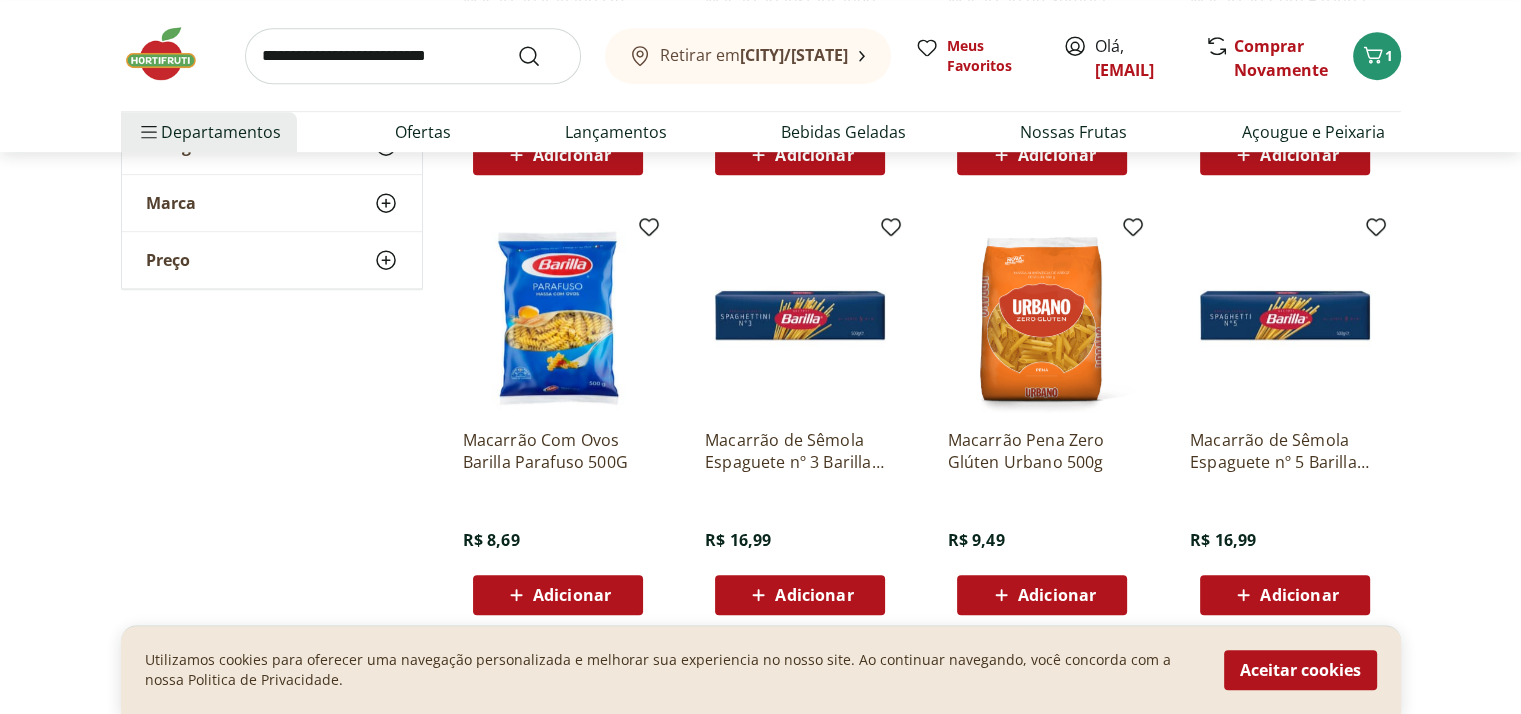 scroll, scrollTop: 1440, scrollLeft: 0, axis: vertical 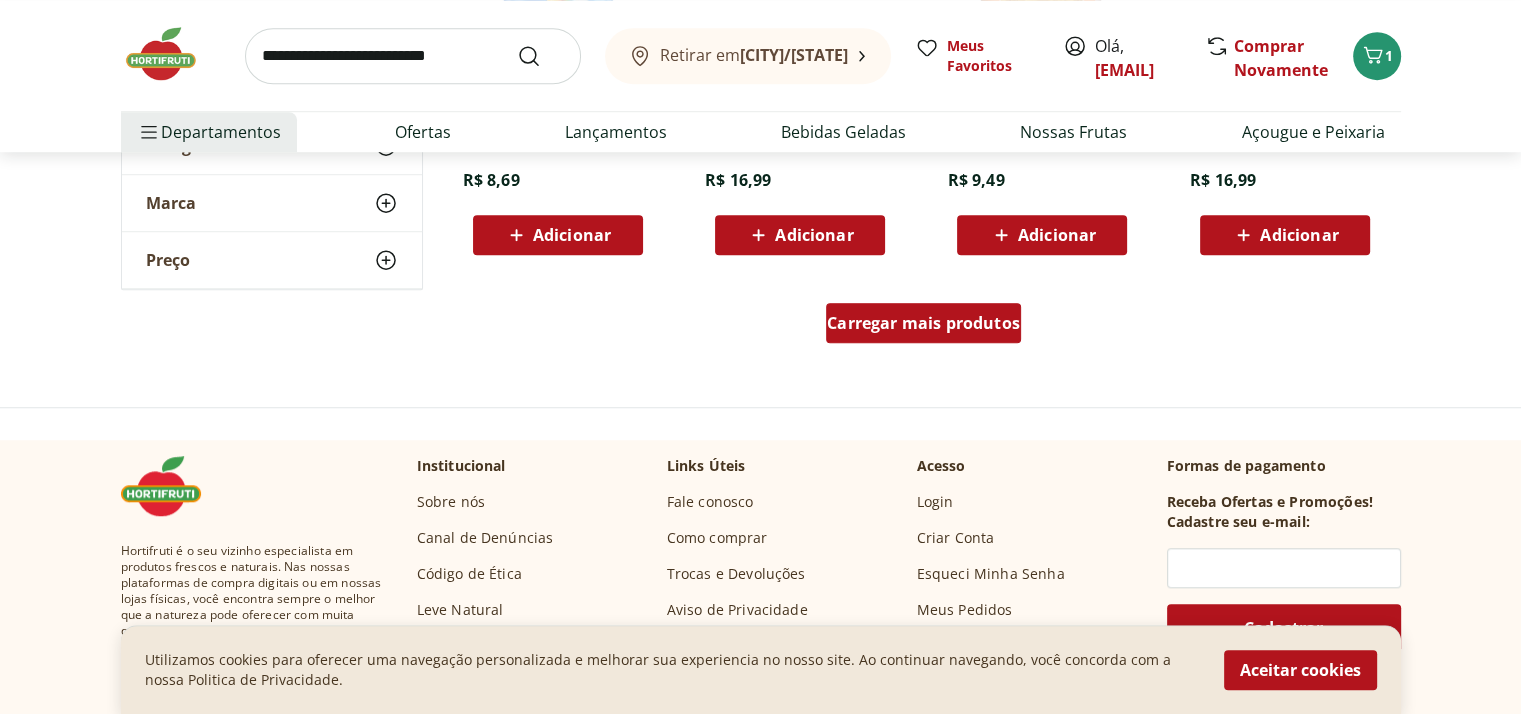 click on "Carregar mais produtos" at bounding box center [923, 323] 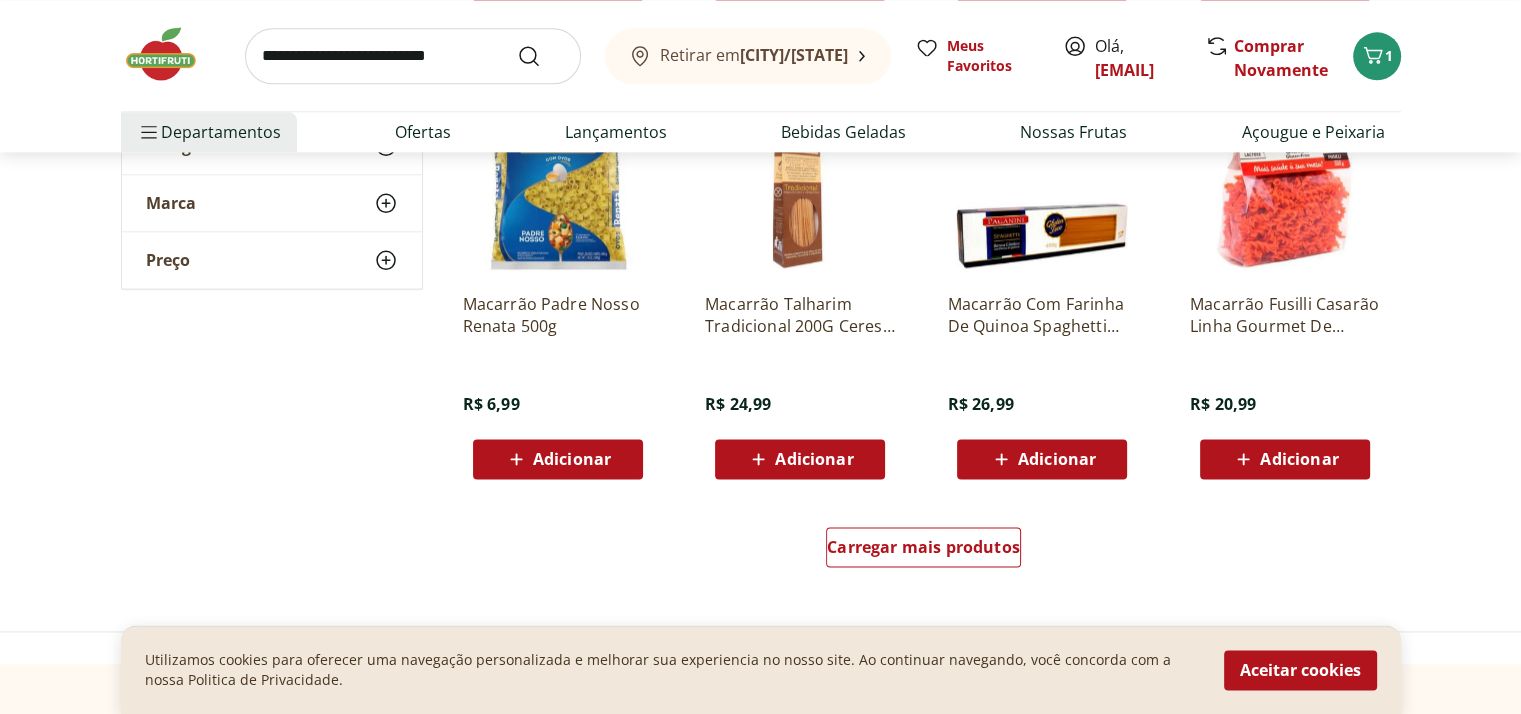 scroll, scrollTop: 2280, scrollLeft: 0, axis: vertical 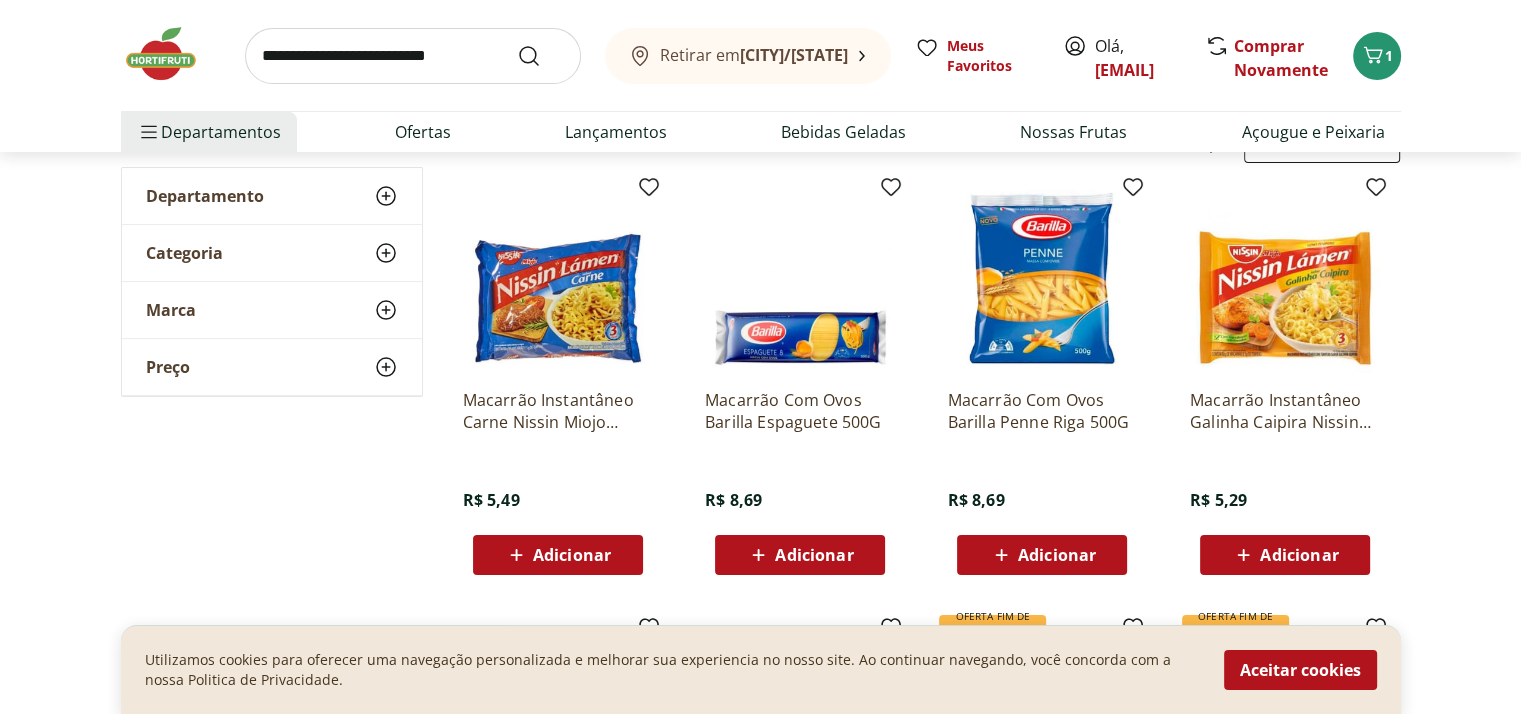 click on "Adicionar" at bounding box center [799, 555] 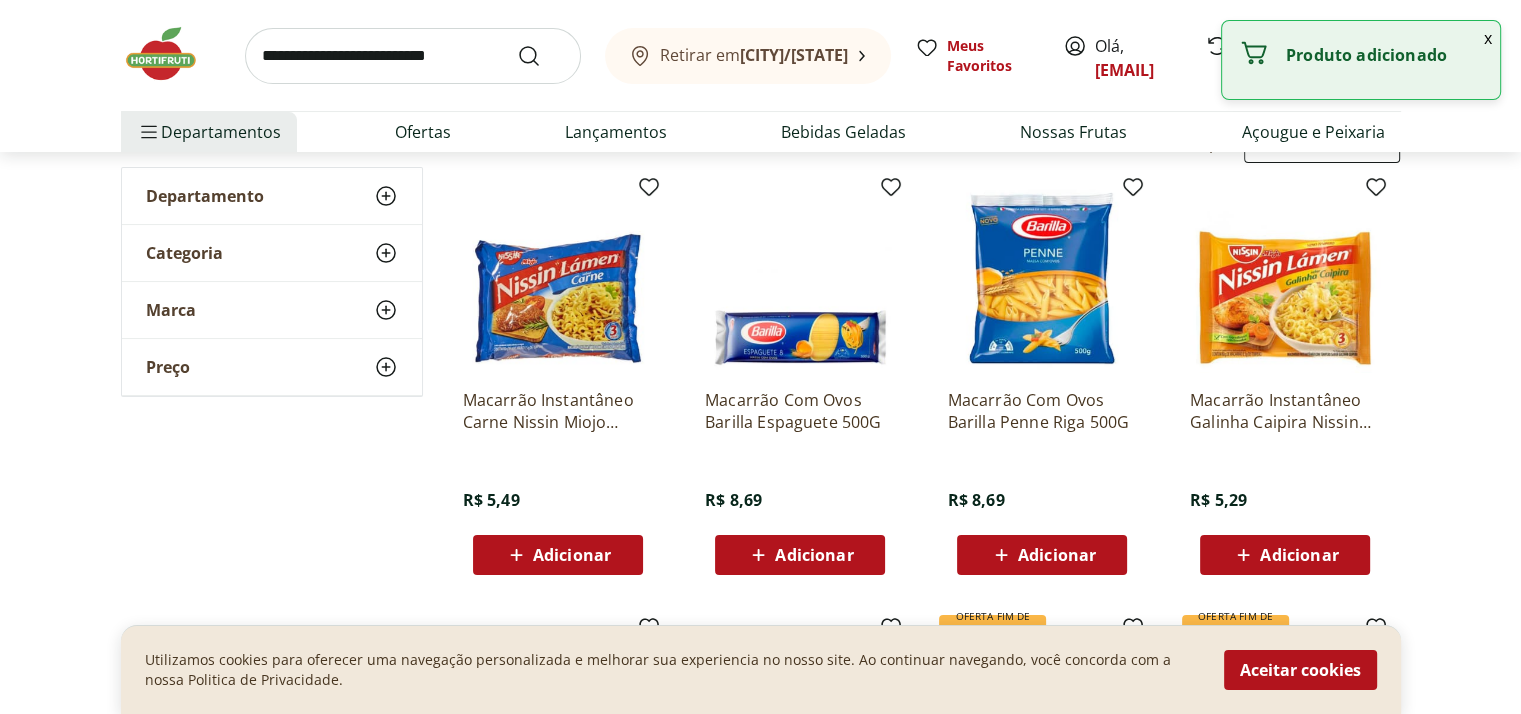 click at bounding box center [413, 56] 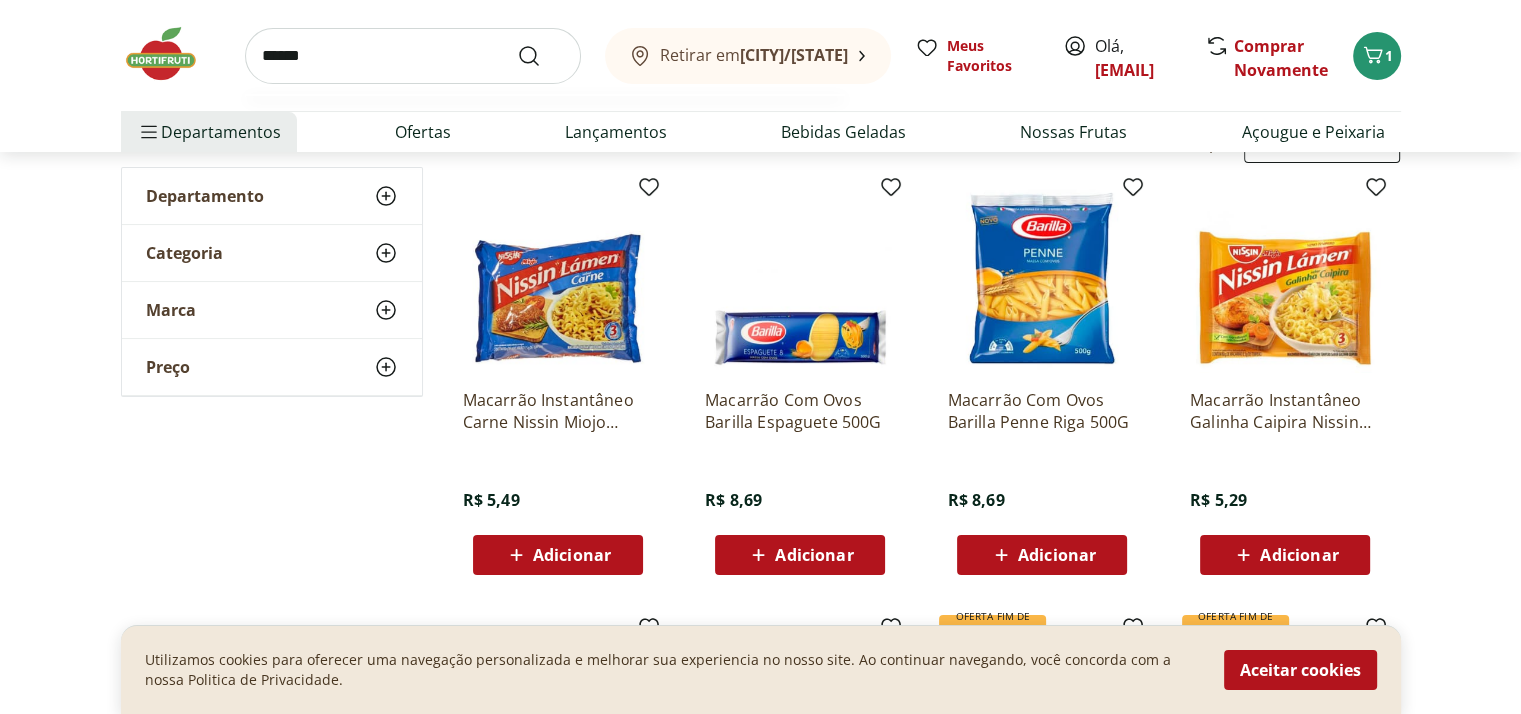 type on "******" 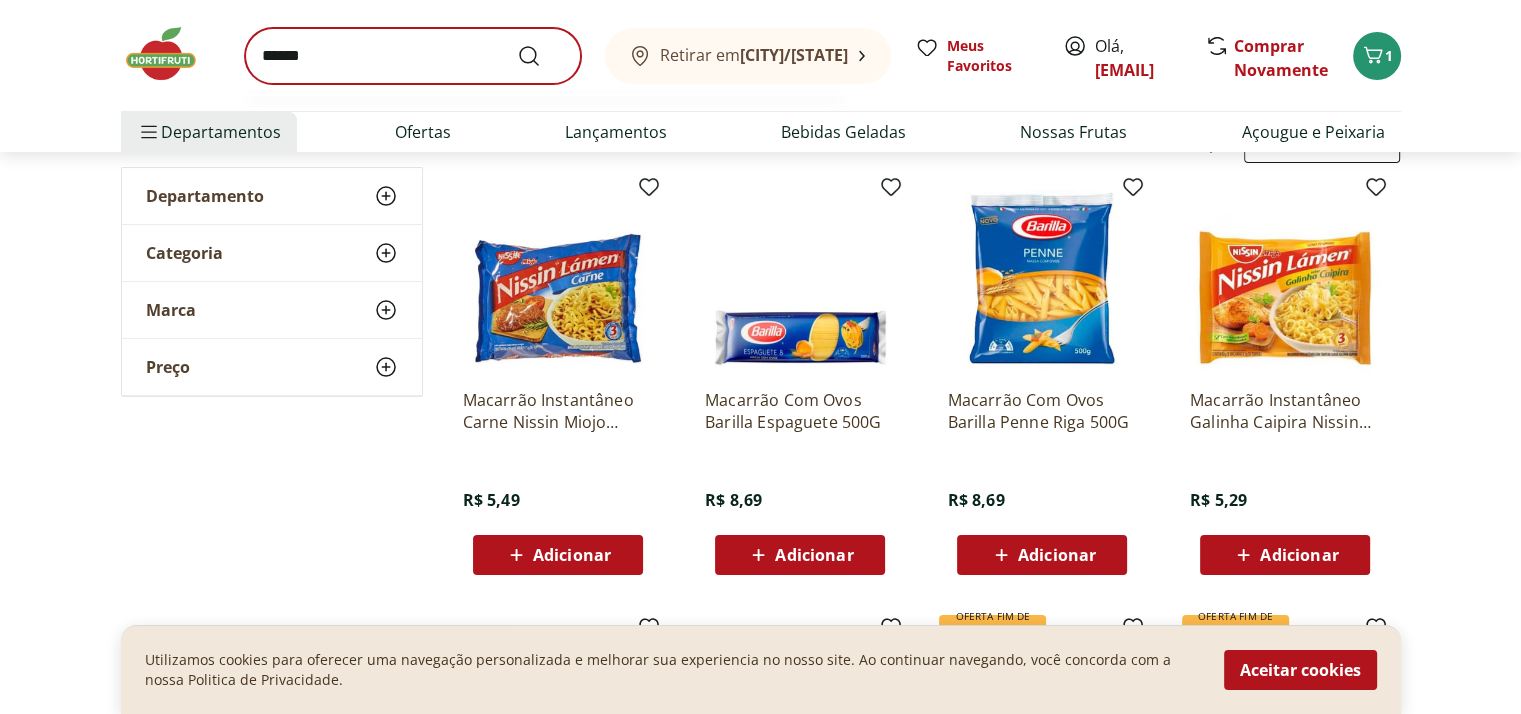 scroll, scrollTop: 0, scrollLeft: 0, axis: both 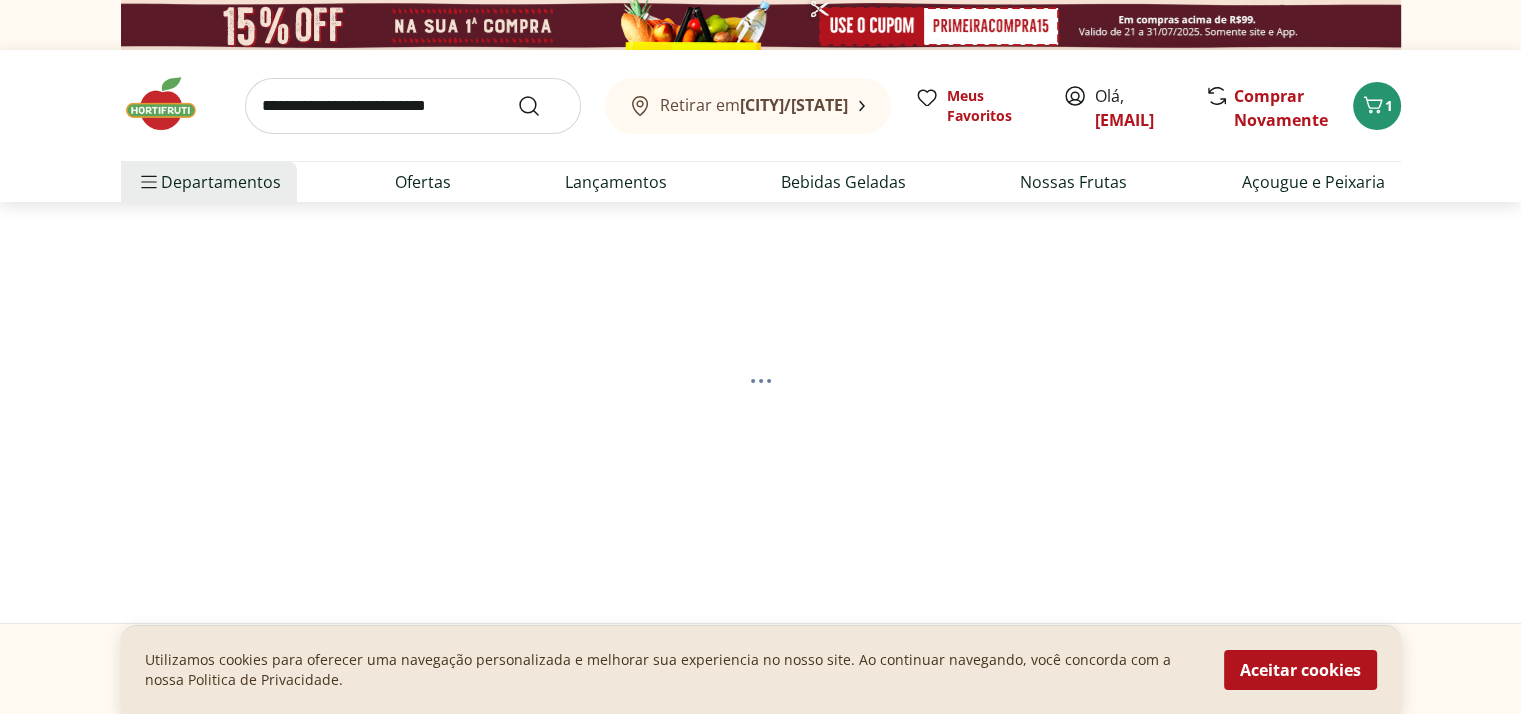 select on "**********" 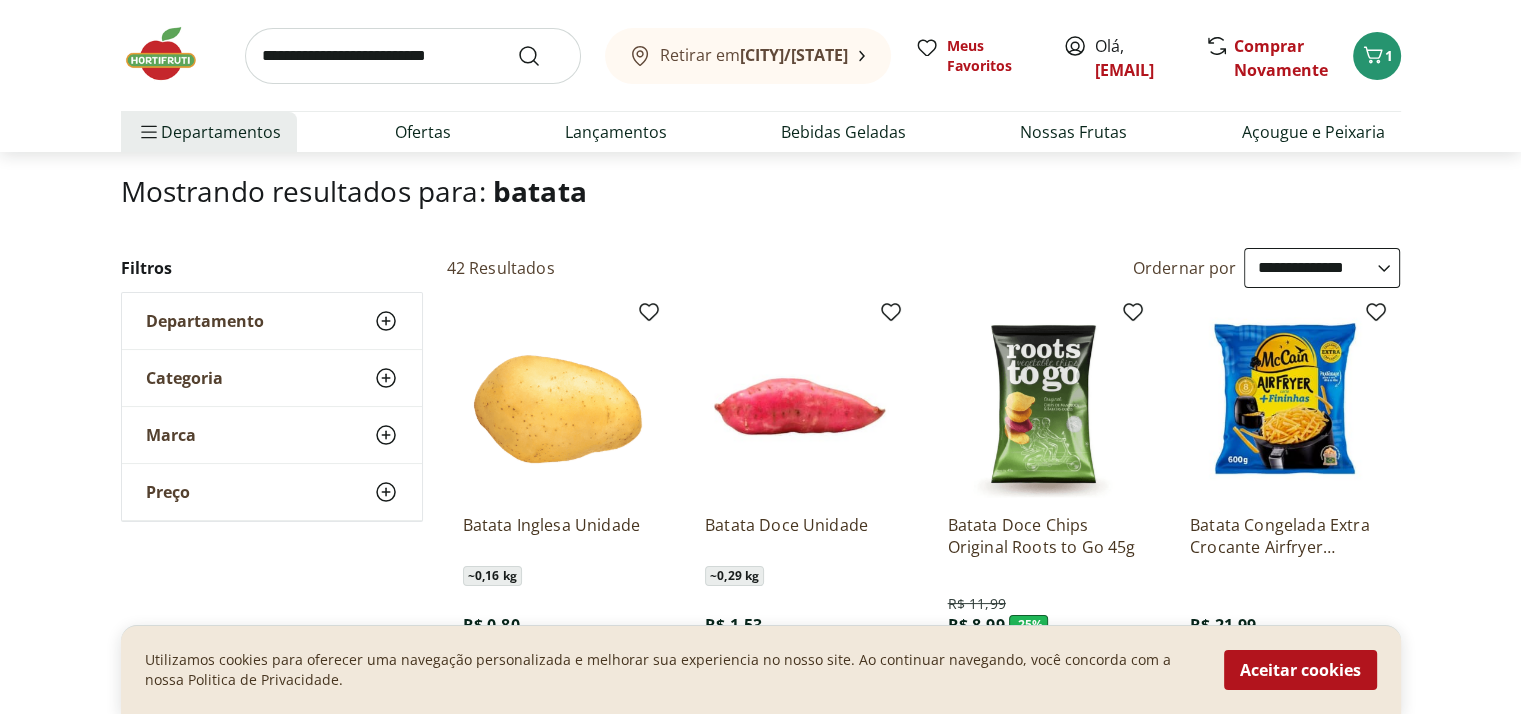 scroll, scrollTop: 360, scrollLeft: 0, axis: vertical 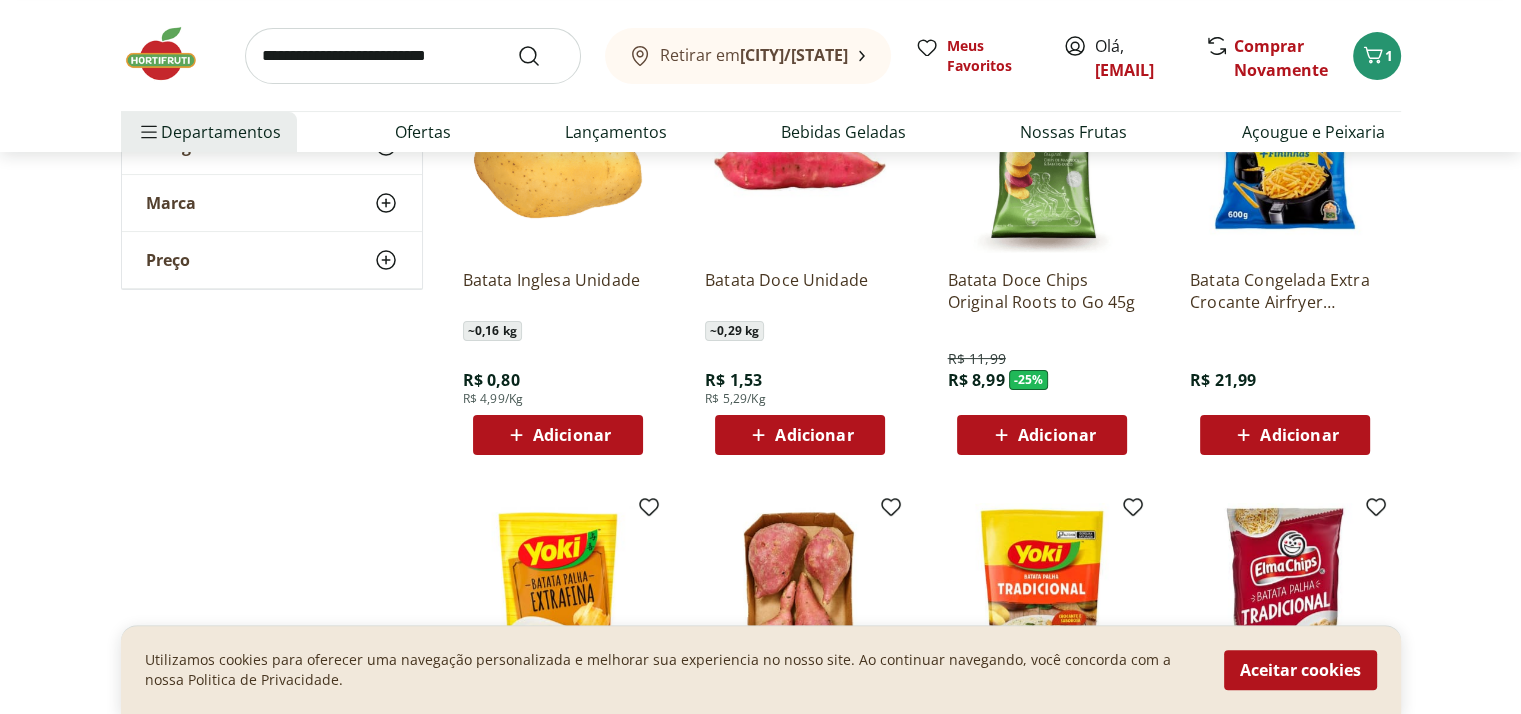 click on "Adicionar" at bounding box center (572, 435) 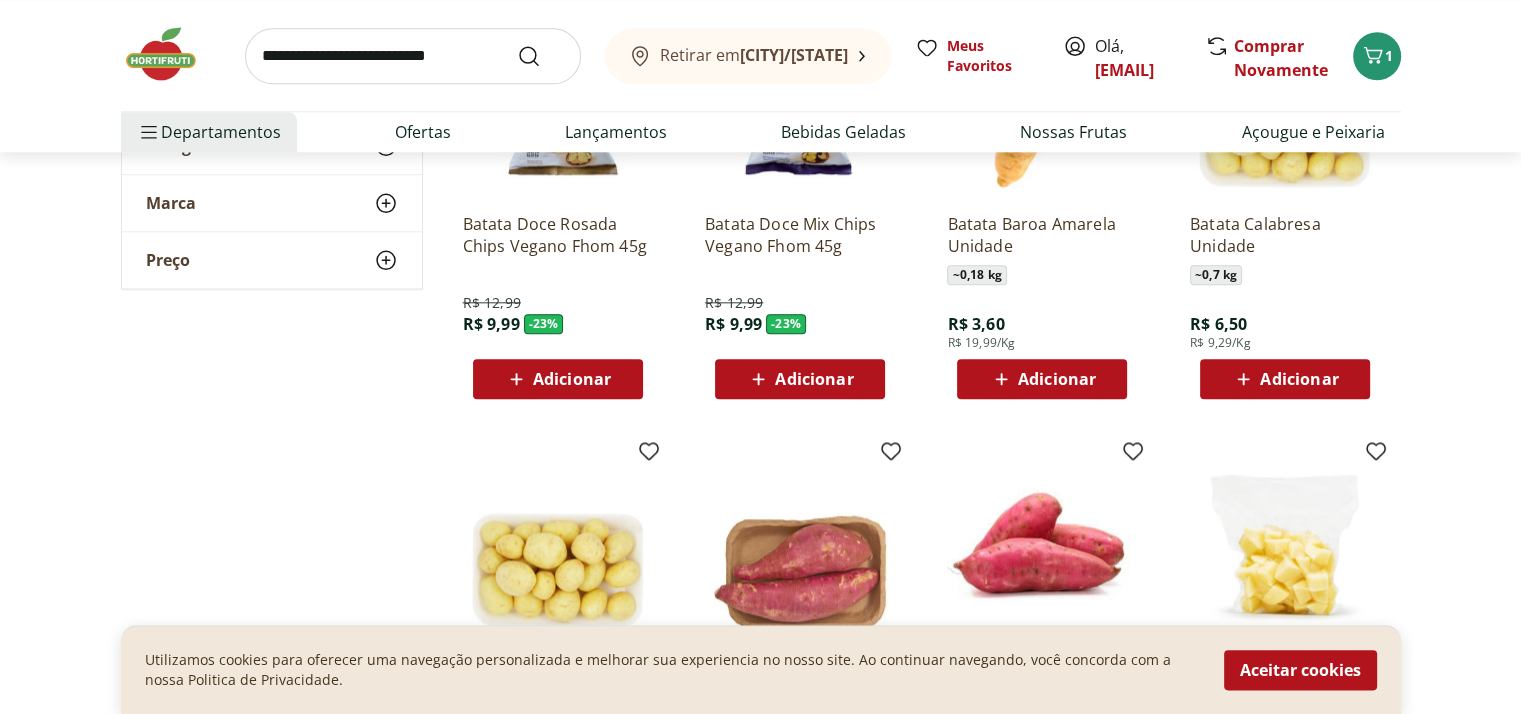 scroll, scrollTop: 2640, scrollLeft: 0, axis: vertical 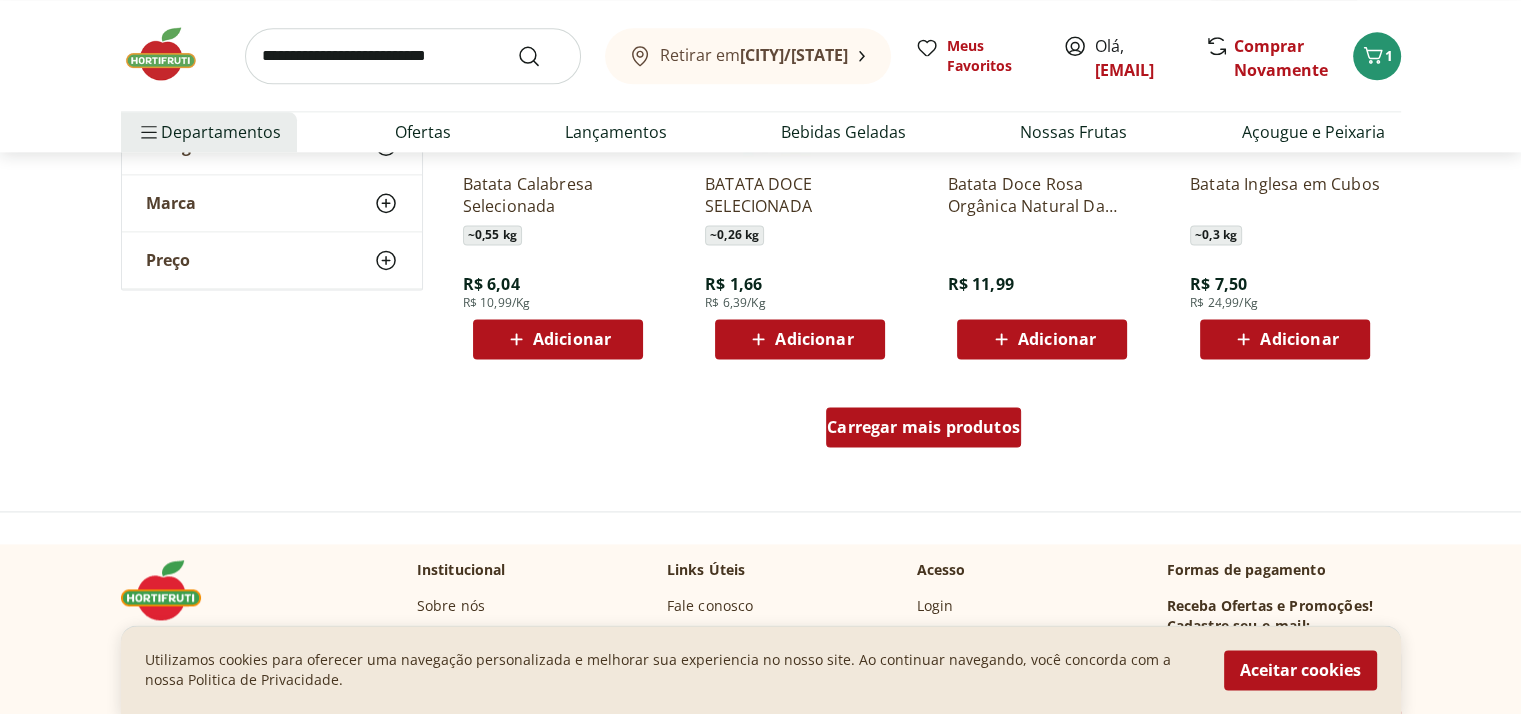 click on "Carregar mais produtos" at bounding box center (923, 427) 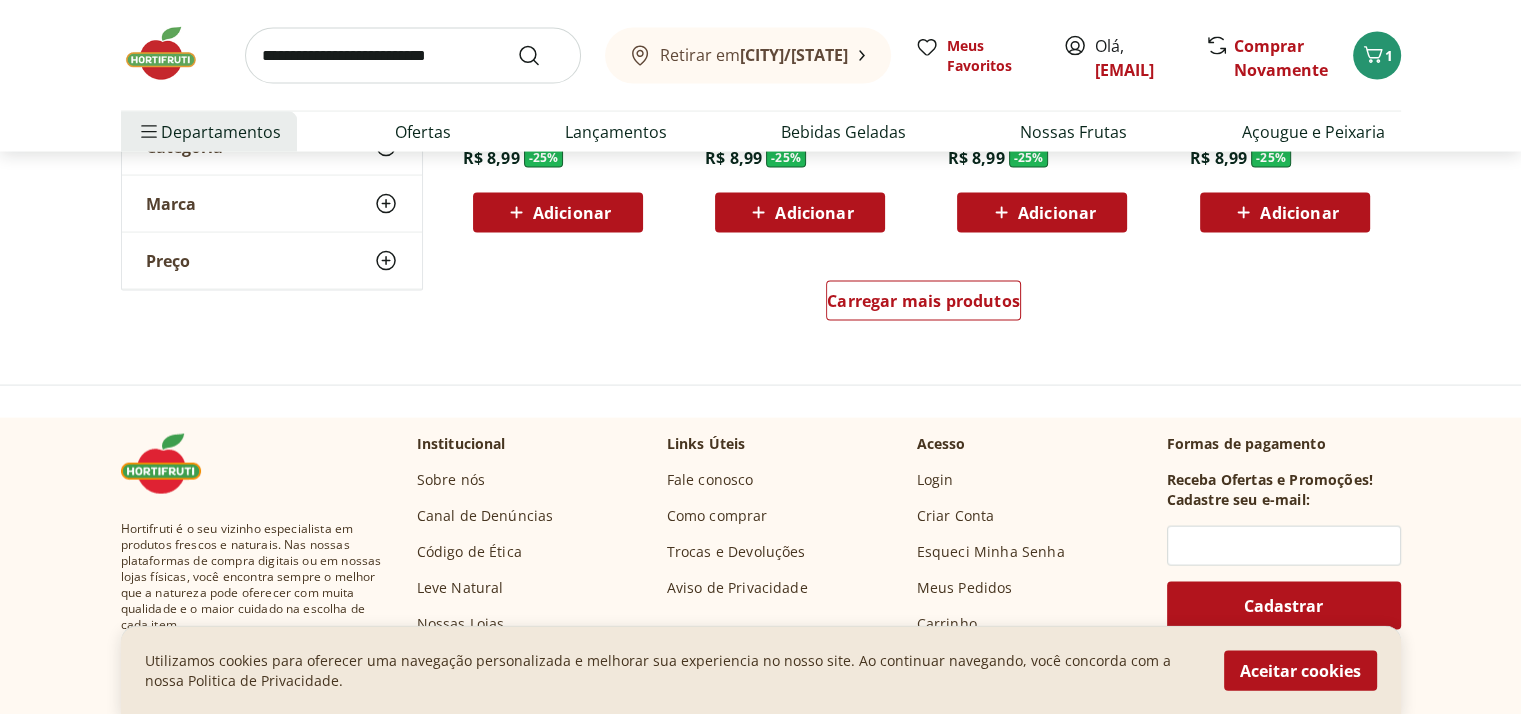 scroll, scrollTop: 4080, scrollLeft: 0, axis: vertical 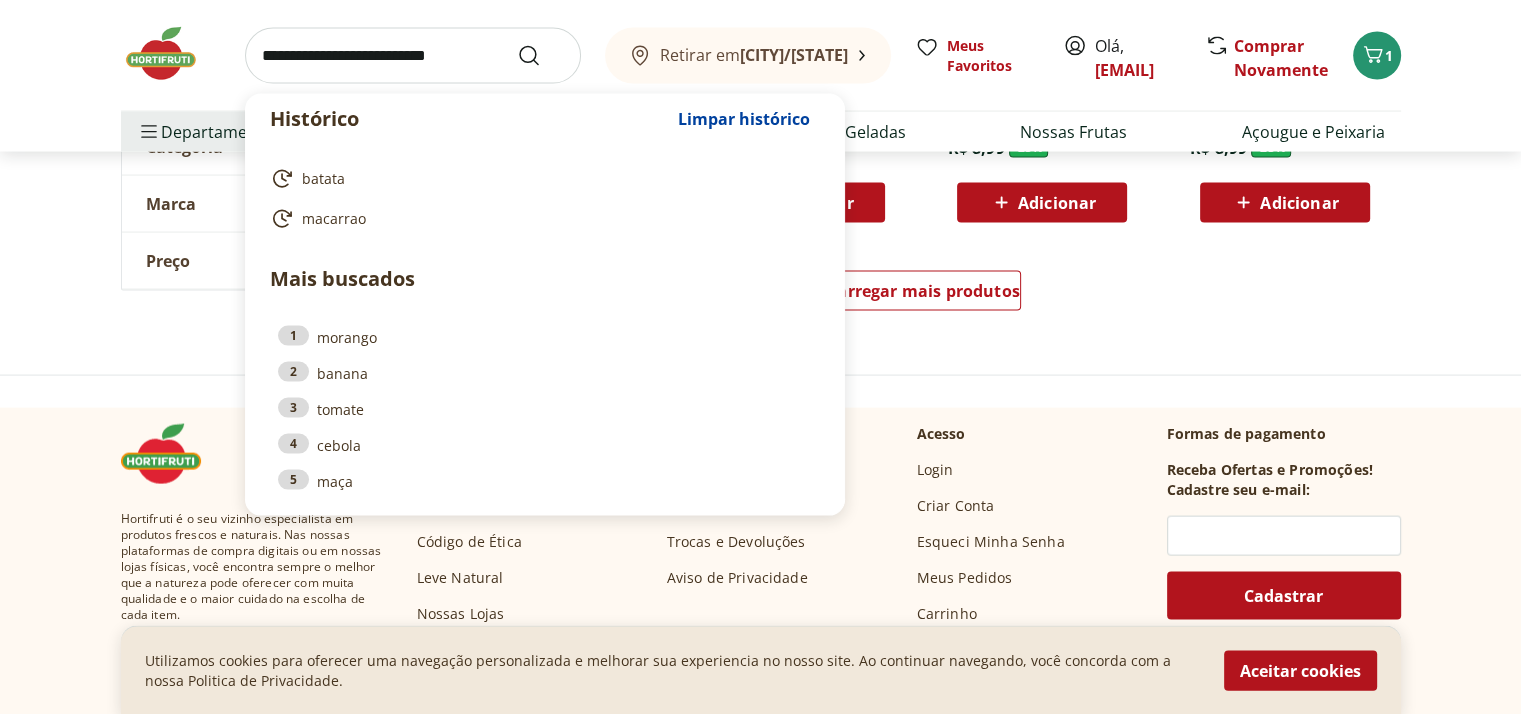 click at bounding box center [413, 56] 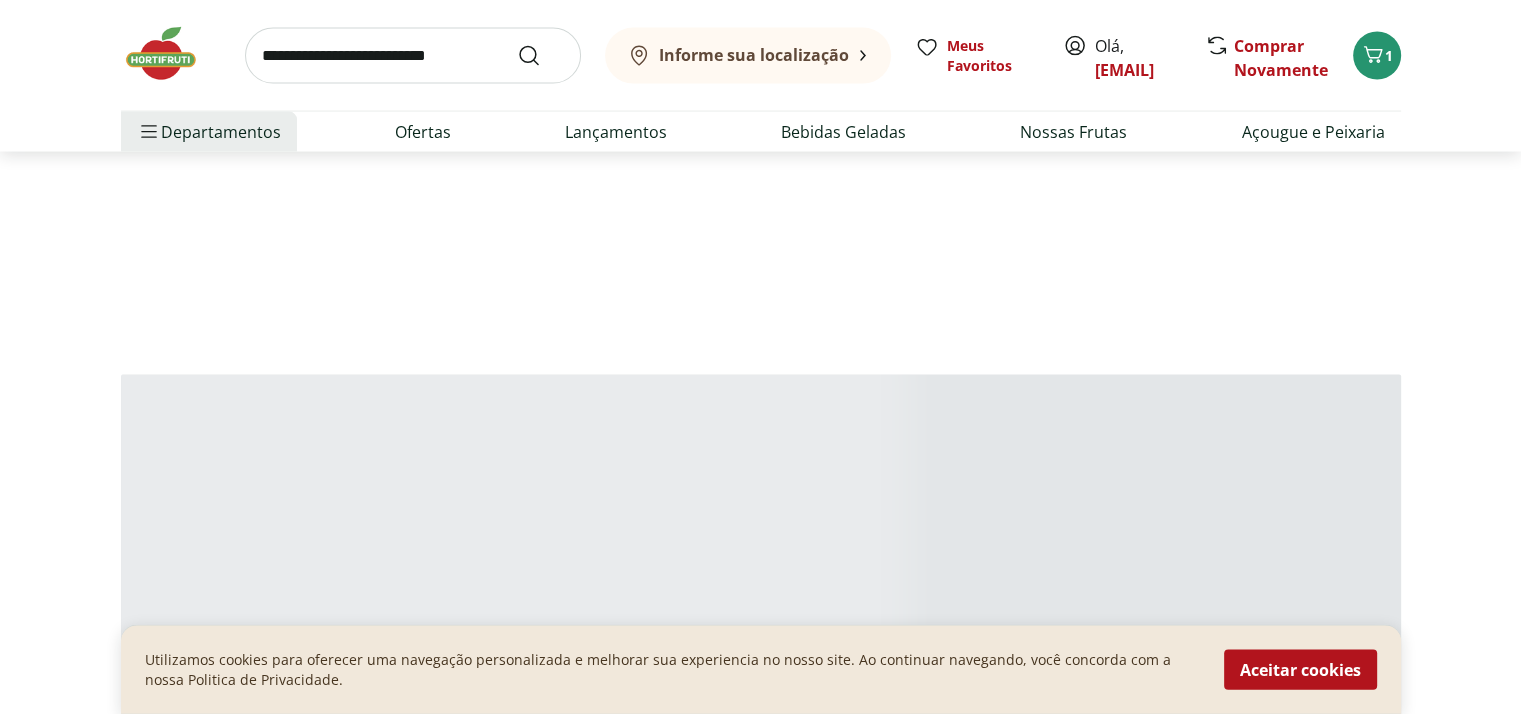 scroll, scrollTop: 0, scrollLeft: 0, axis: both 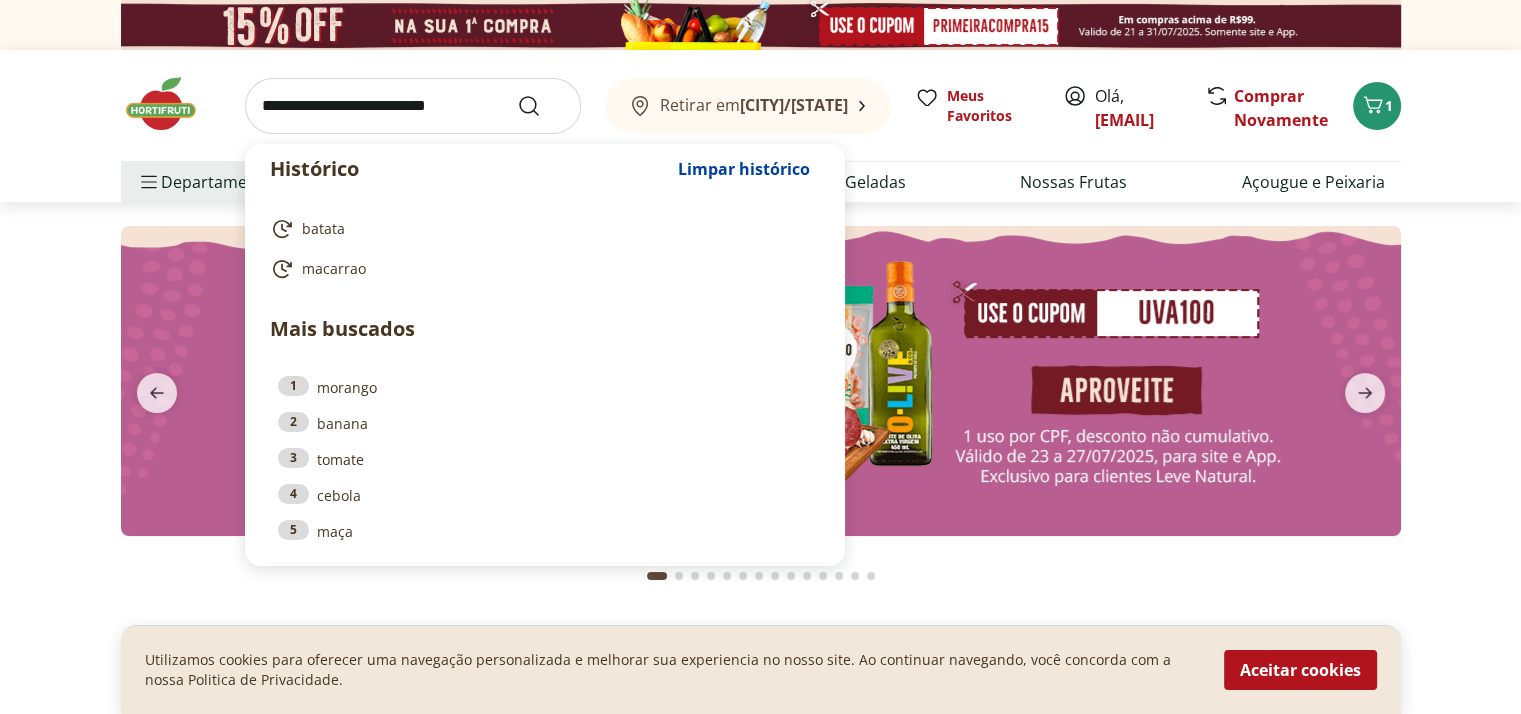 click at bounding box center (413, 106) 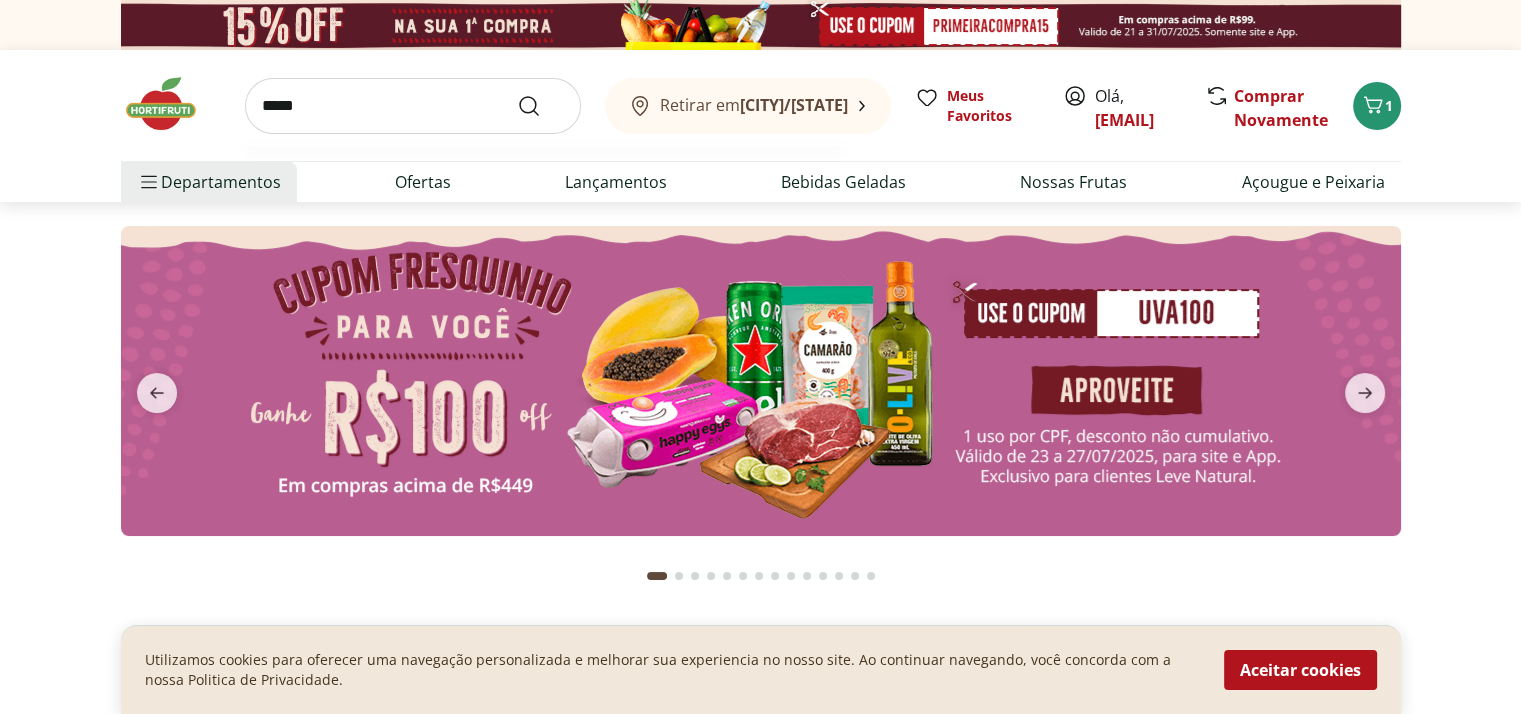 type on "*****" 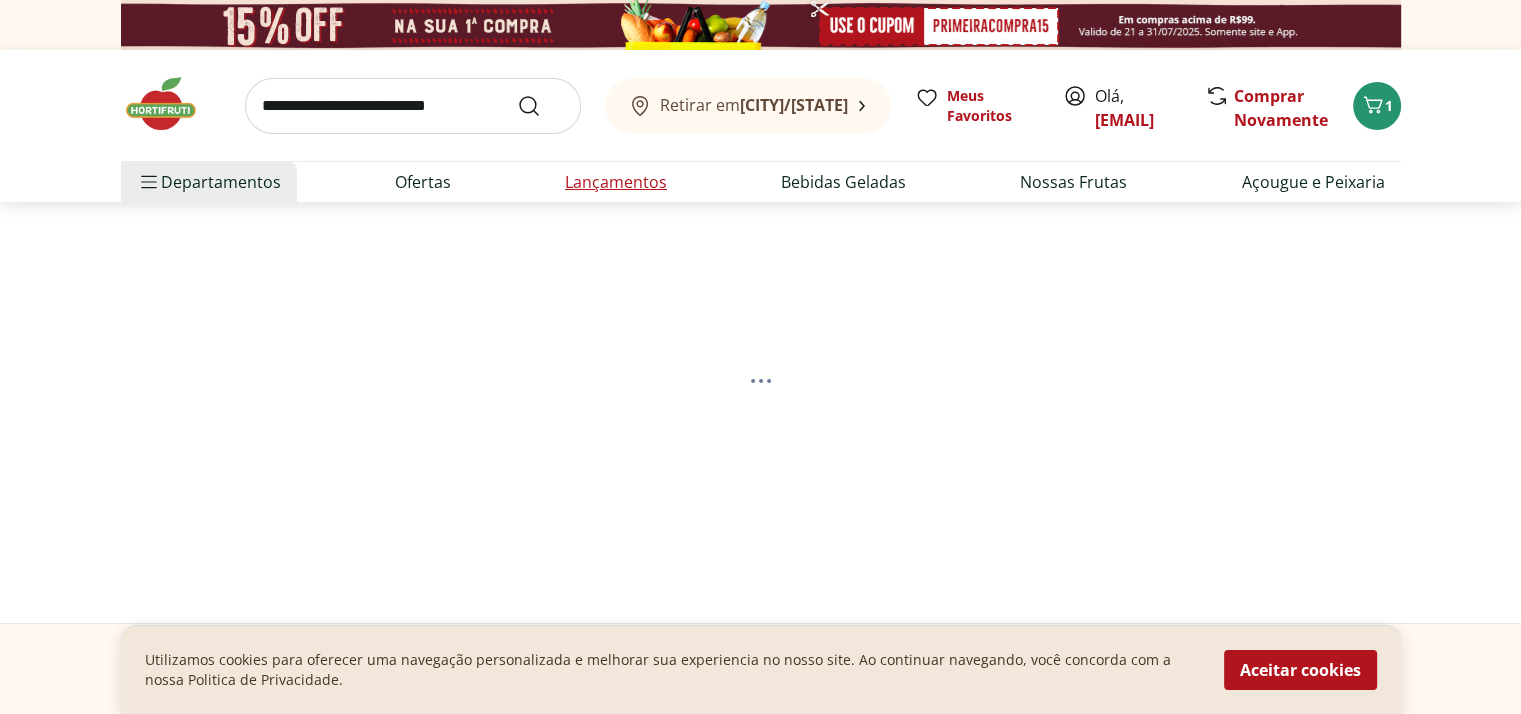 select on "**********" 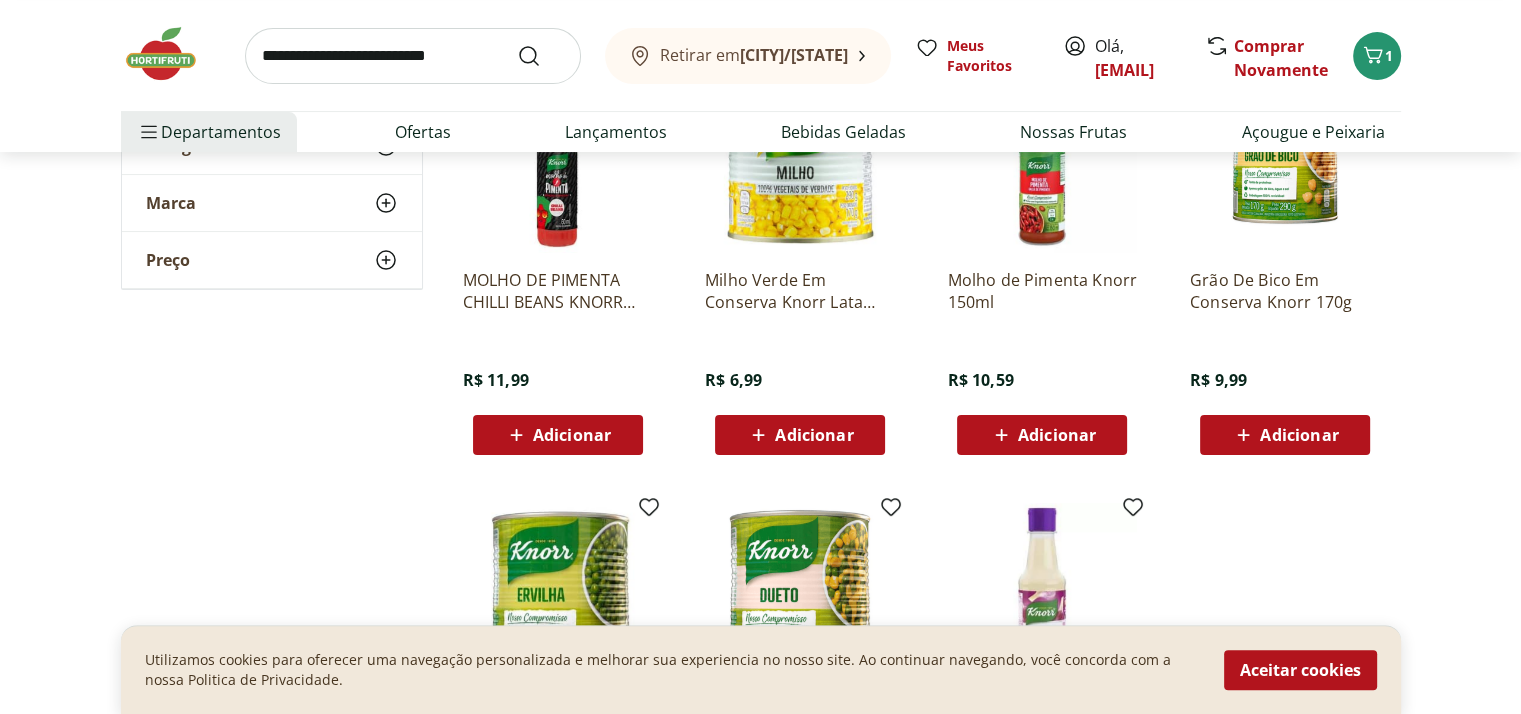 scroll, scrollTop: 0, scrollLeft: 0, axis: both 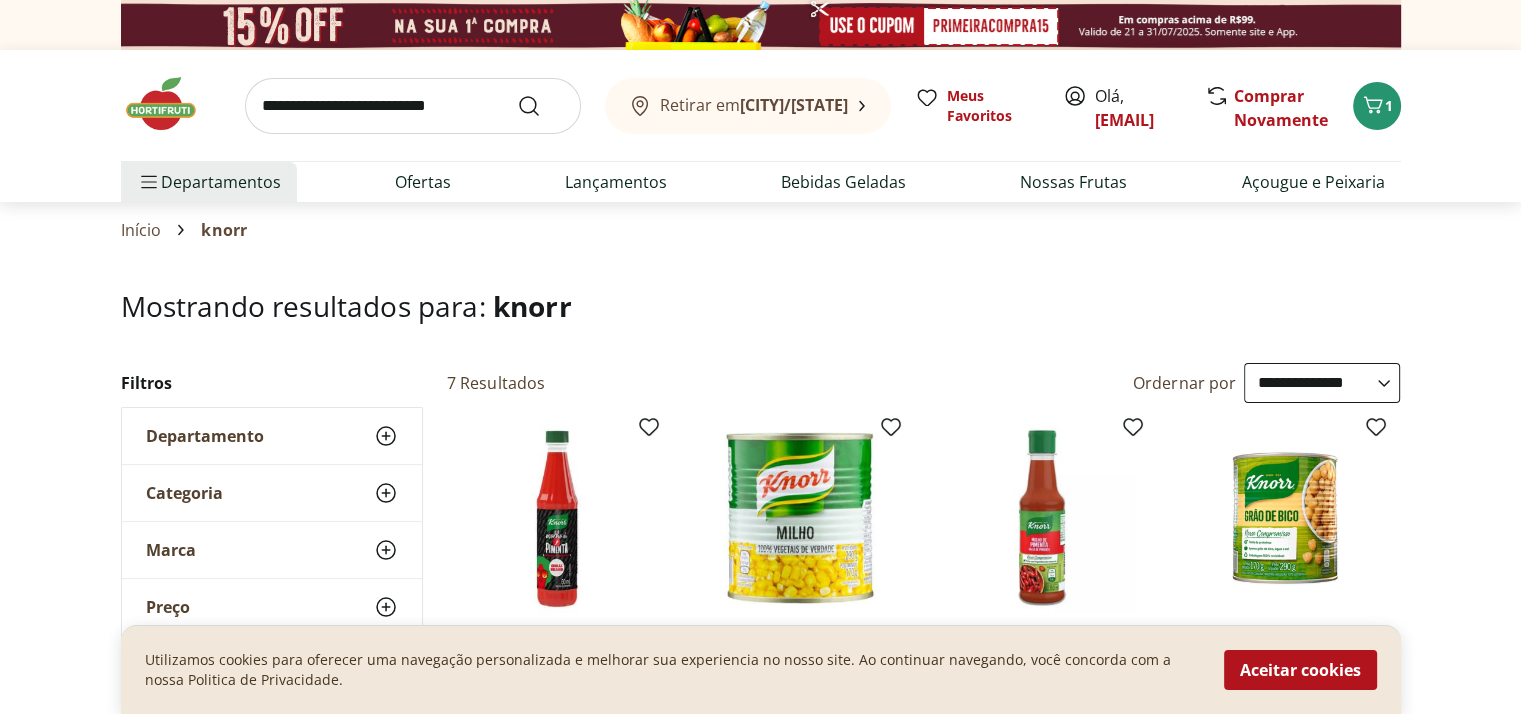 click at bounding box center (413, 106) 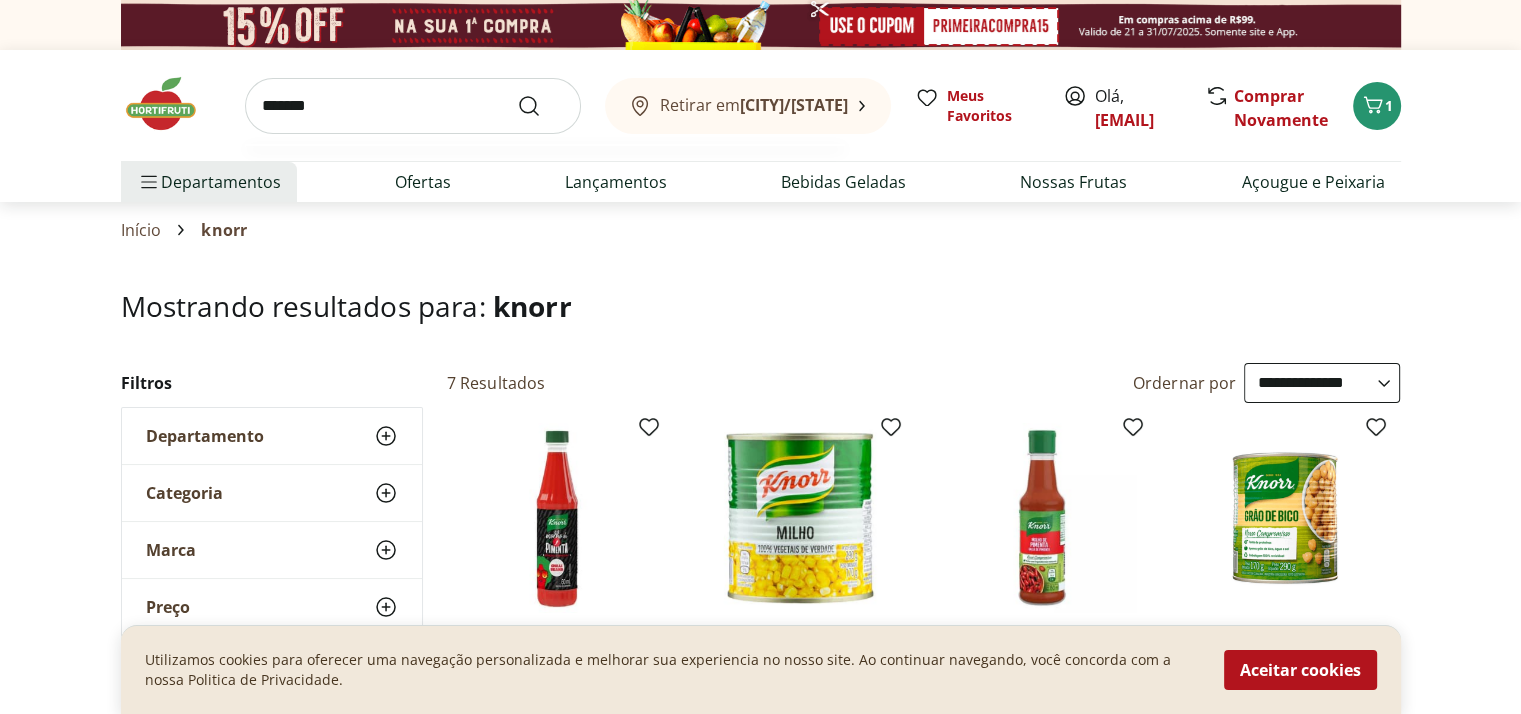 type on "*******" 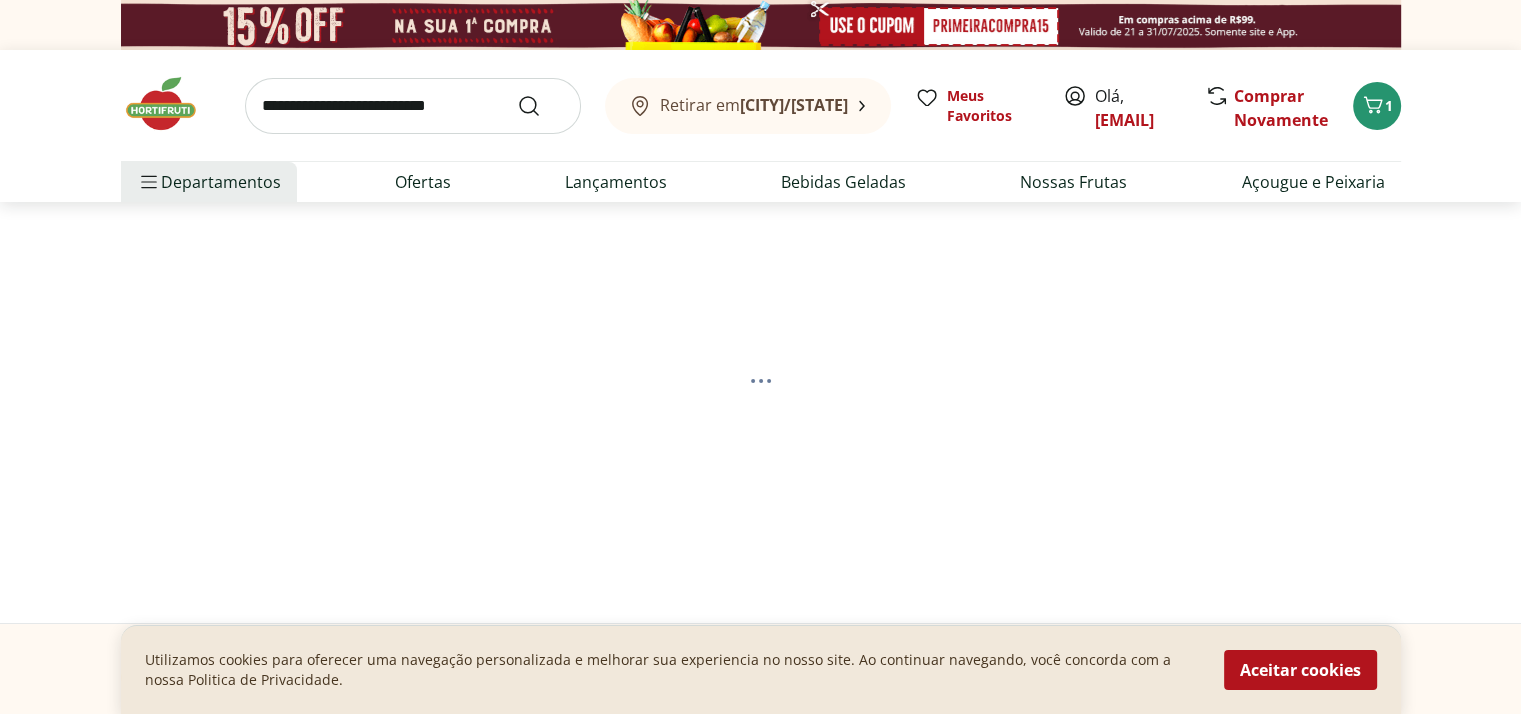 select on "**********" 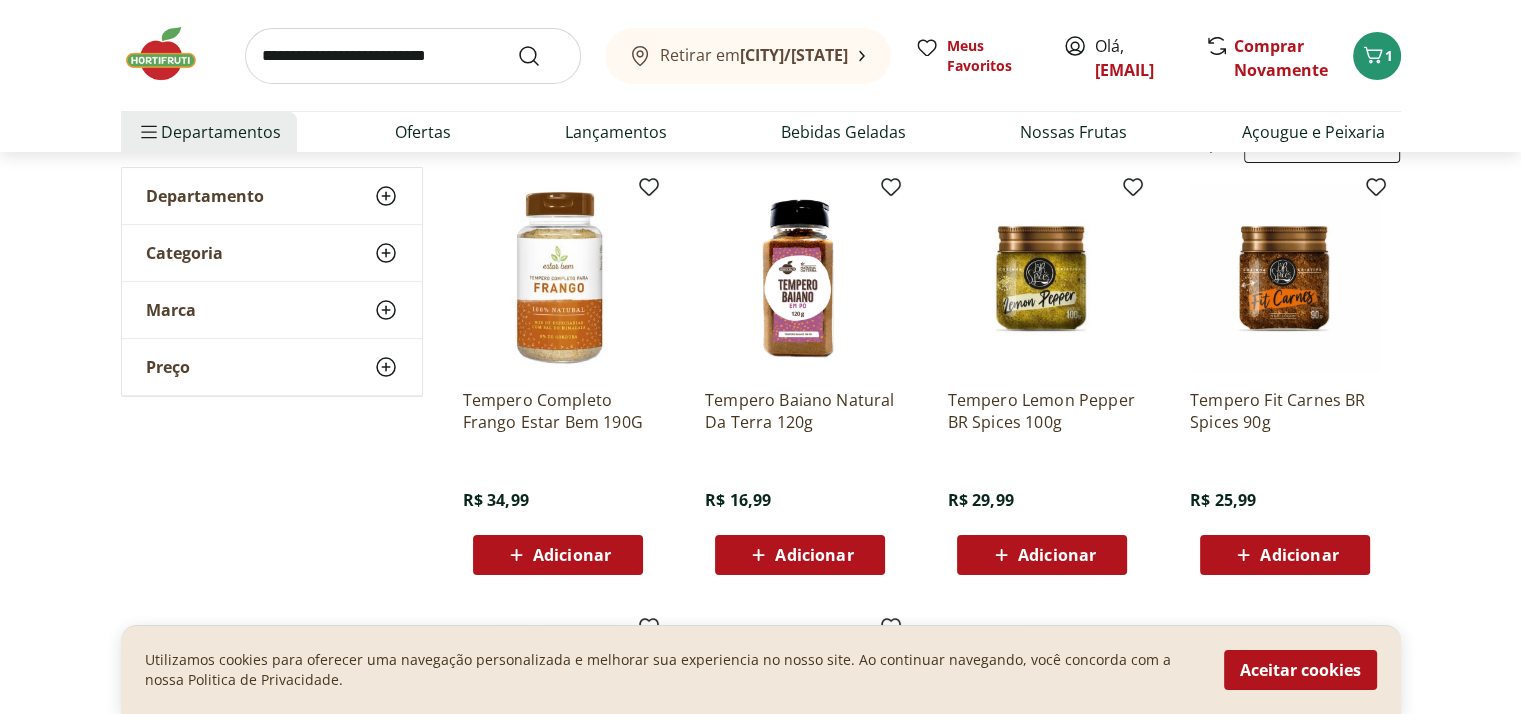 scroll, scrollTop: 0, scrollLeft: 0, axis: both 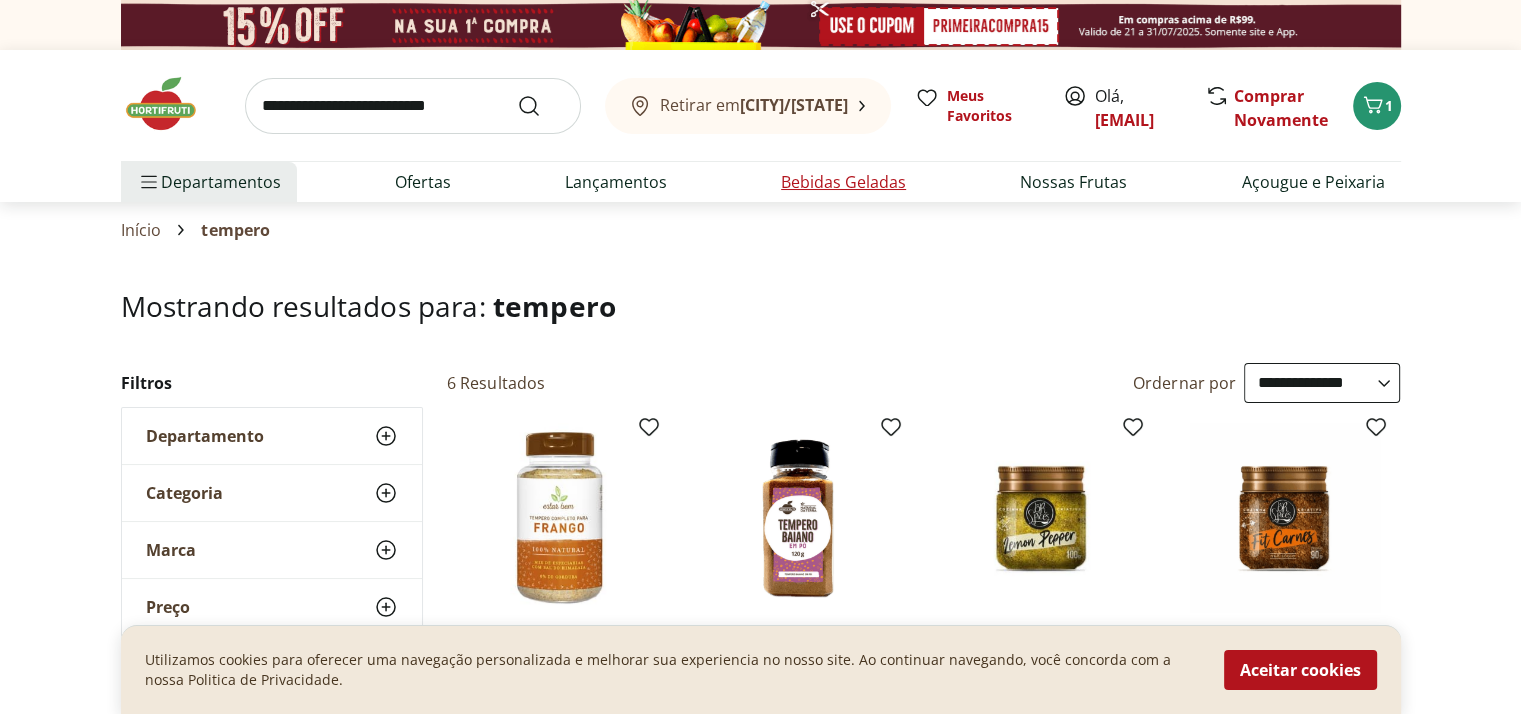 click on "Bebidas Geladas" at bounding box center (843, 182) 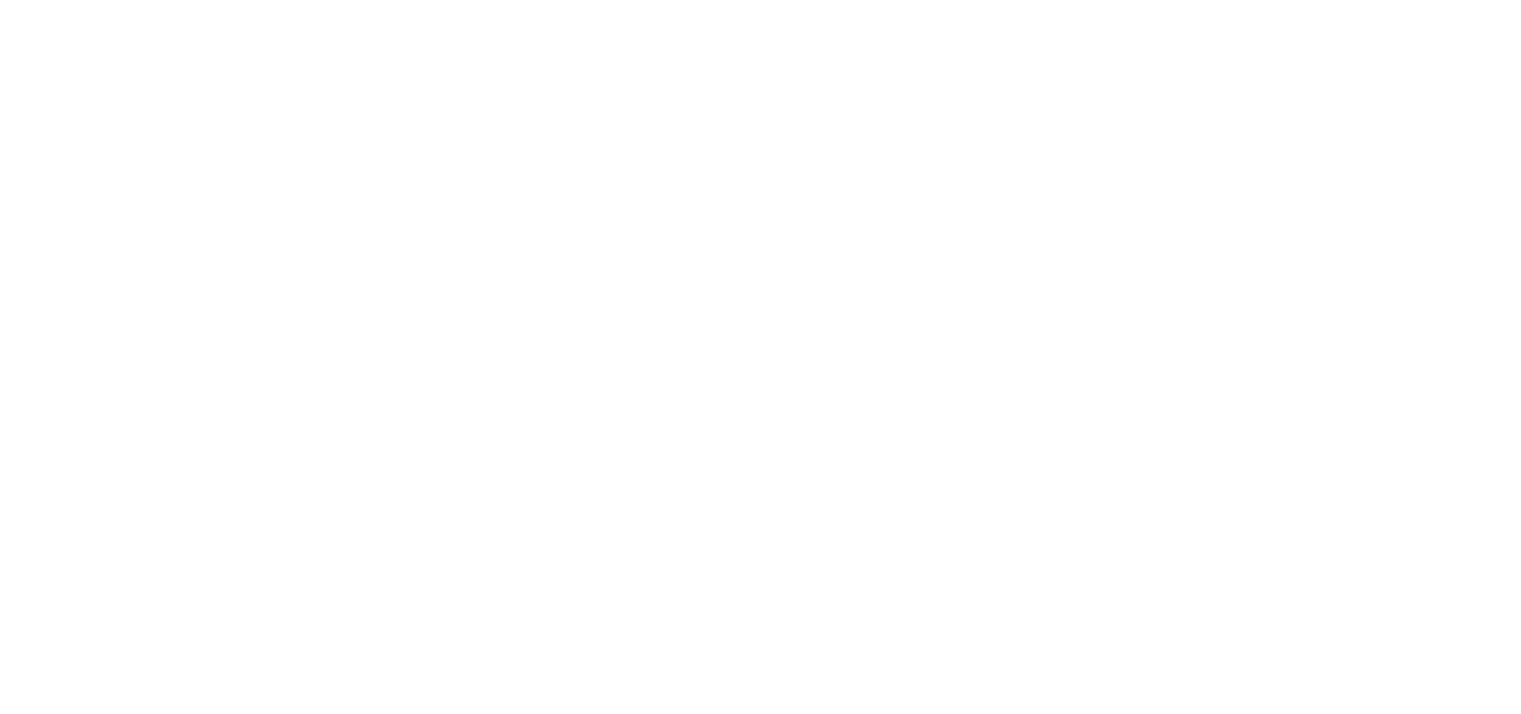 select on "**********" 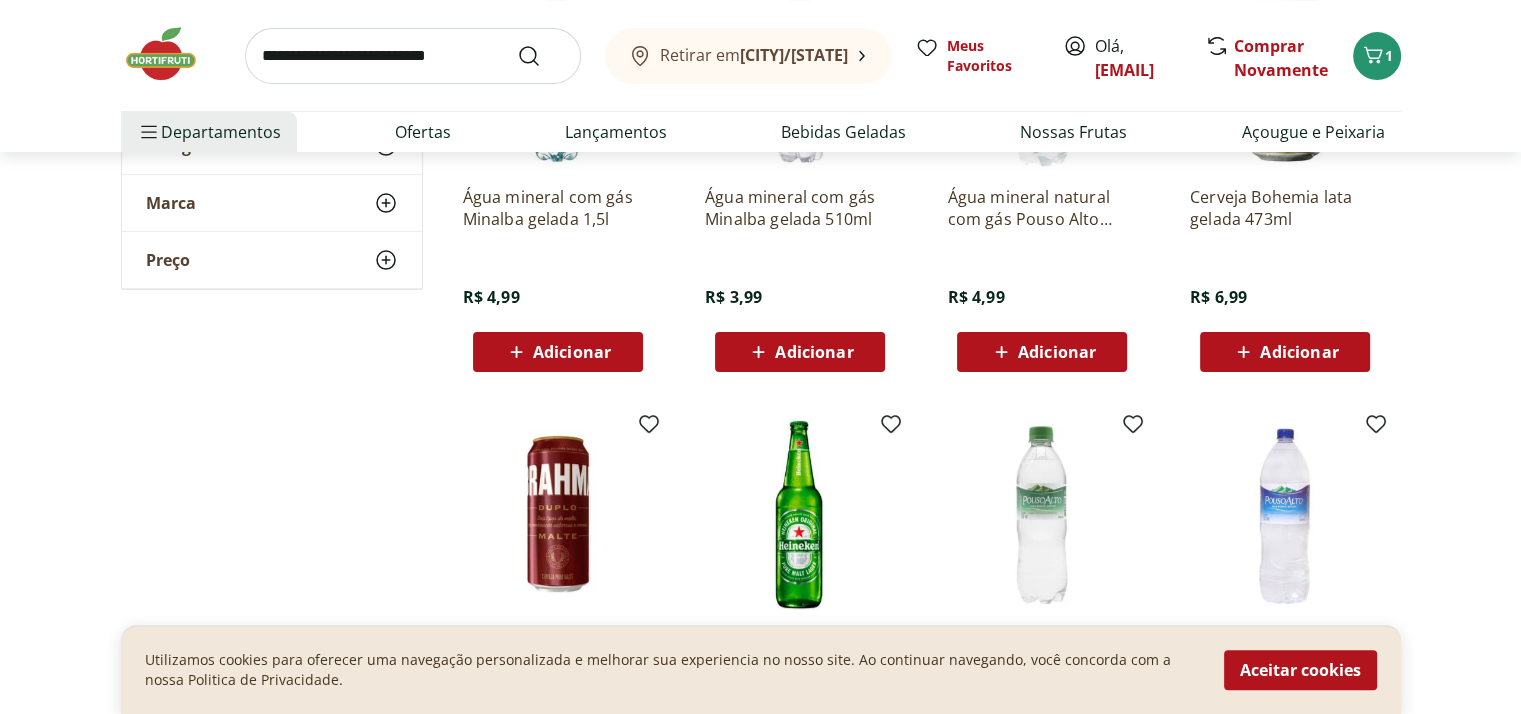 scroll, scrollTop: 240, scrollLeft: 0, axis: vertical 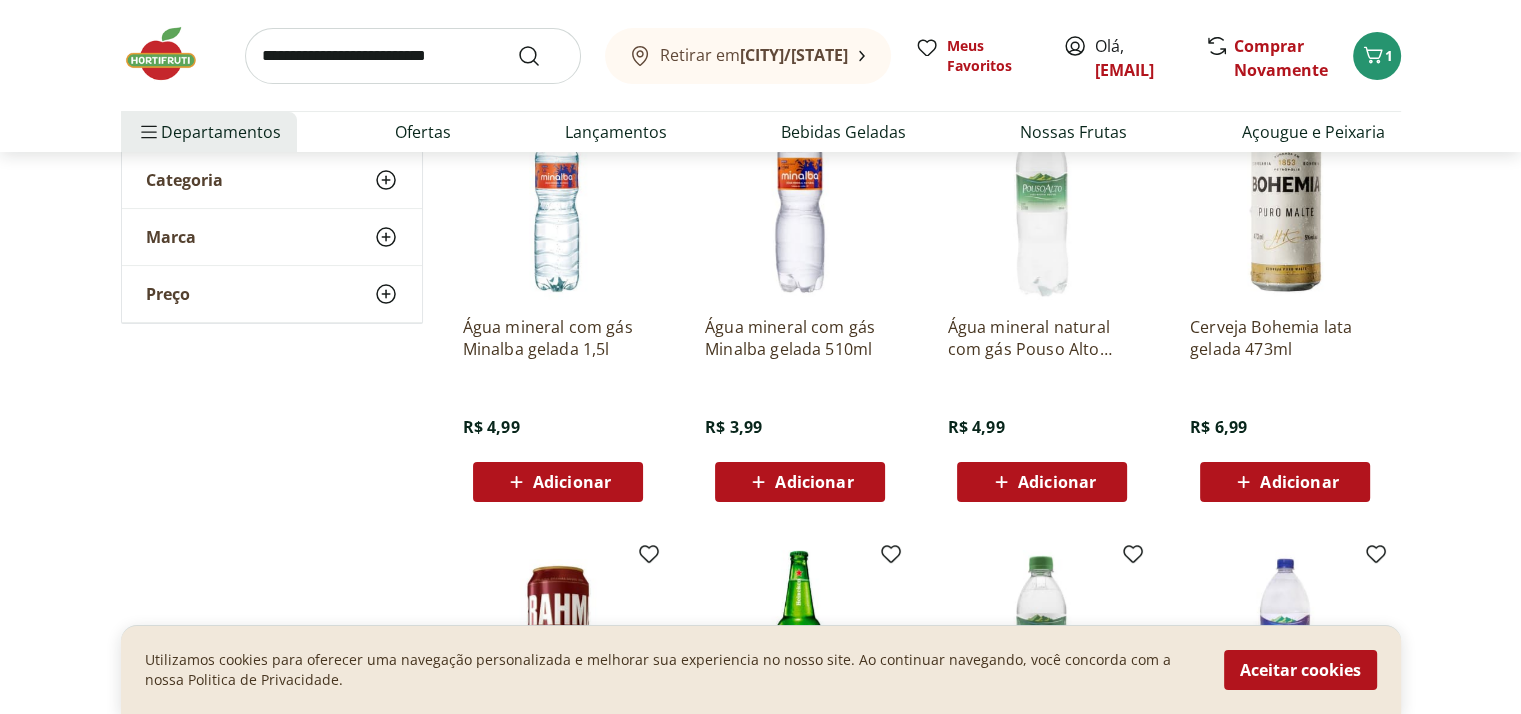 click on "Adicionar" at bounding box center (814, 482) 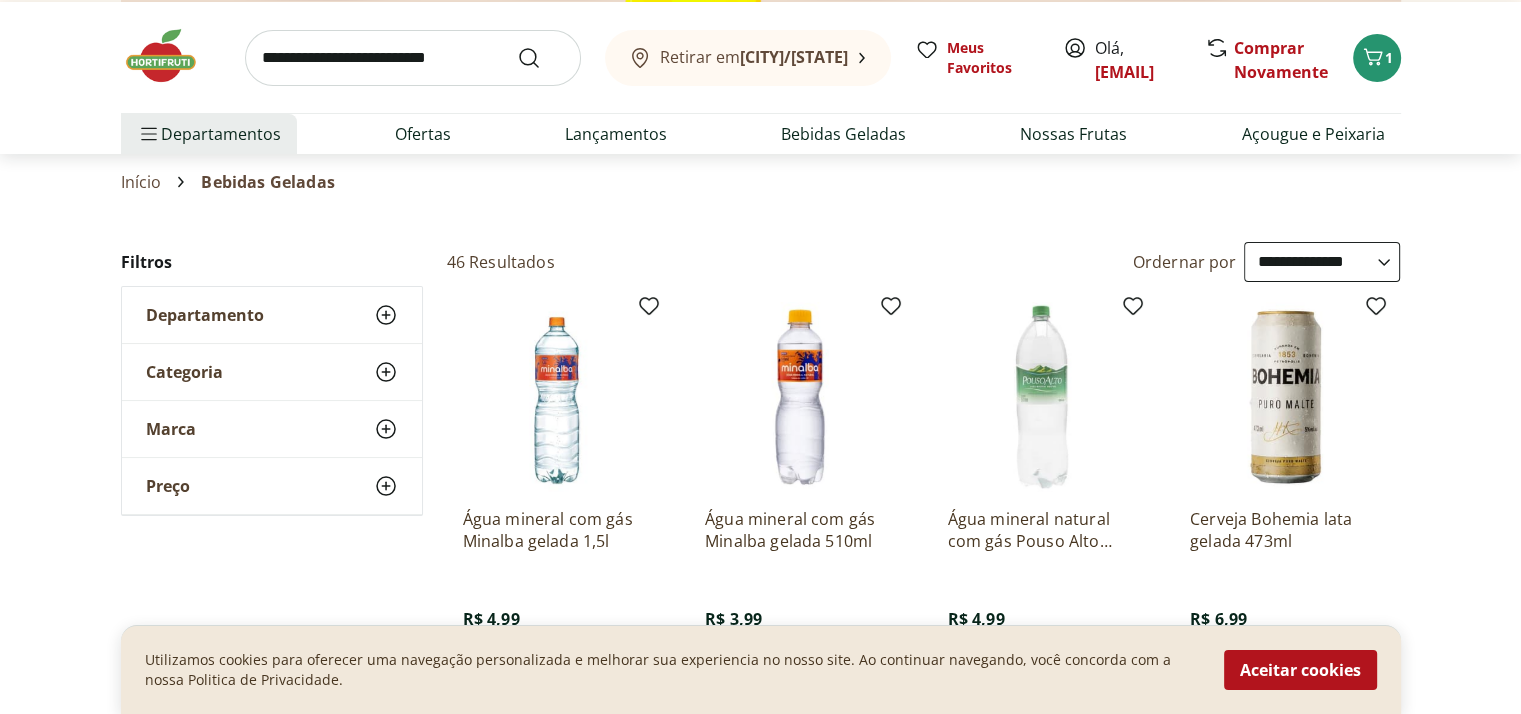 scroll, scrollTop: 0, scrollLeft: 0, axis: both 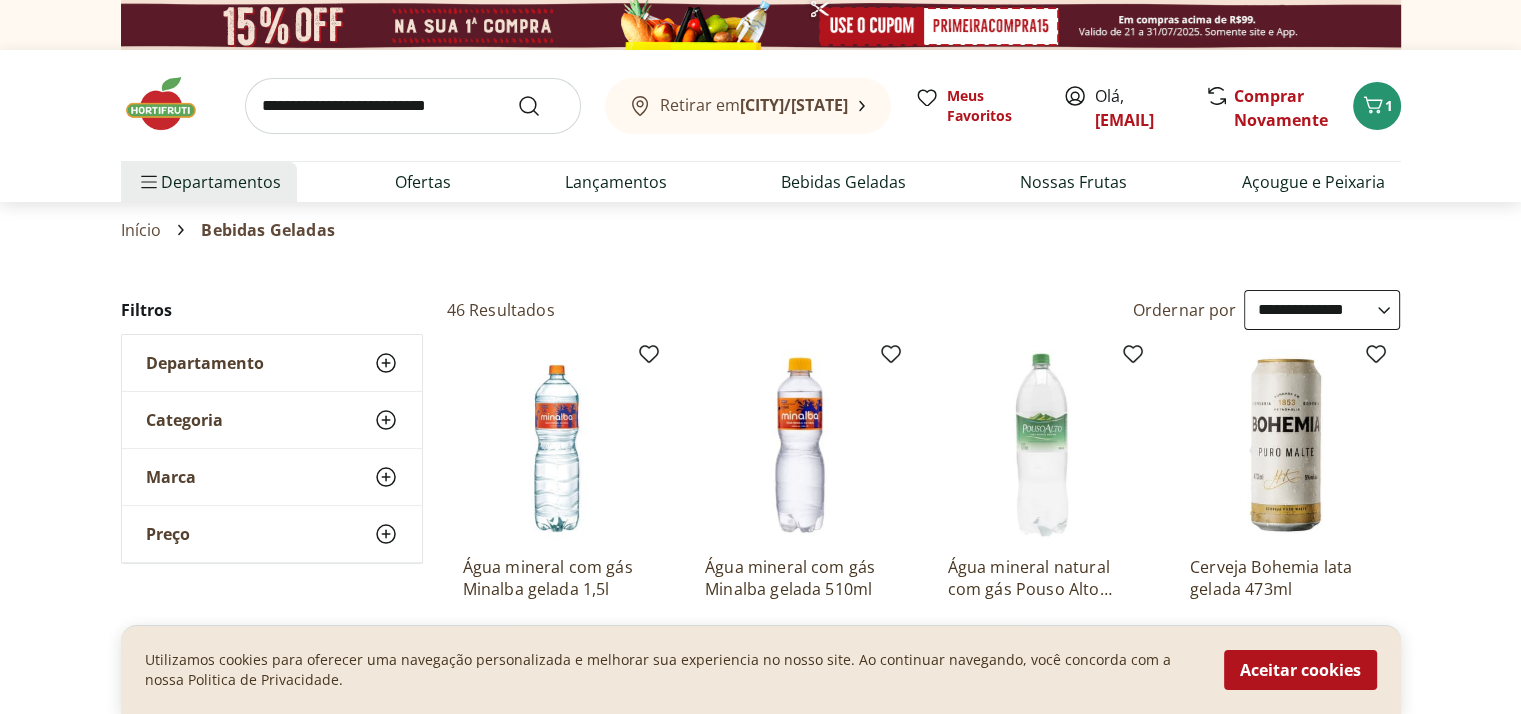 click on "Departamento" at bounding box center [272, 363] 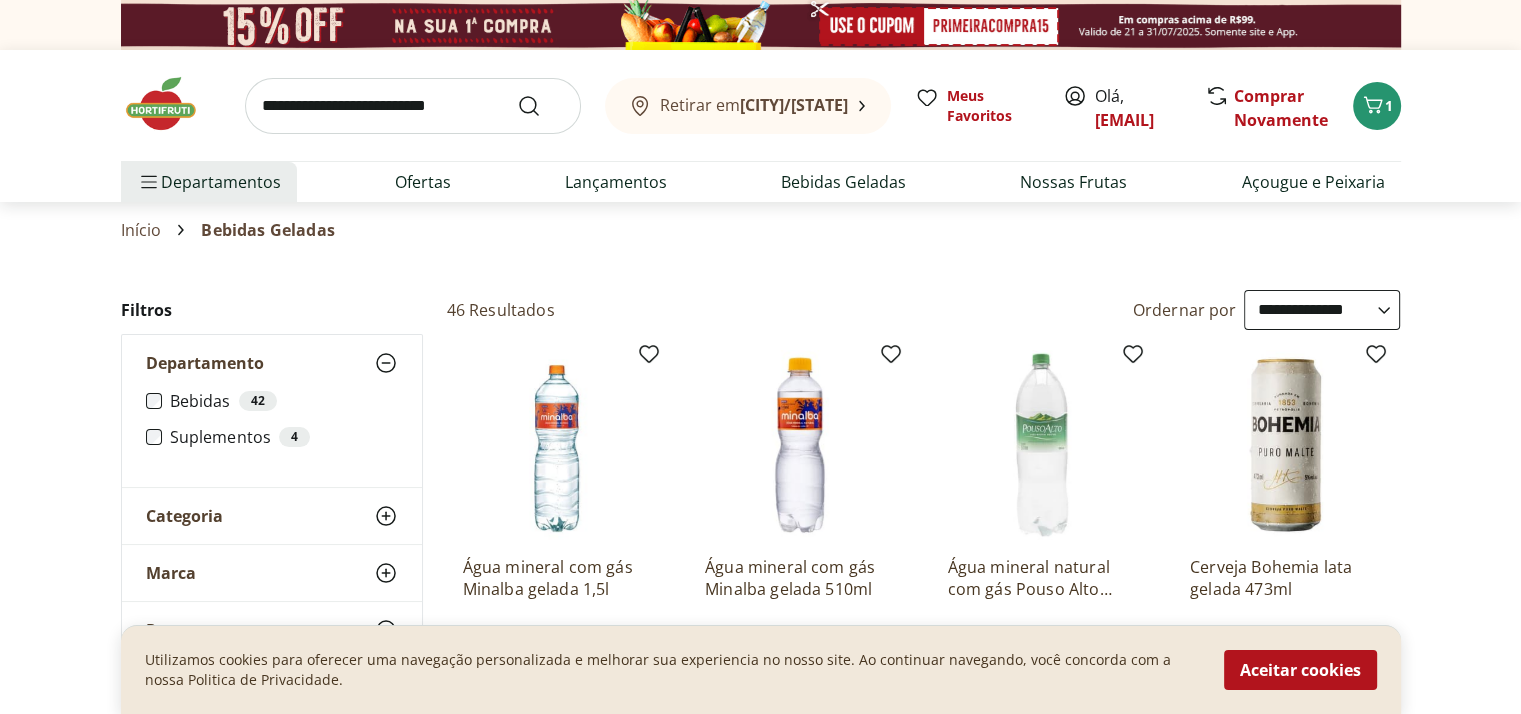 click on "Departamento" at bounding box center [272, 363] 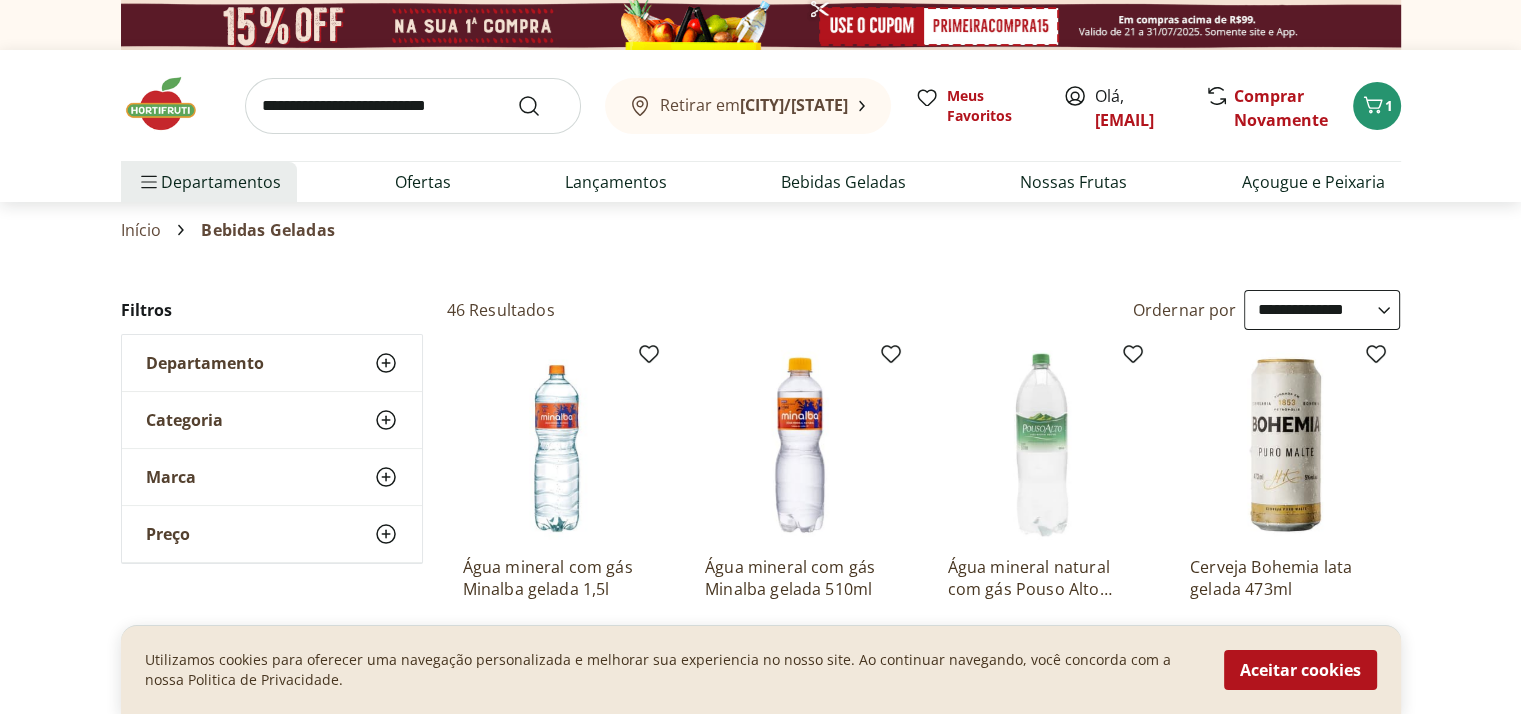 click on "Categoria" at bounding box center [272, 420] 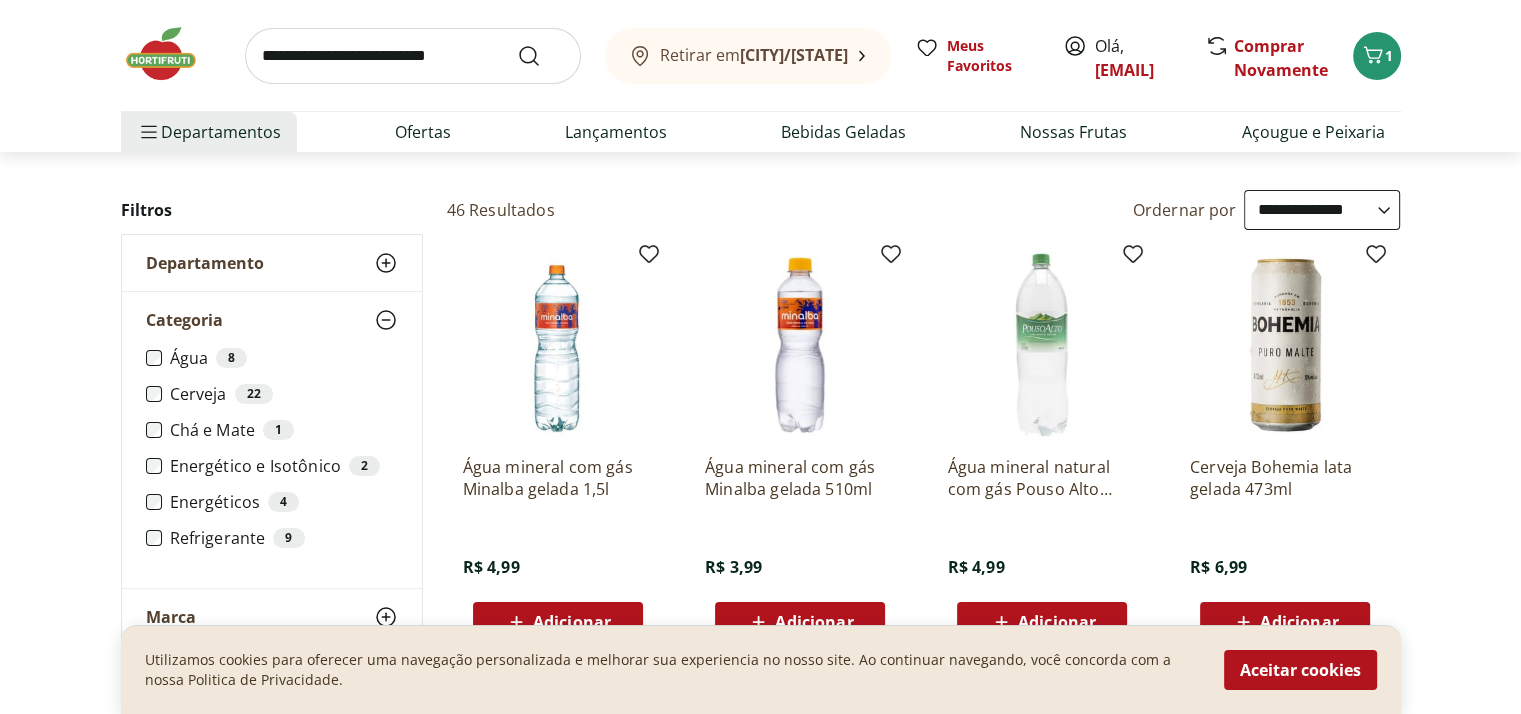 scroll, scrollTop: 240, scrollLeft: 0, axis: vertical 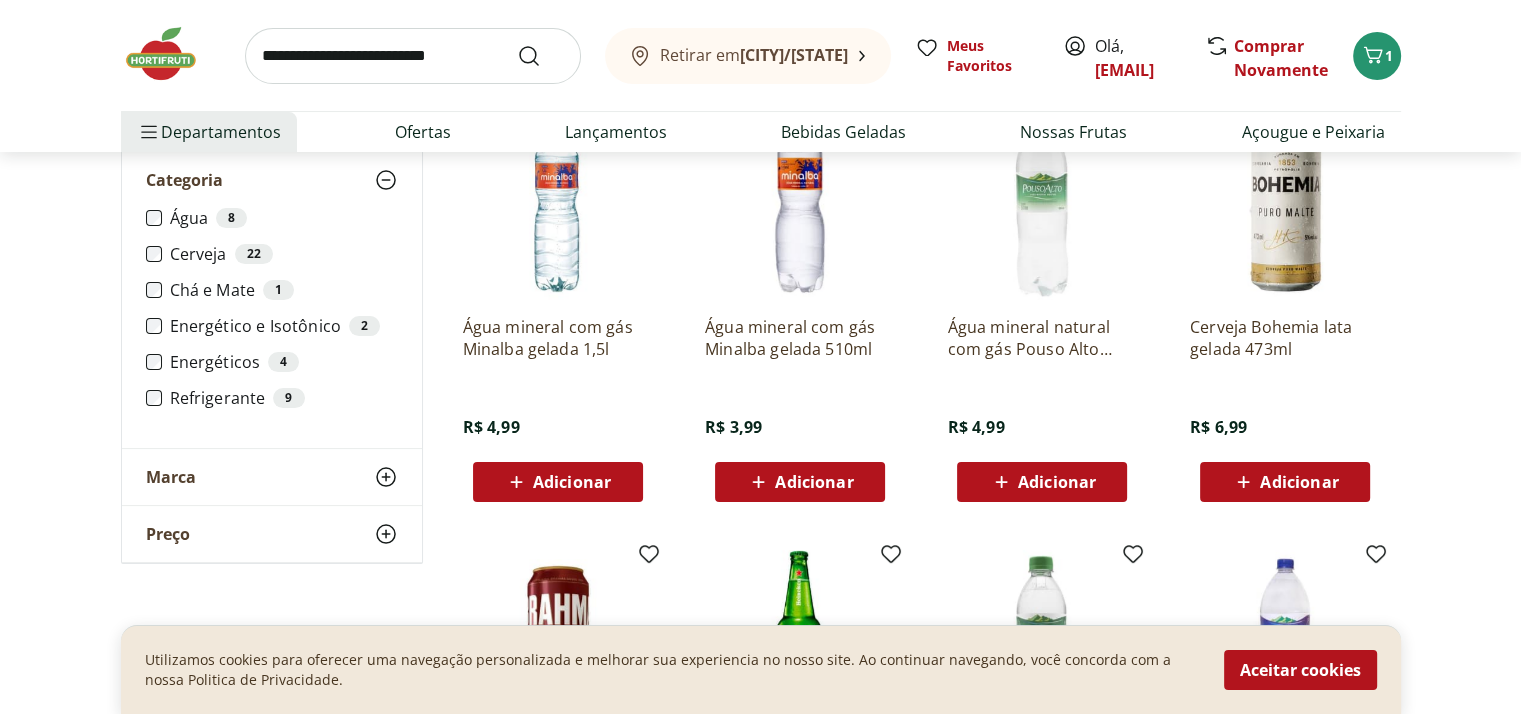 click on "Refrigerante   9" at bounding box center (284, 398) 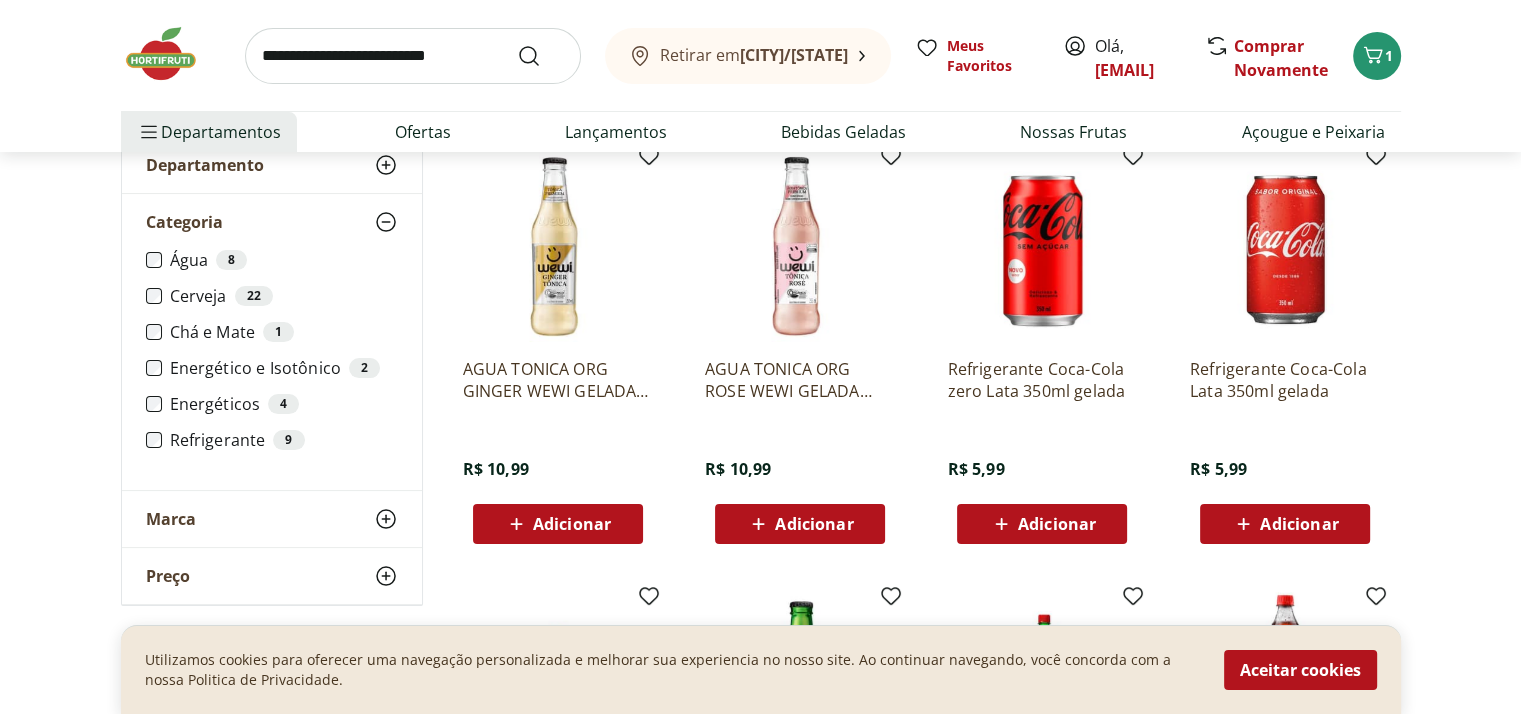 scroll, scrollTop: 240, scrollLeft: 0, axis: vertical 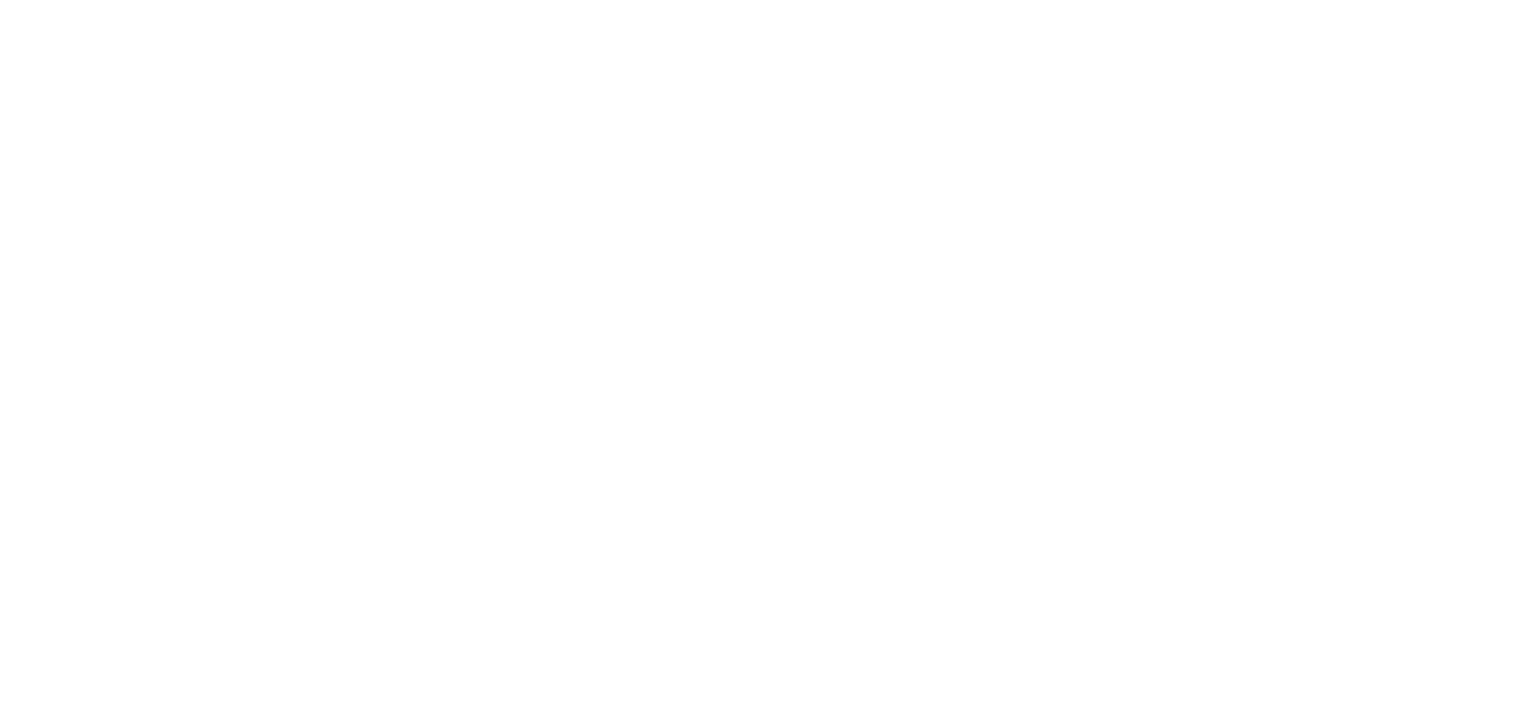 select on "**********" 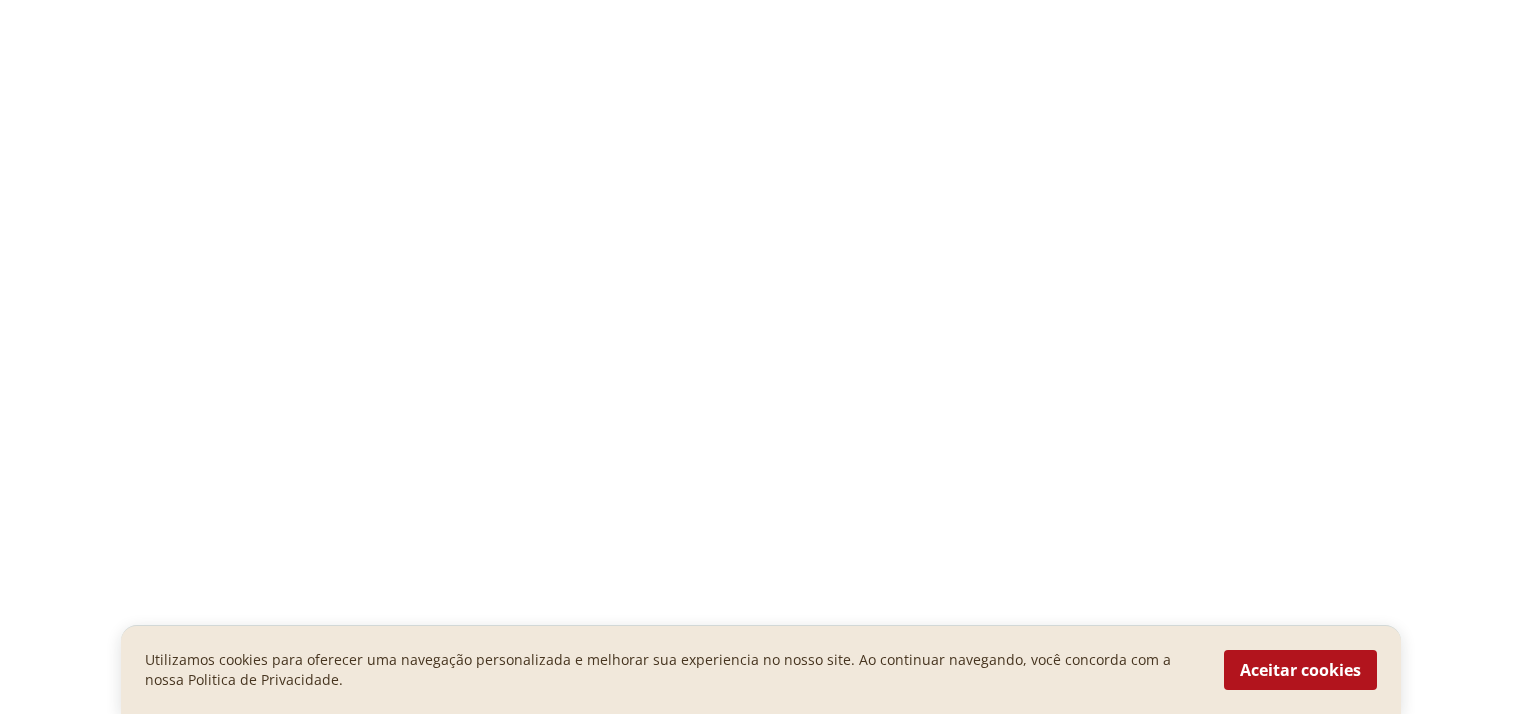 scroll, scrollTop: 0, scrollLeft: 0, axis: both 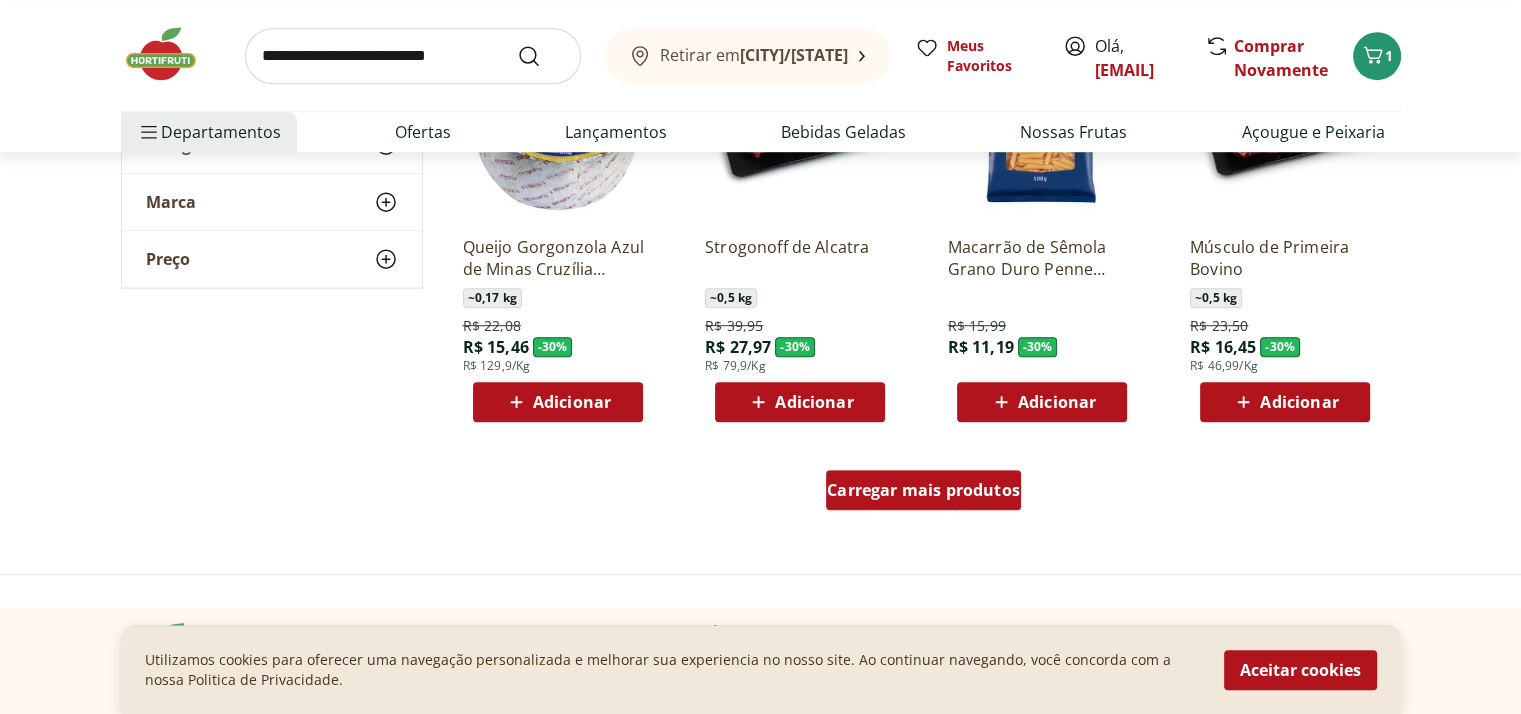 click on "Carregar mais produtos" at bounding box center [923, 490] 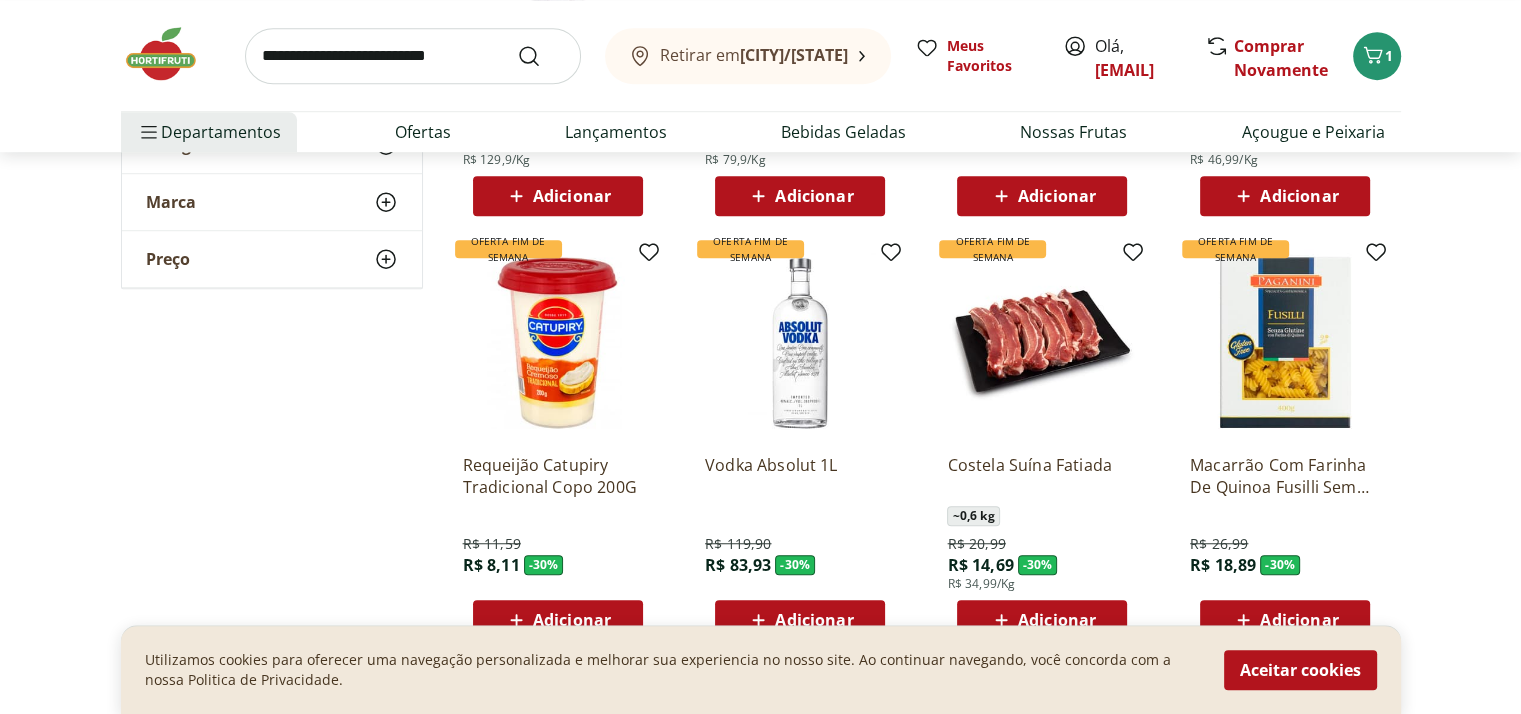 scroll, scrollTop: 1440, scrollLeft: 0, axis: vertical 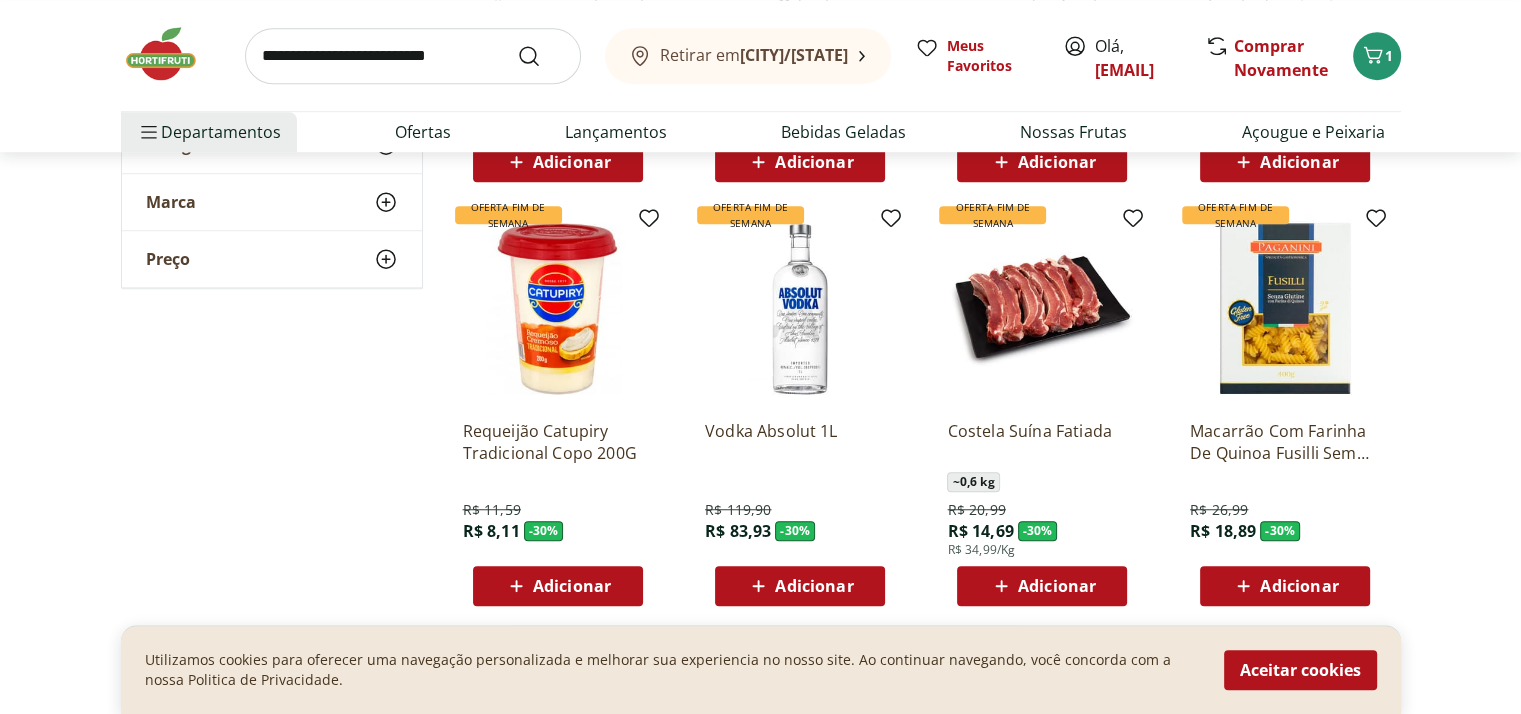 click on "Adicionar" at bounding box center (558, 586) 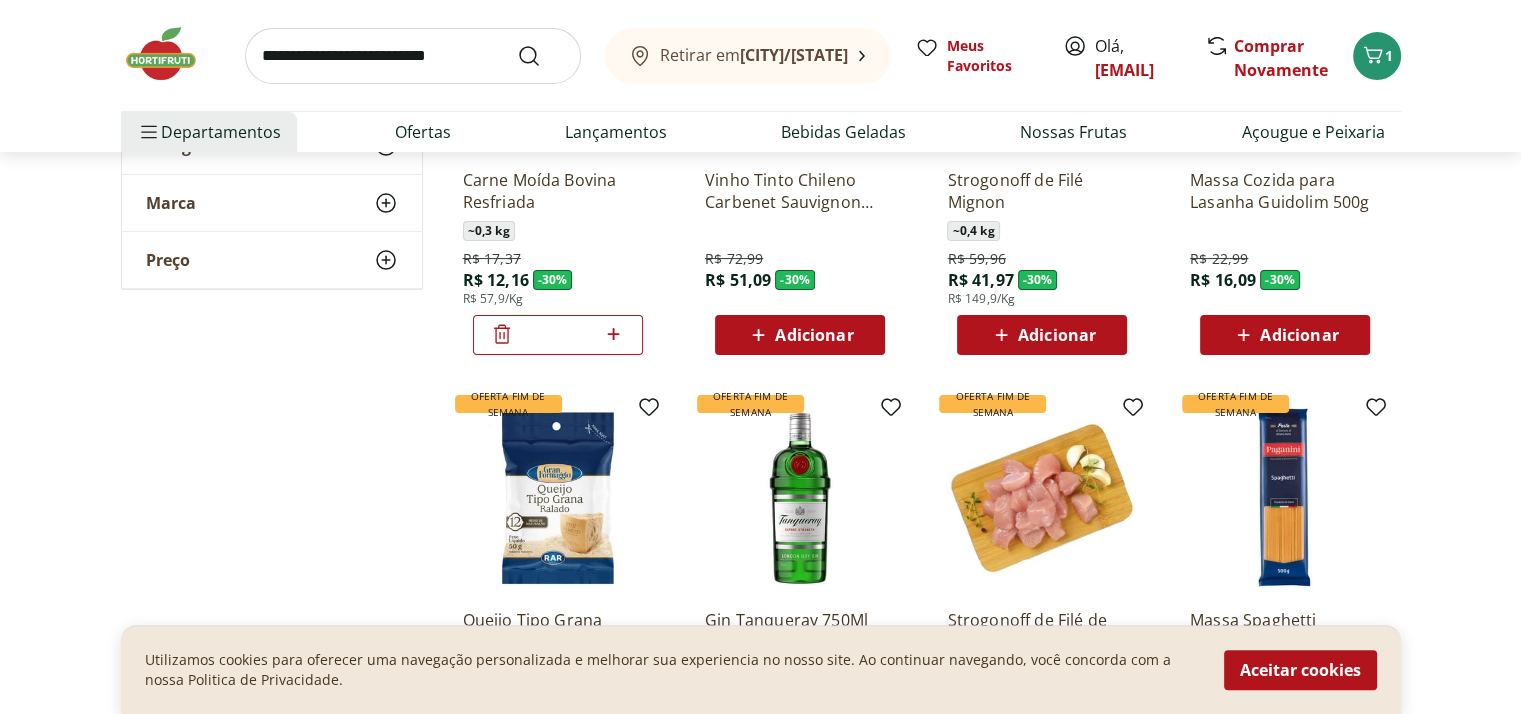 scroll, scrollTop: 0, scrollLeft: 0, axis: both 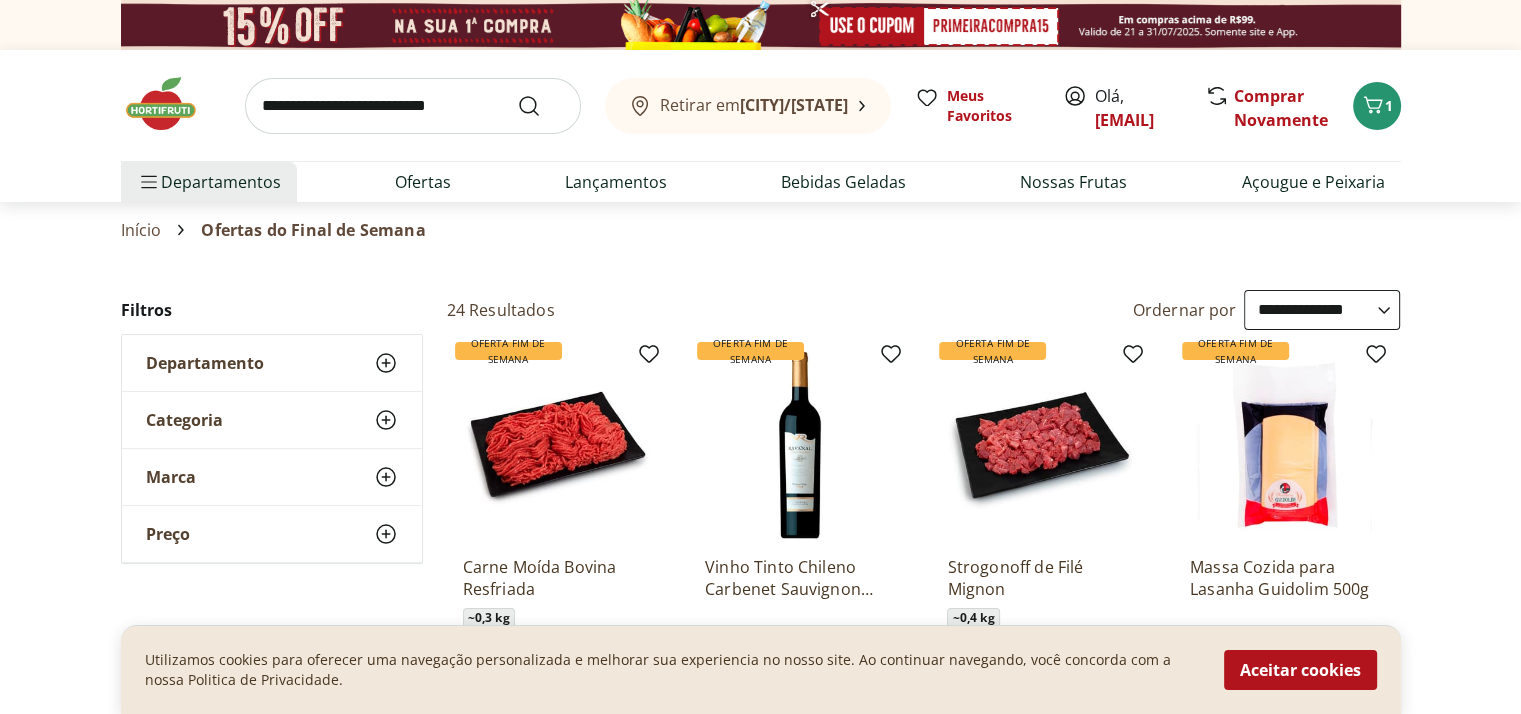 click at bounding box center (413, 106) 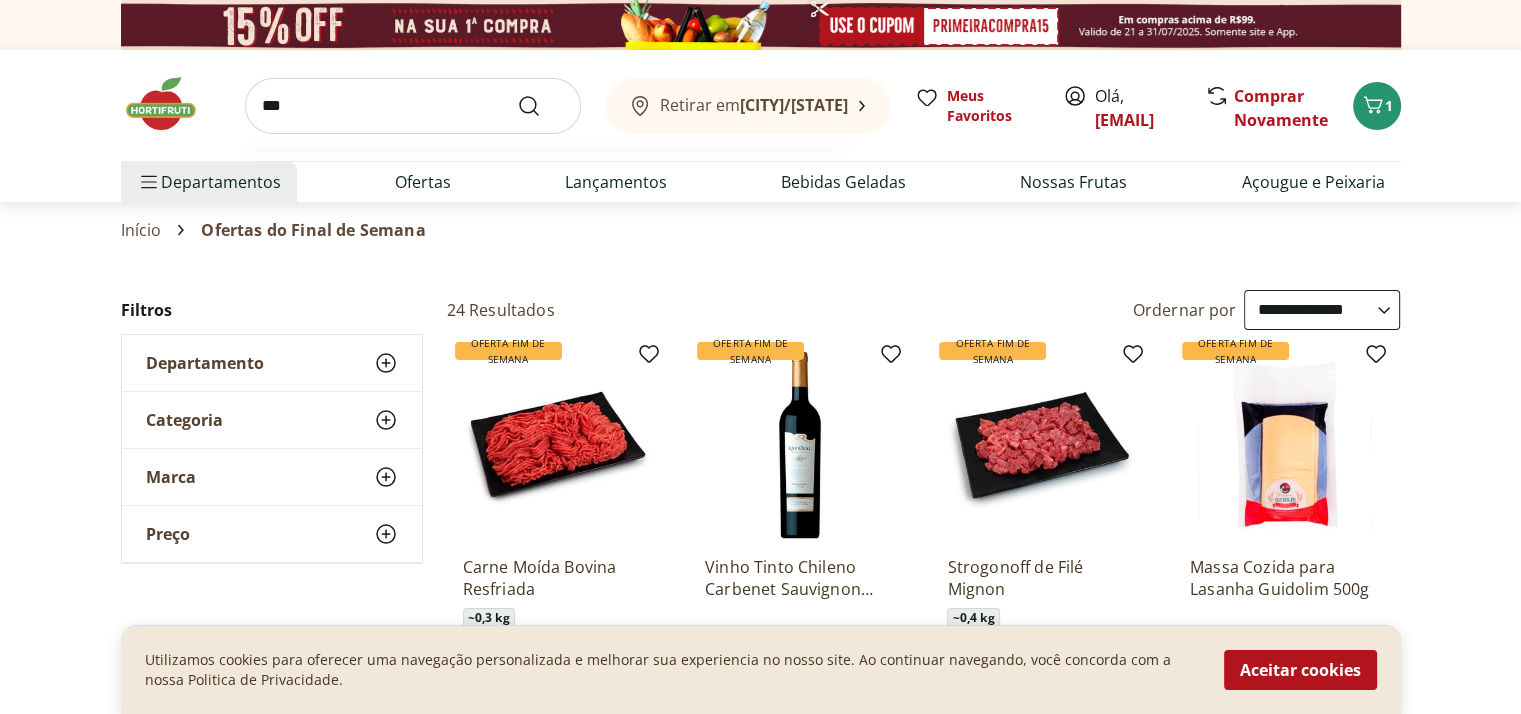type on "***" 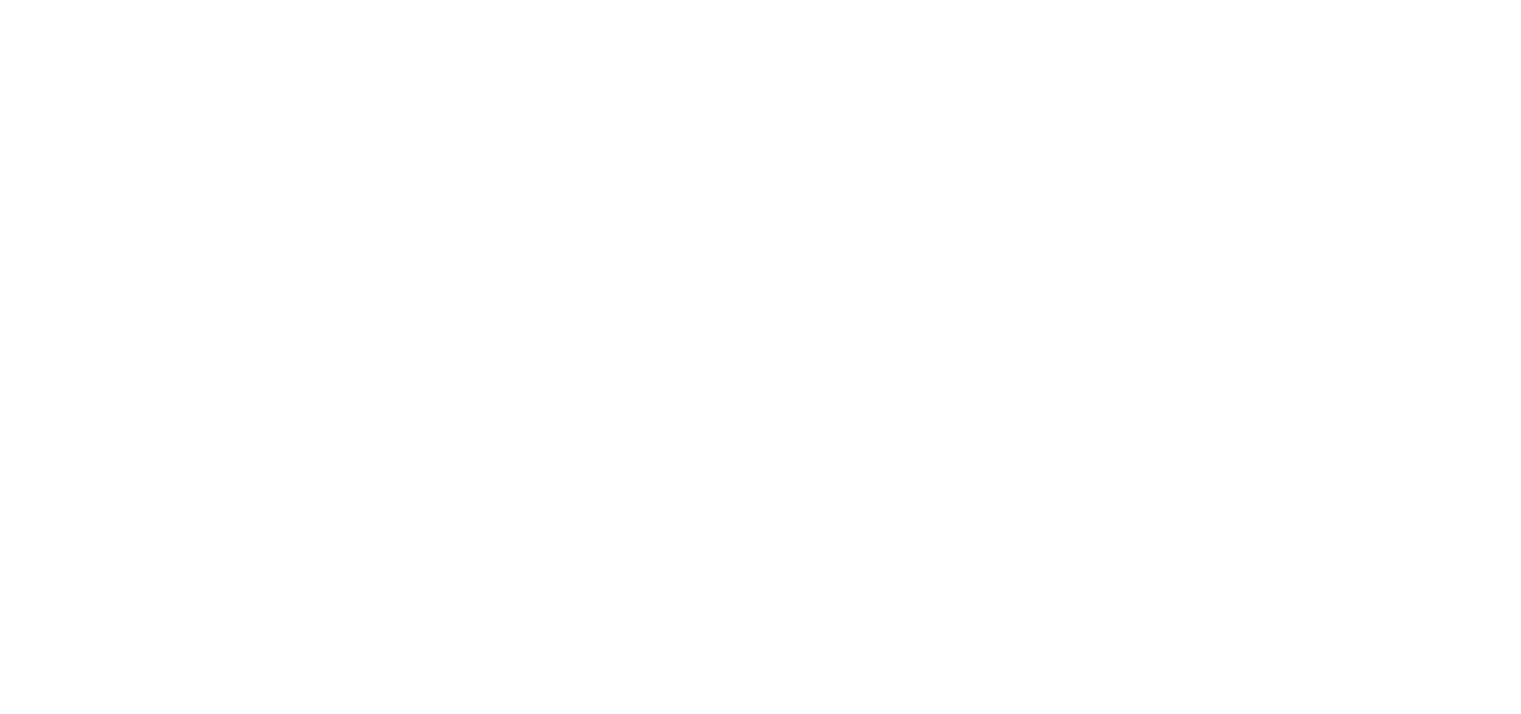 select on "**********" 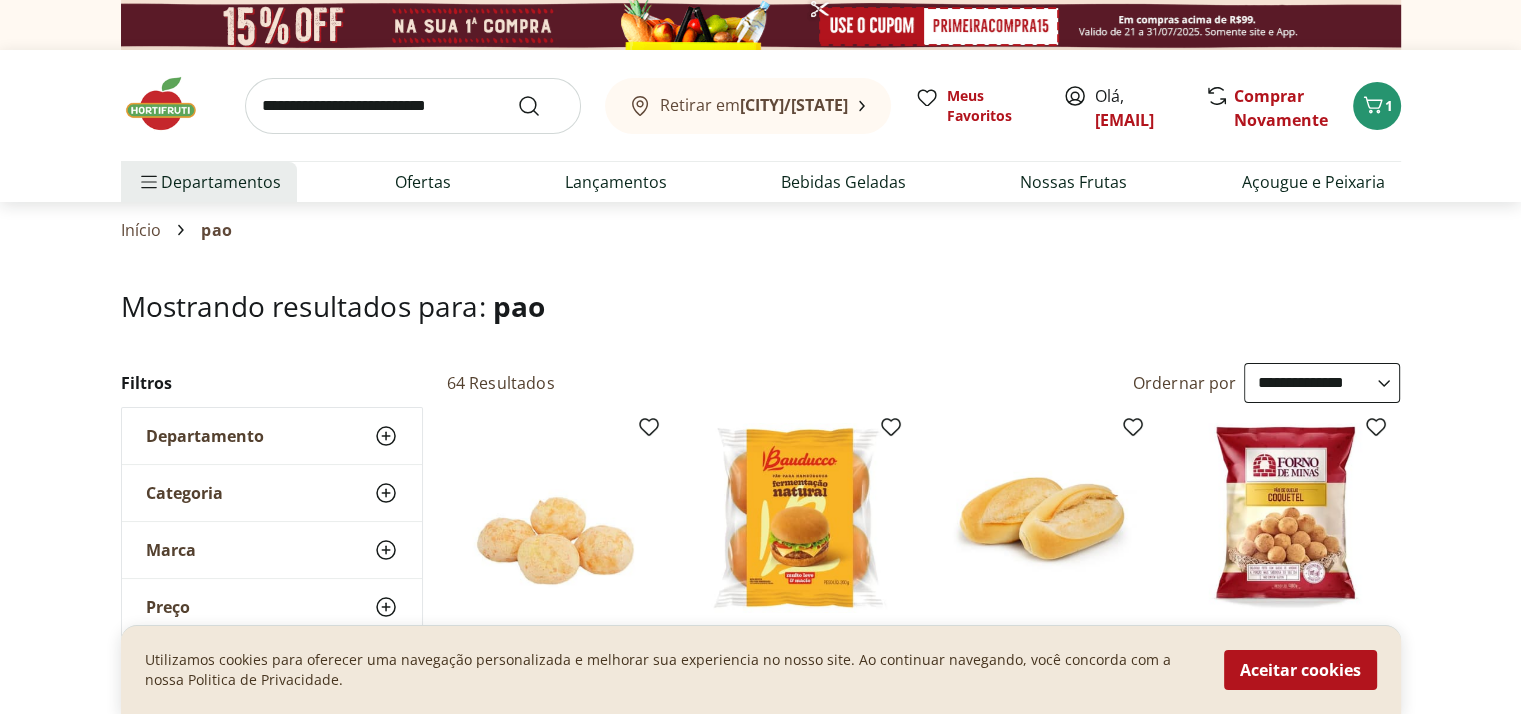 scroll, scrollTop: 360, scrollLeft: 0, axis: vertical 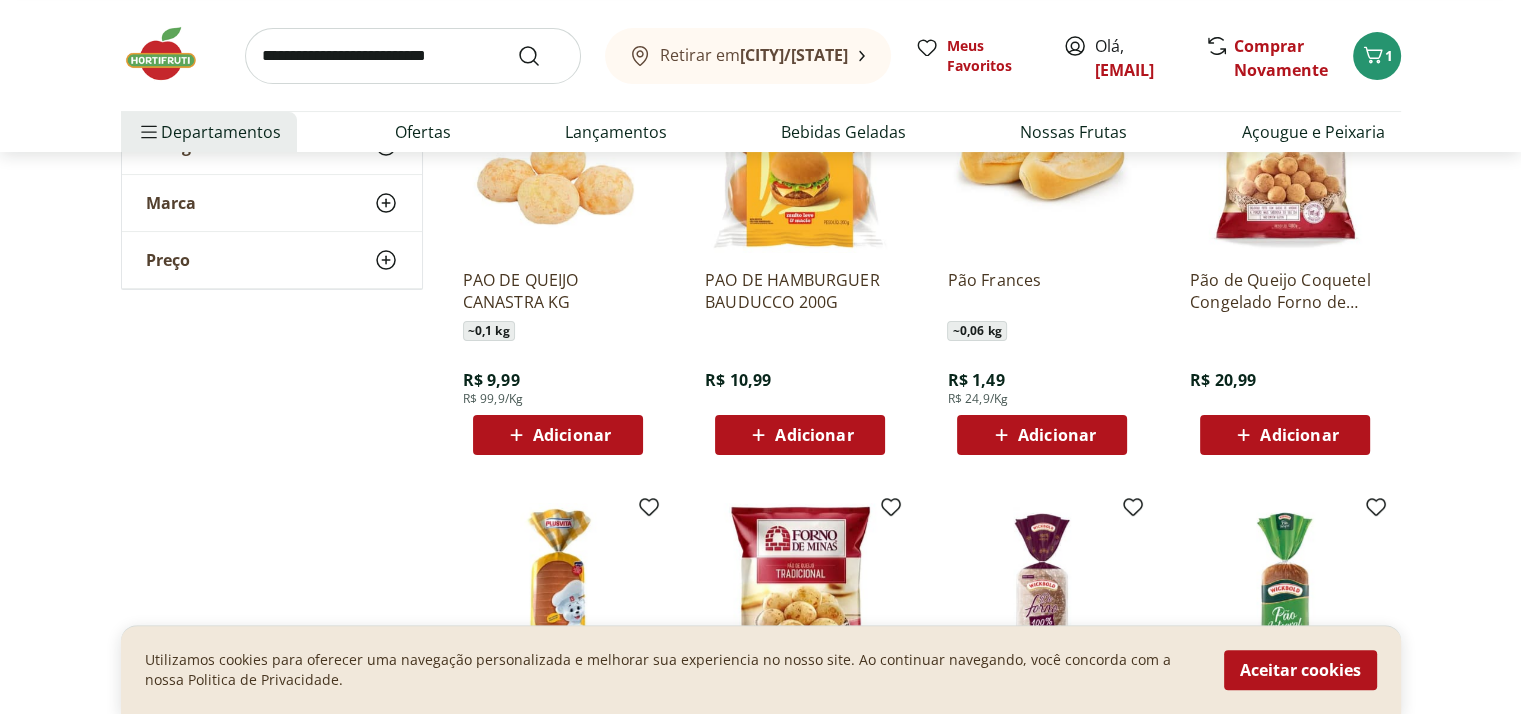 click 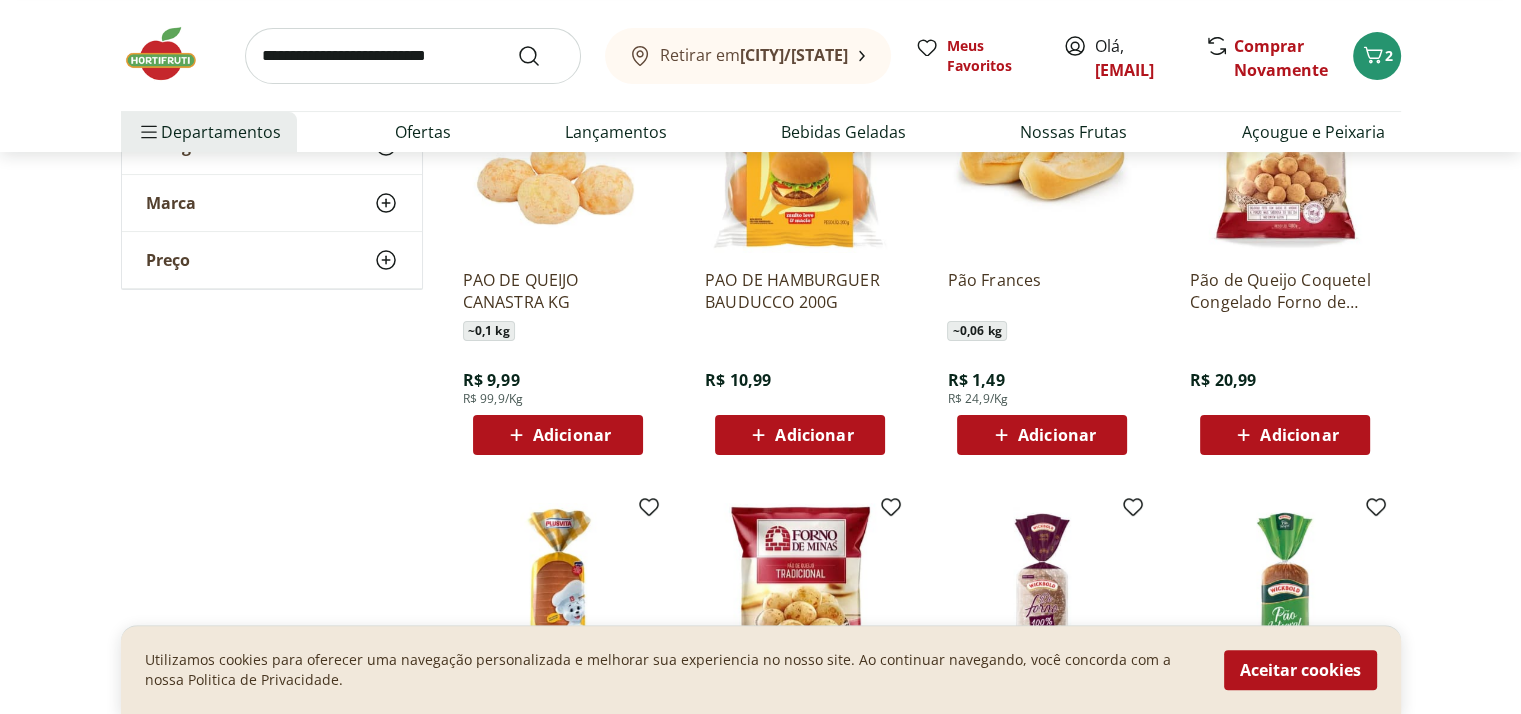 click on "Adicionar" at bounding box center [1057, 435] 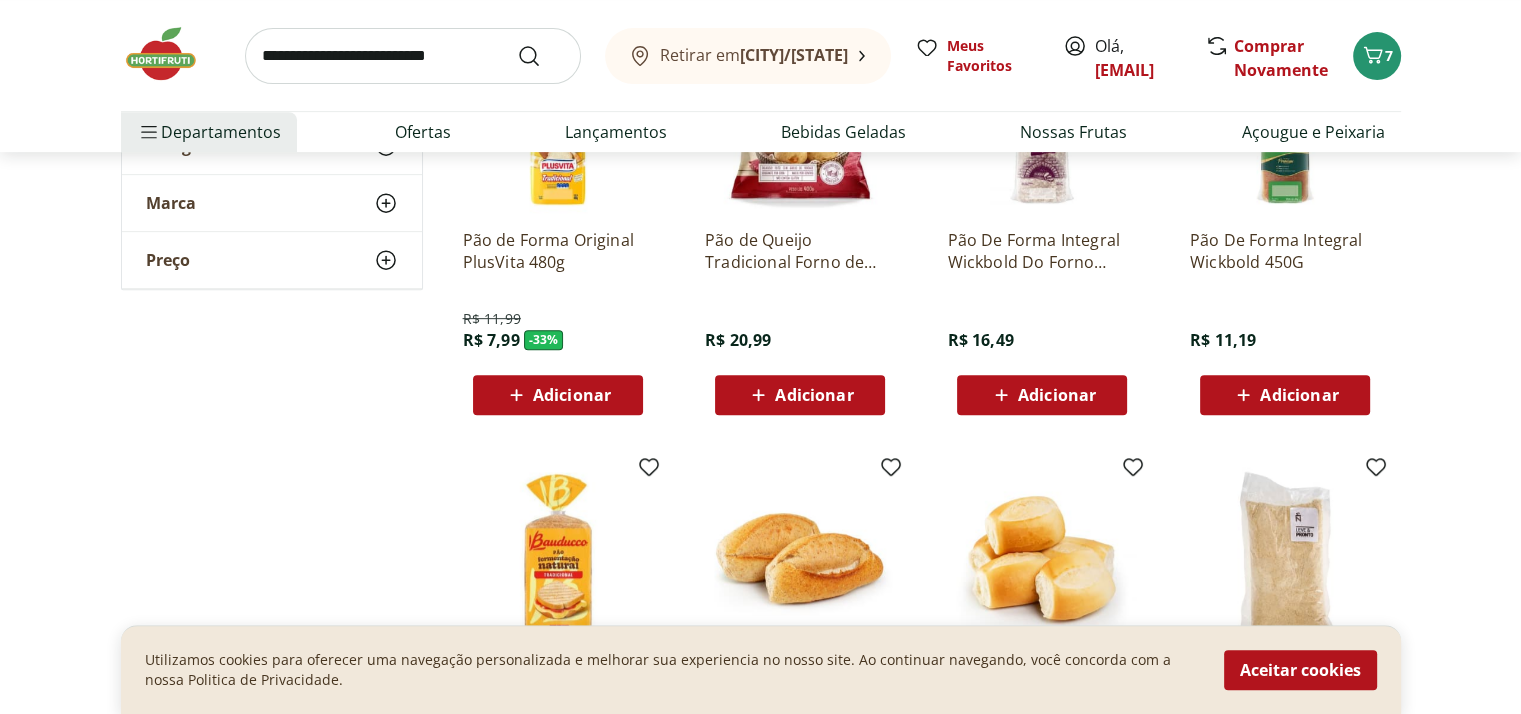 scroll, scrollTop: 1200, scrollLeft: 0, axis: vertical 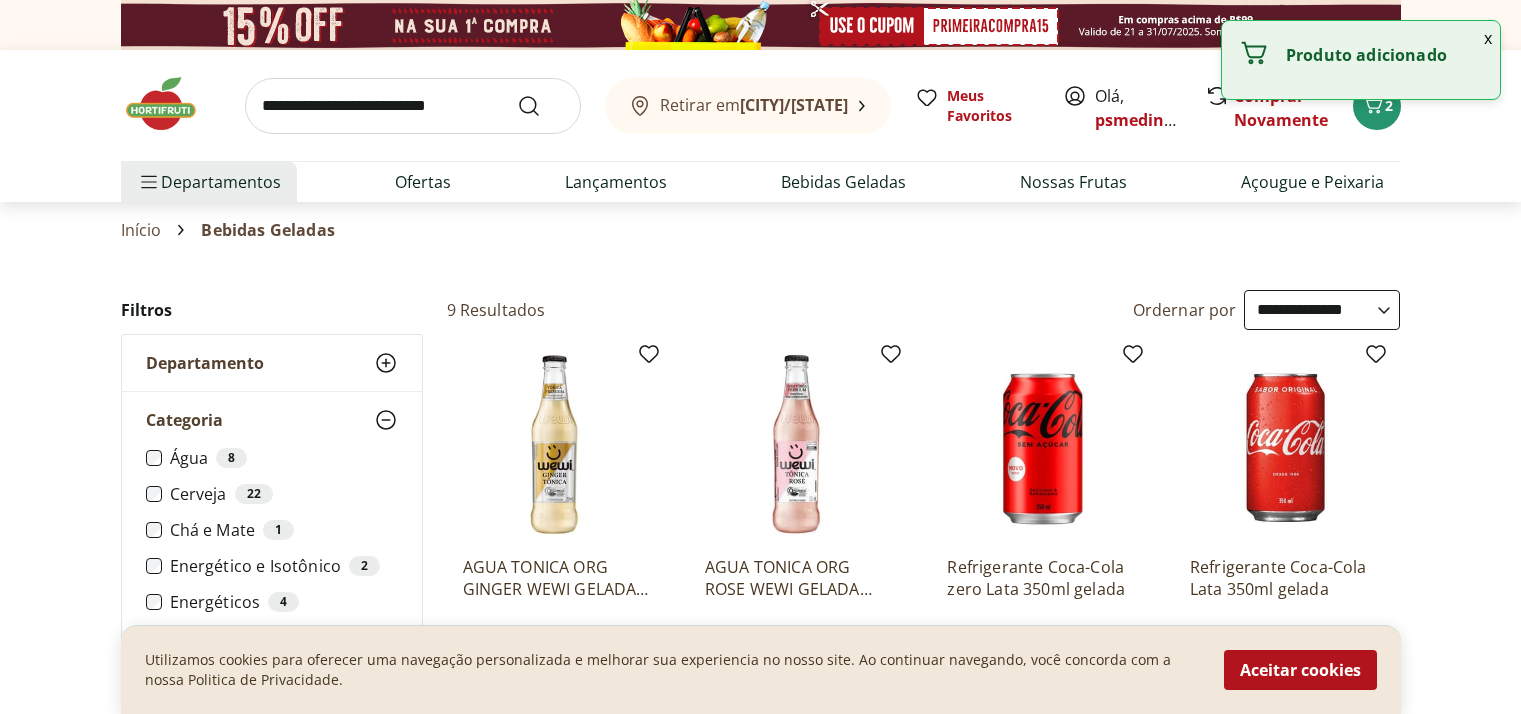 select on "**********" 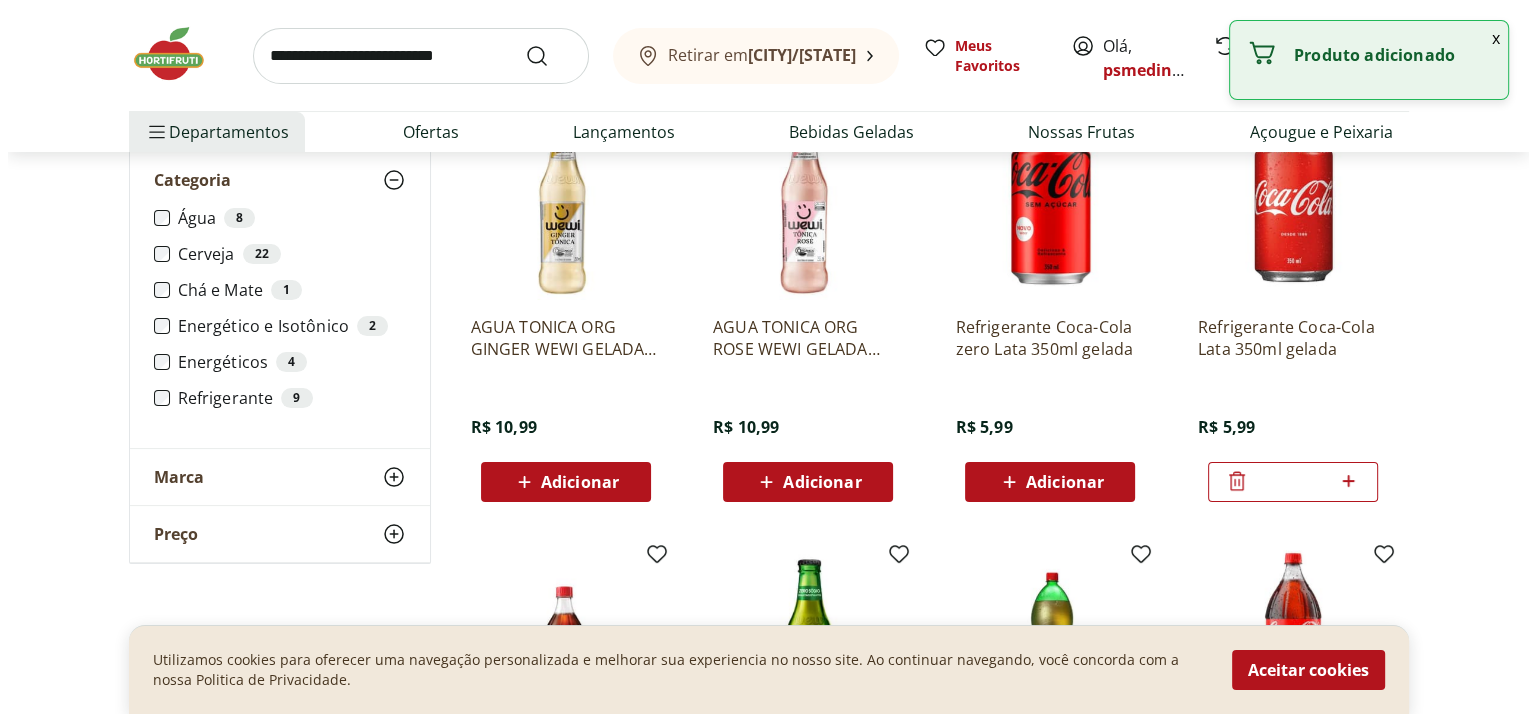 scroll, scrollTop: 0, scrollLeft: 0, axis: both 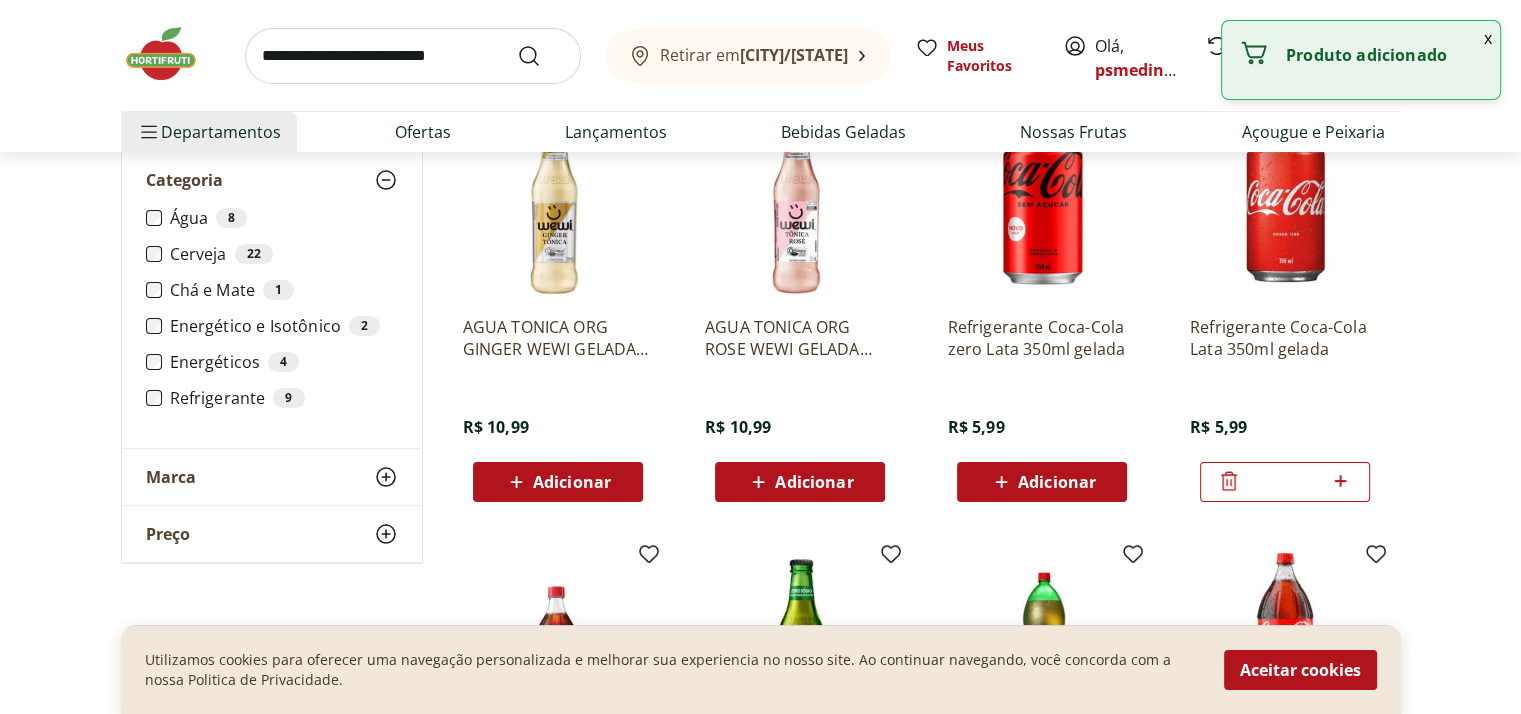 click on "x" at bounding box center (1488, 38) 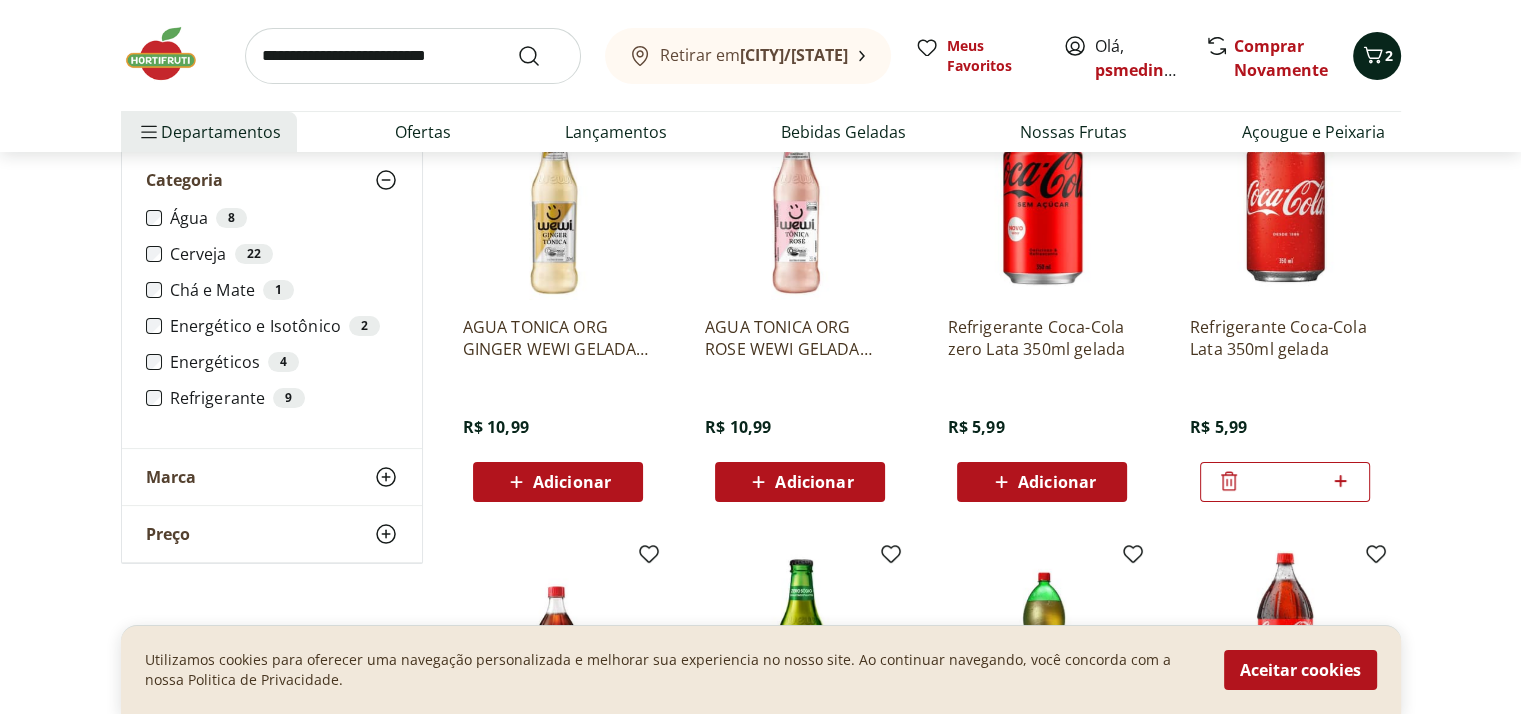 click 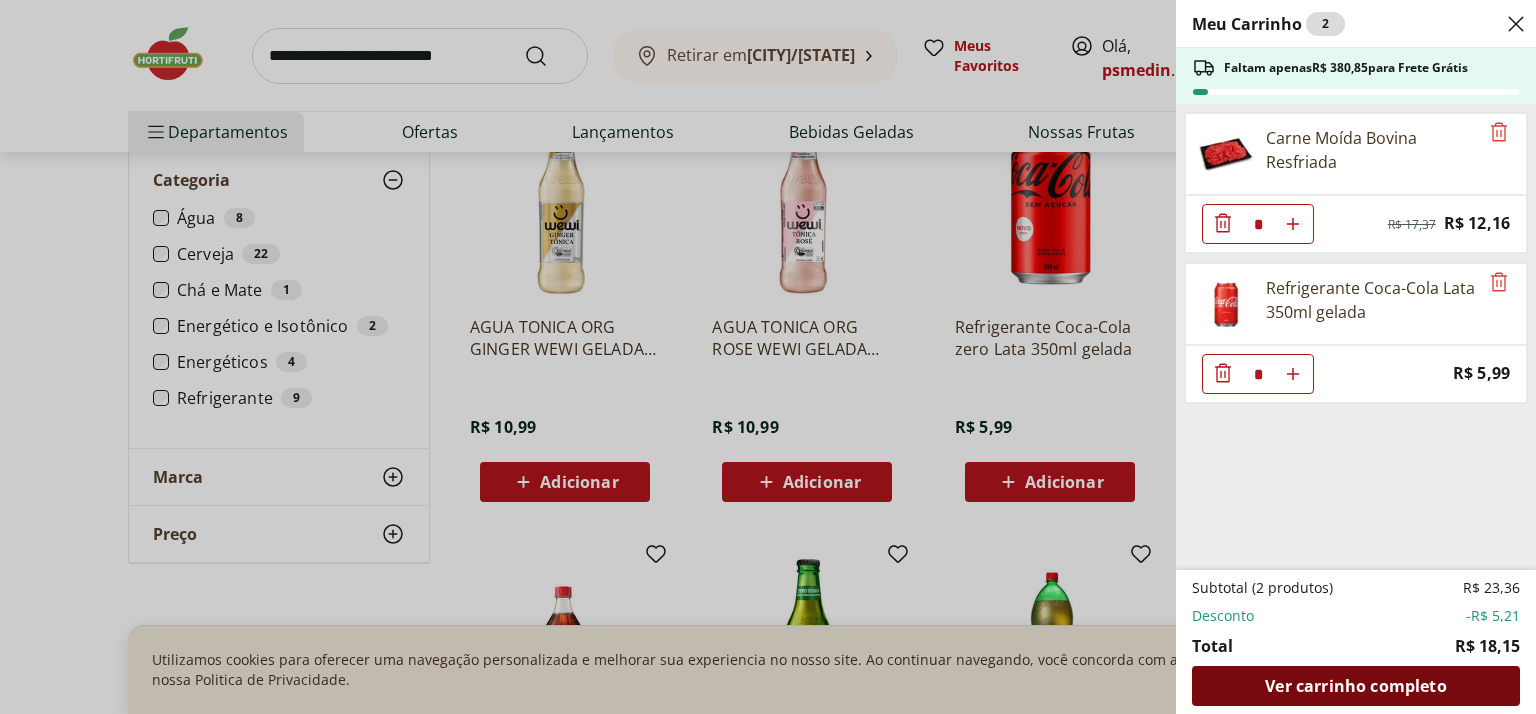 click on "Ver carrinho completo" at bounding box center (1355, 686) 